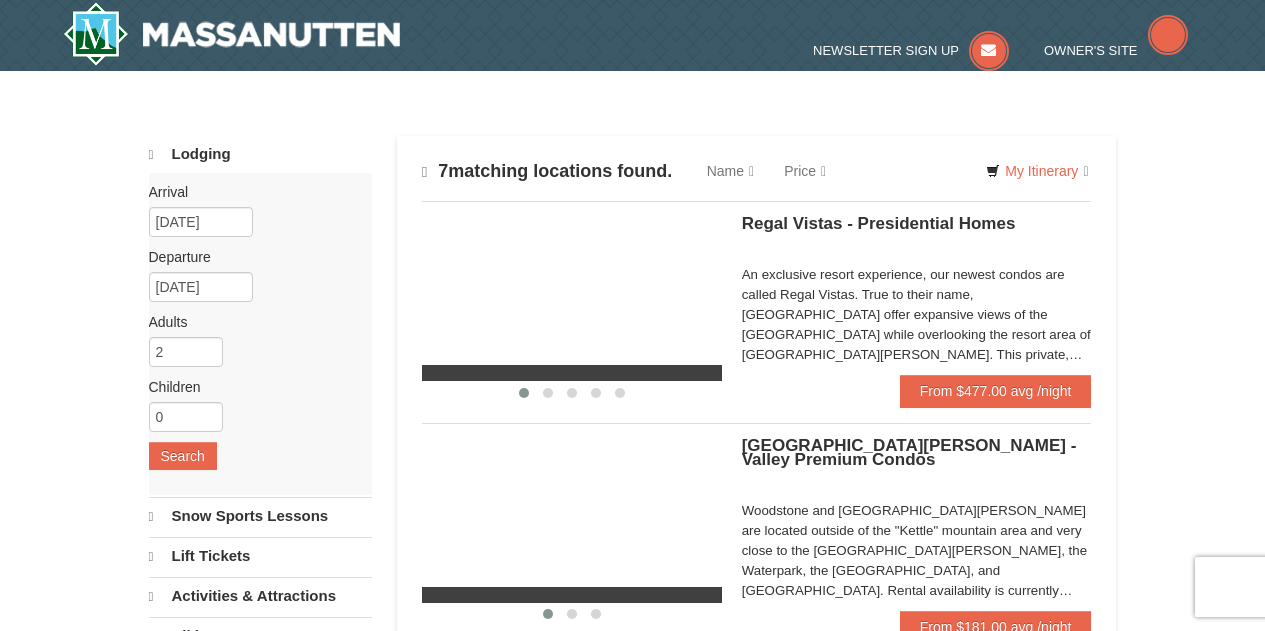 scroll, scrollTop: 0, scrollLeft: 0, axis: both 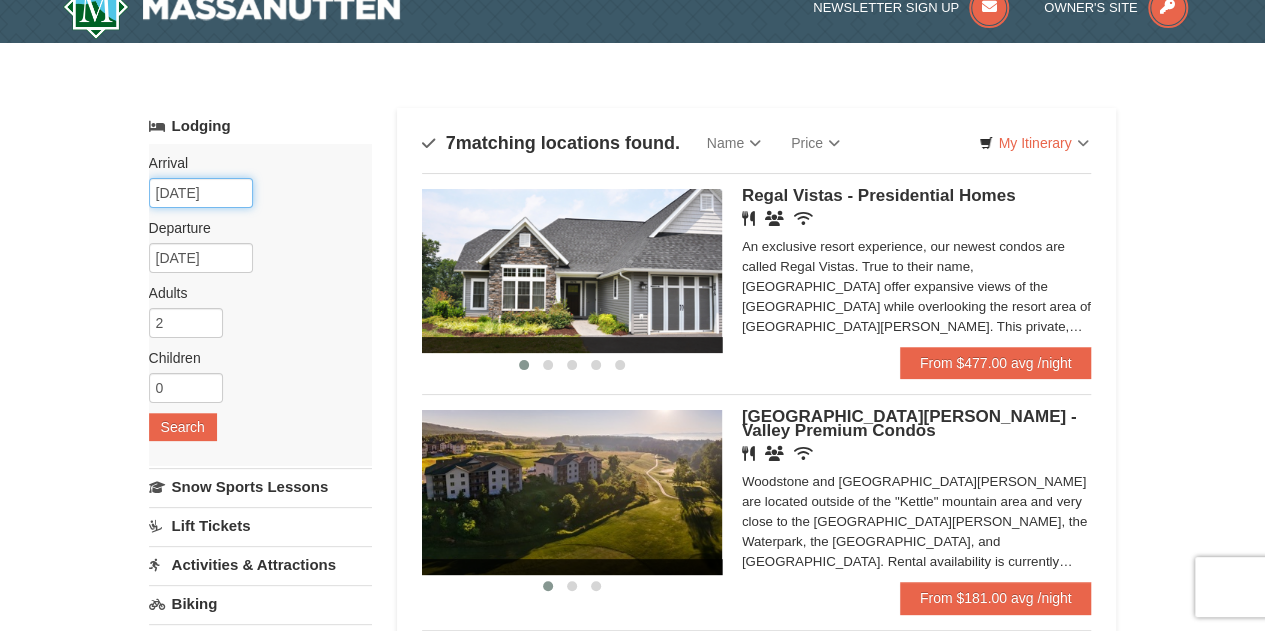 click on "[DATE]" at bounding box center (201, 193) 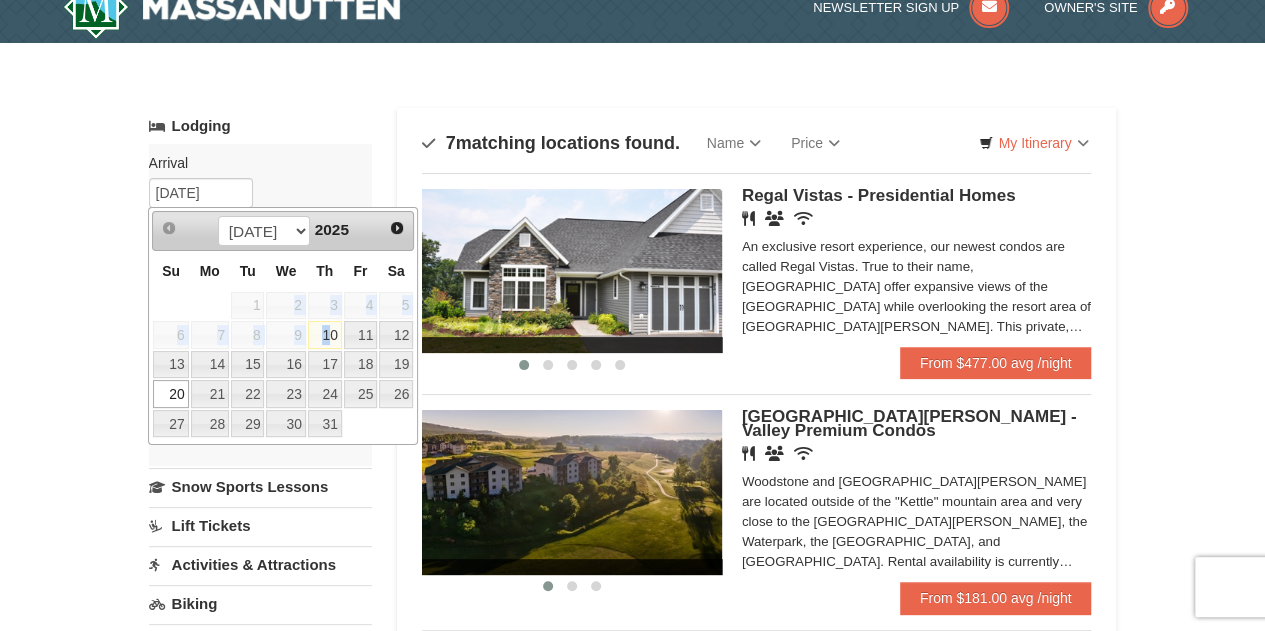 drag, startPoint x: 279, startPoint y: 297, endPoint x: 329, endPoint y: 336, distance: 63.411354 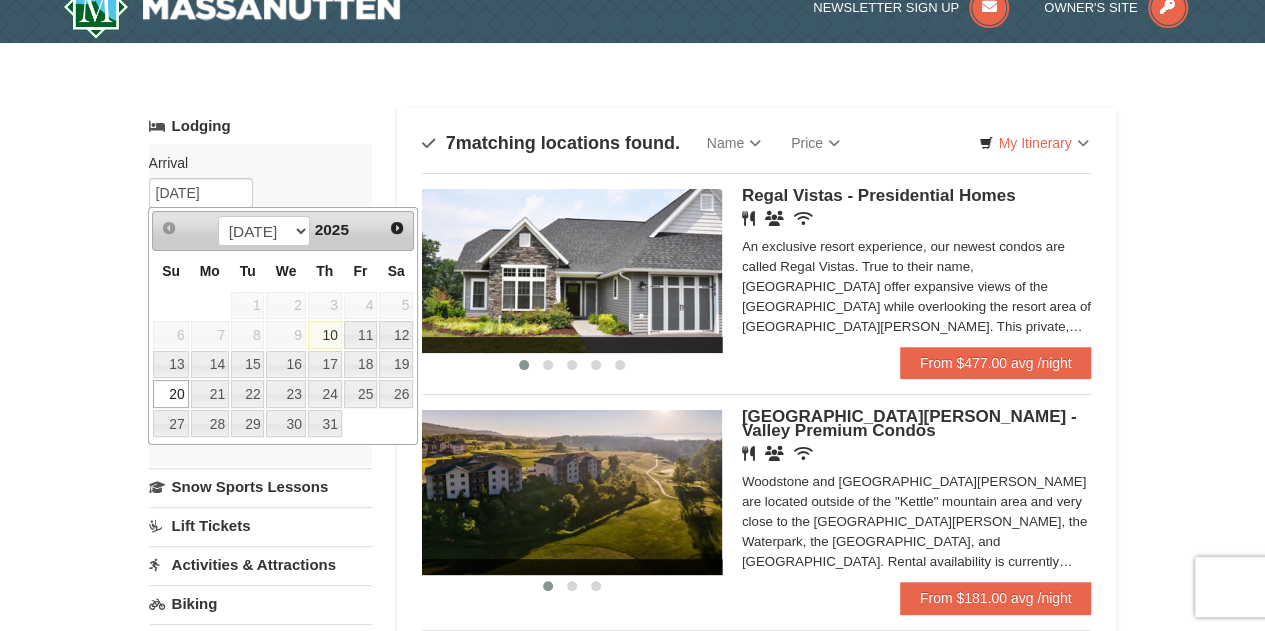 click on "Arrival Please format dates MM/DD/YYYY Please format dates MM/DD/YYYY" at bounding box center (253, 163) 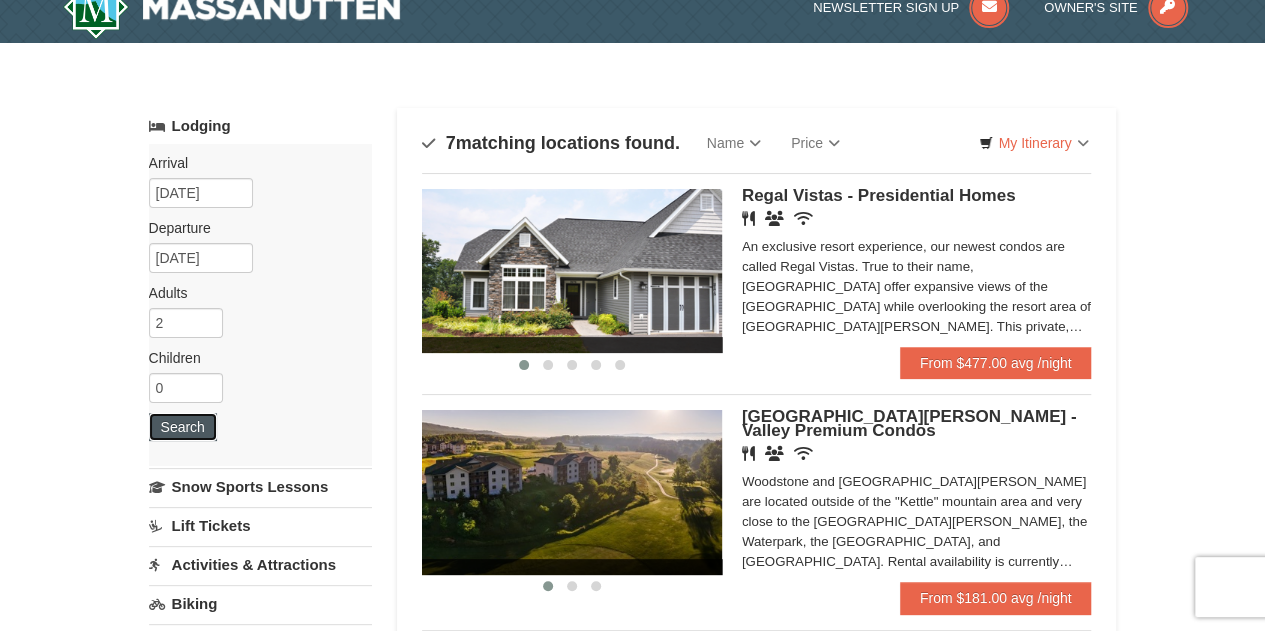 click on "Search" at bounding box center (183, 427) 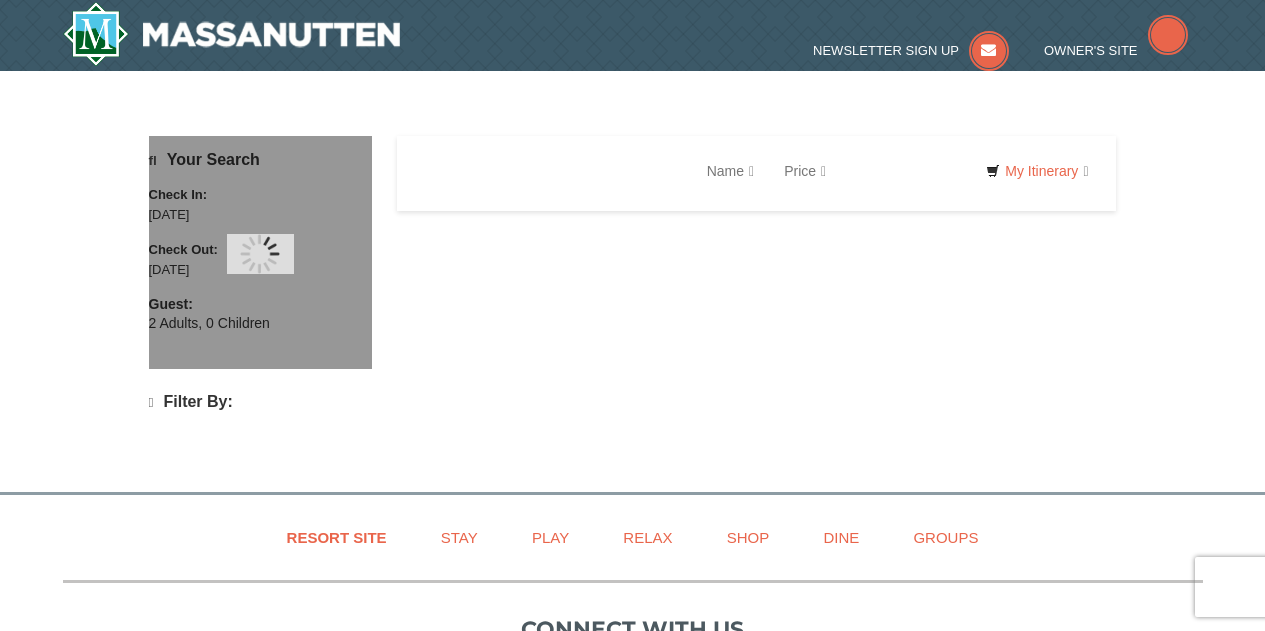 scroll, scrollTop: 0, scrollLeft: 0, axis: both 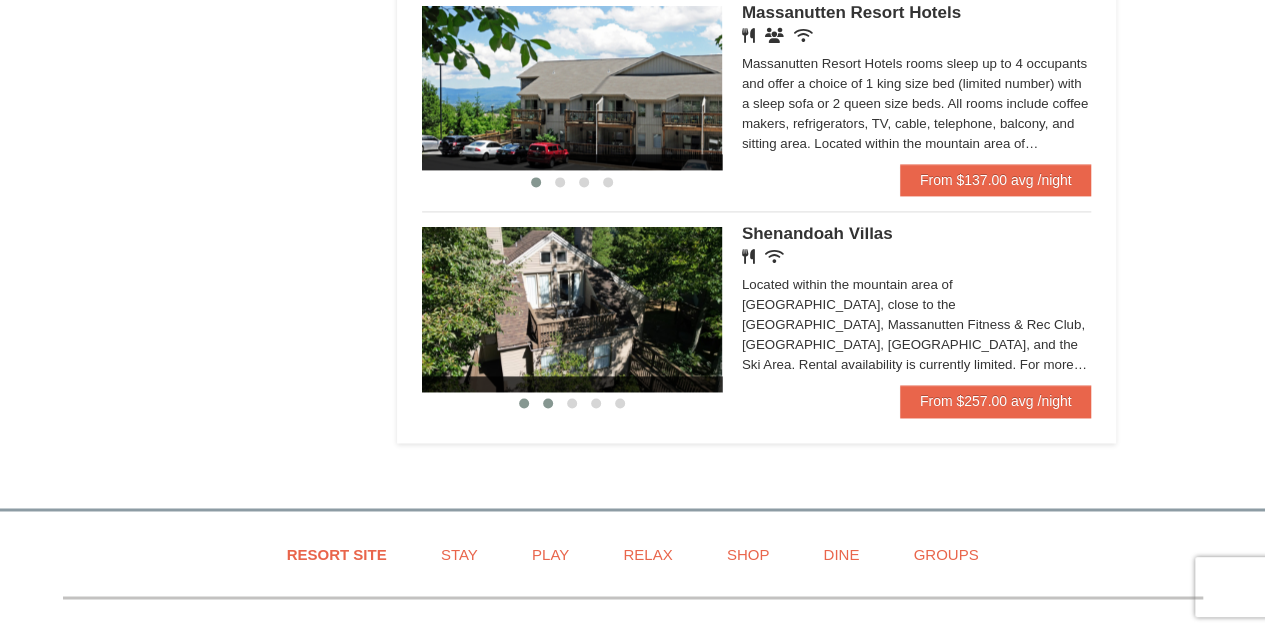 click at bounding box center (548, 403) 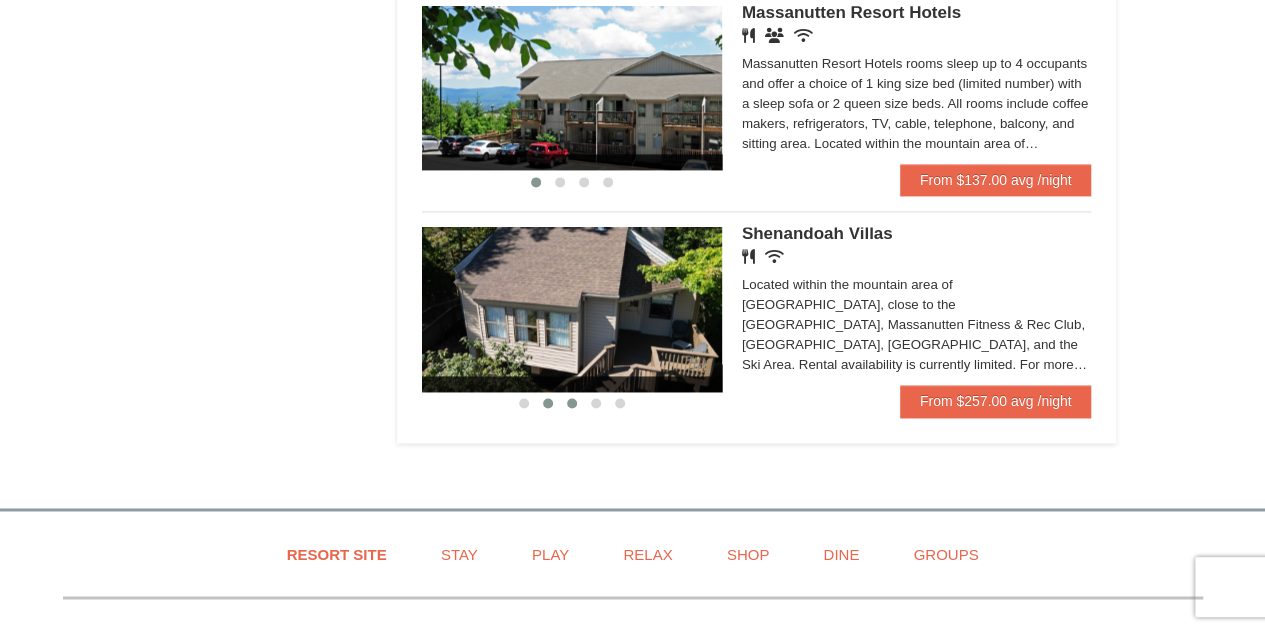 click at bounding box center [572, 403] 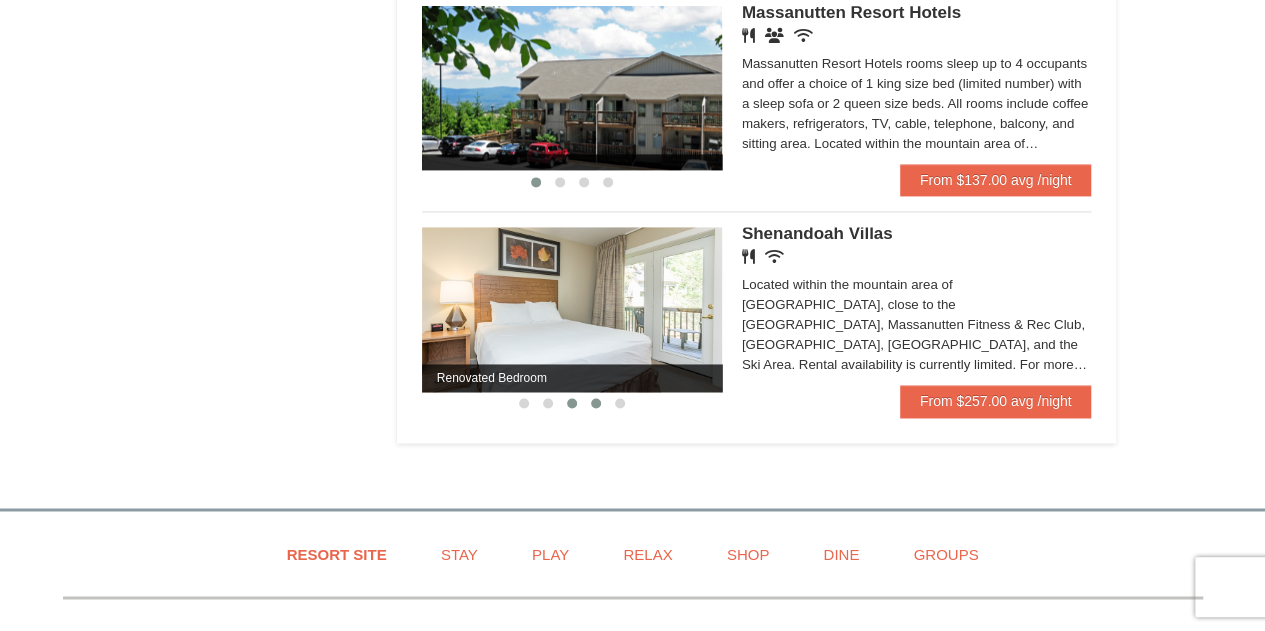 click at bounding box center [596, 403] 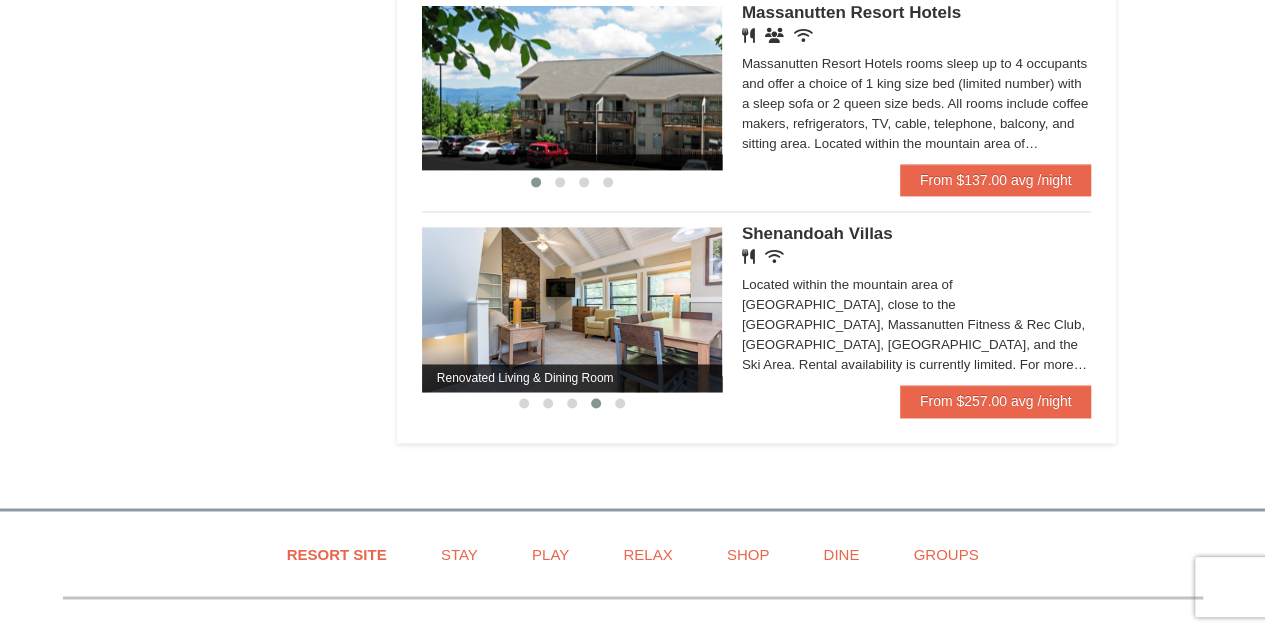 type 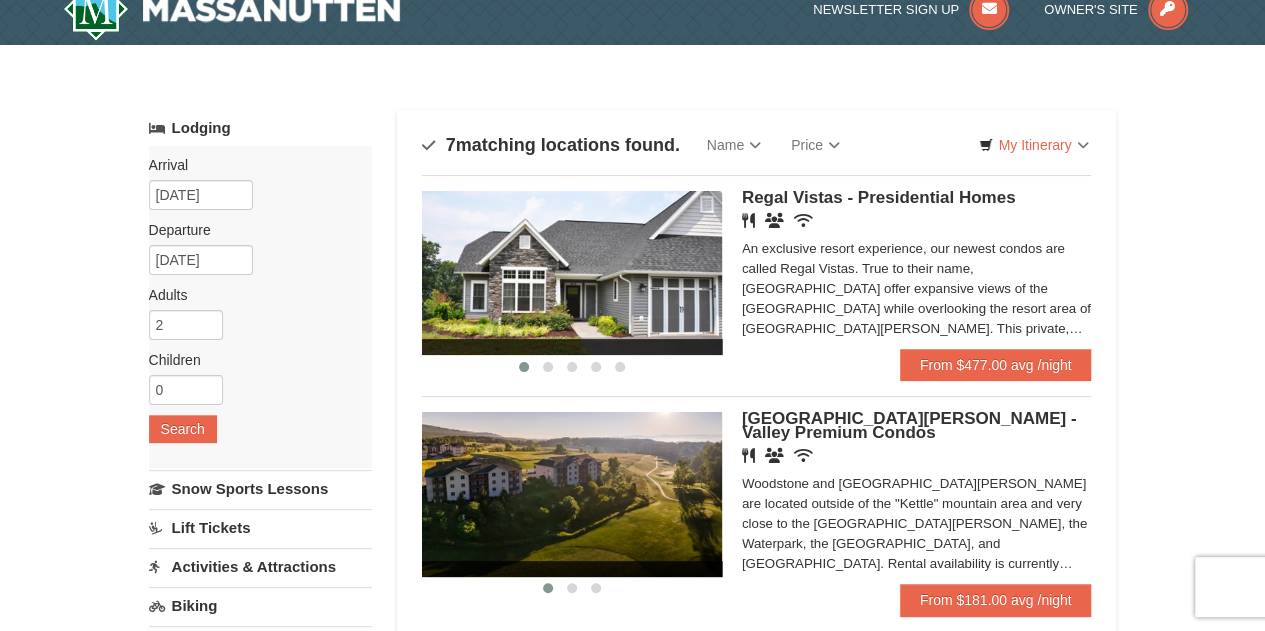 scroll, scrollTop: 0, scrollLeft: 0, axis: both 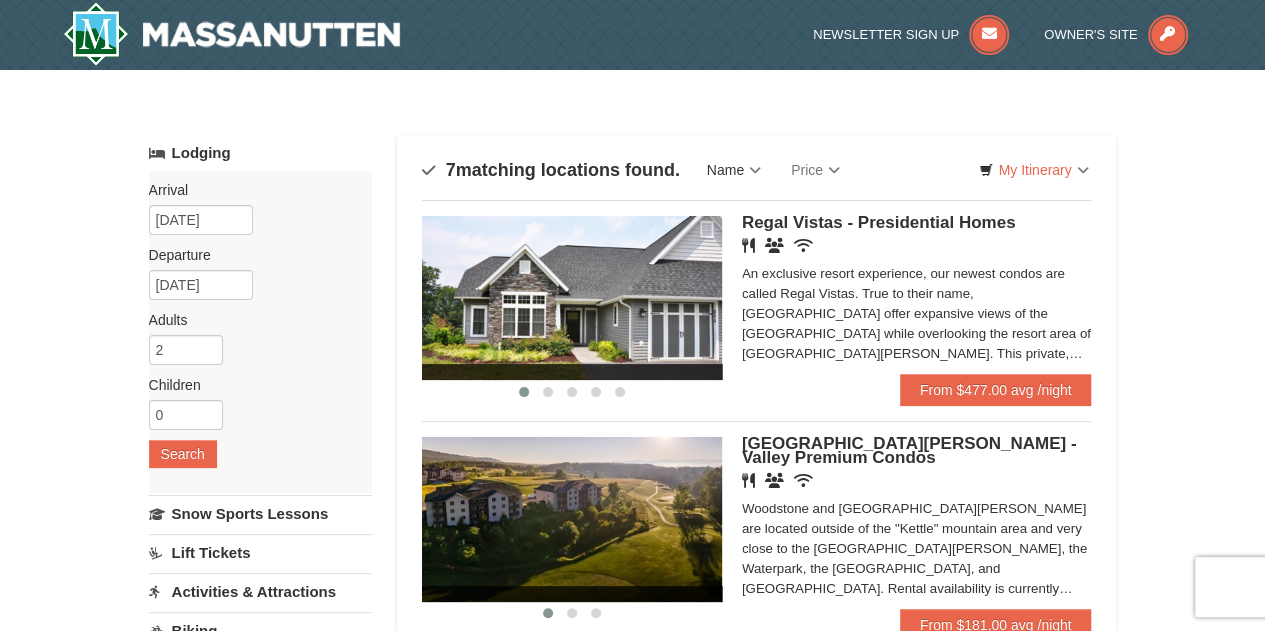 click on "Name" at bounding box center [734, 170] 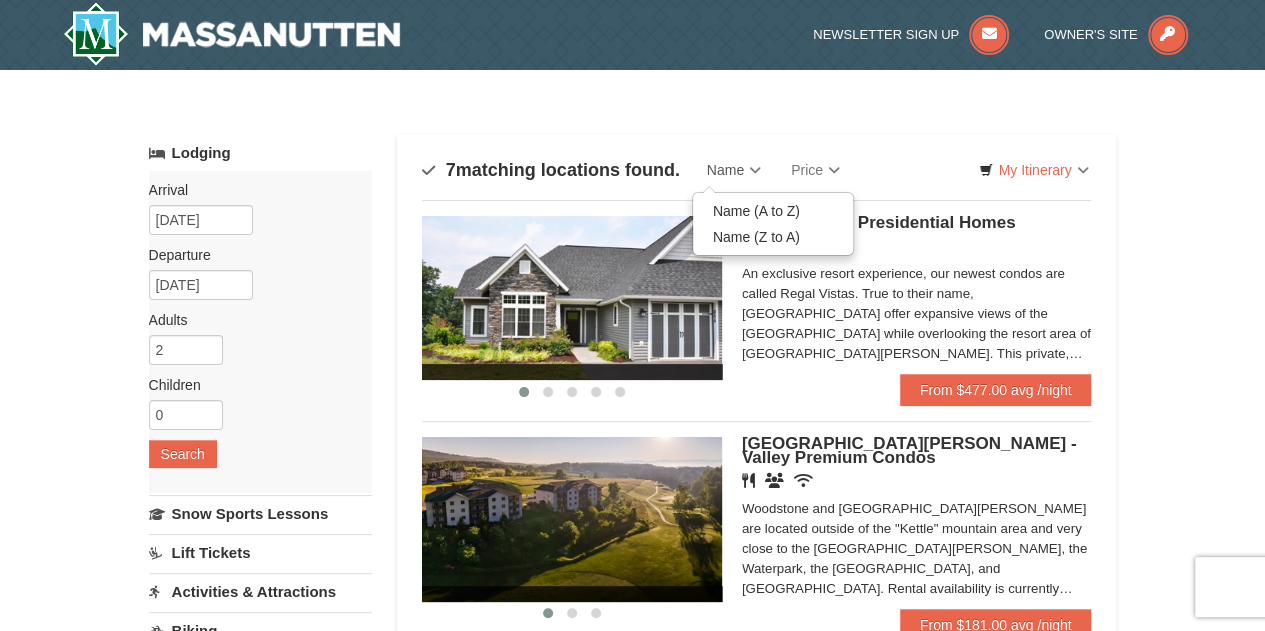 click on "Sort By
Name
Name (A to Z)
Name (Z to A)
Price
Price (Low to High)
Price (High to Low)" at bounding box center [757, 170] 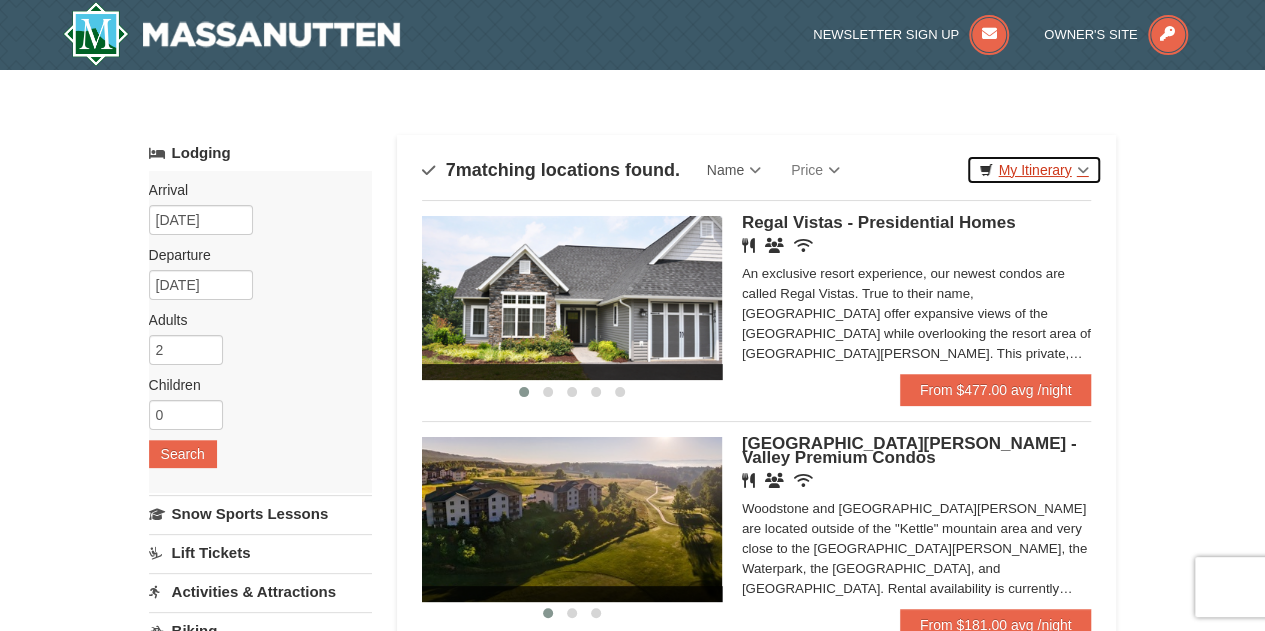 click on "My Itinerary" at bounding box center [1033, 170] 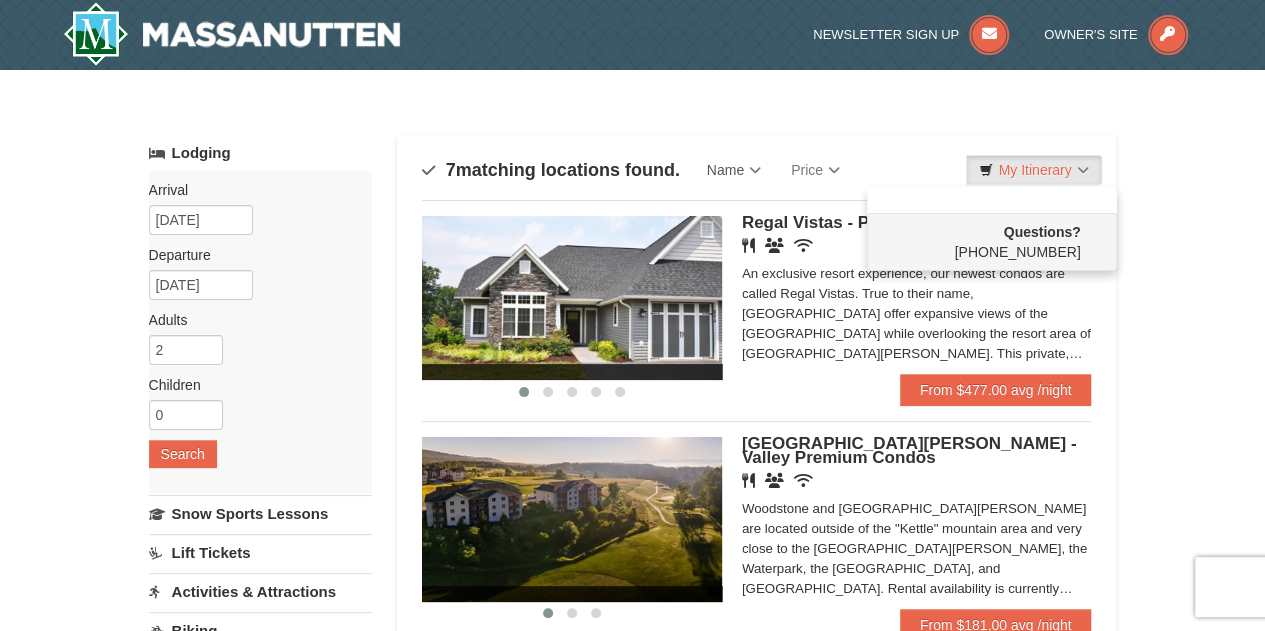 click on "×
Categories
Map
List
Filter
My Itinerary
Questions?  1-540-289-9441
Lodging
Arrival Please format dates MM/DD/YYYY Please format dates MM/DD/YYYY
07/20/2025
Departure Please format dates MM/DD/YYYY Please format dates MM/DD/YYYY
07/22/2025
Adults 2 0 May" at bounding box center (632, 951) 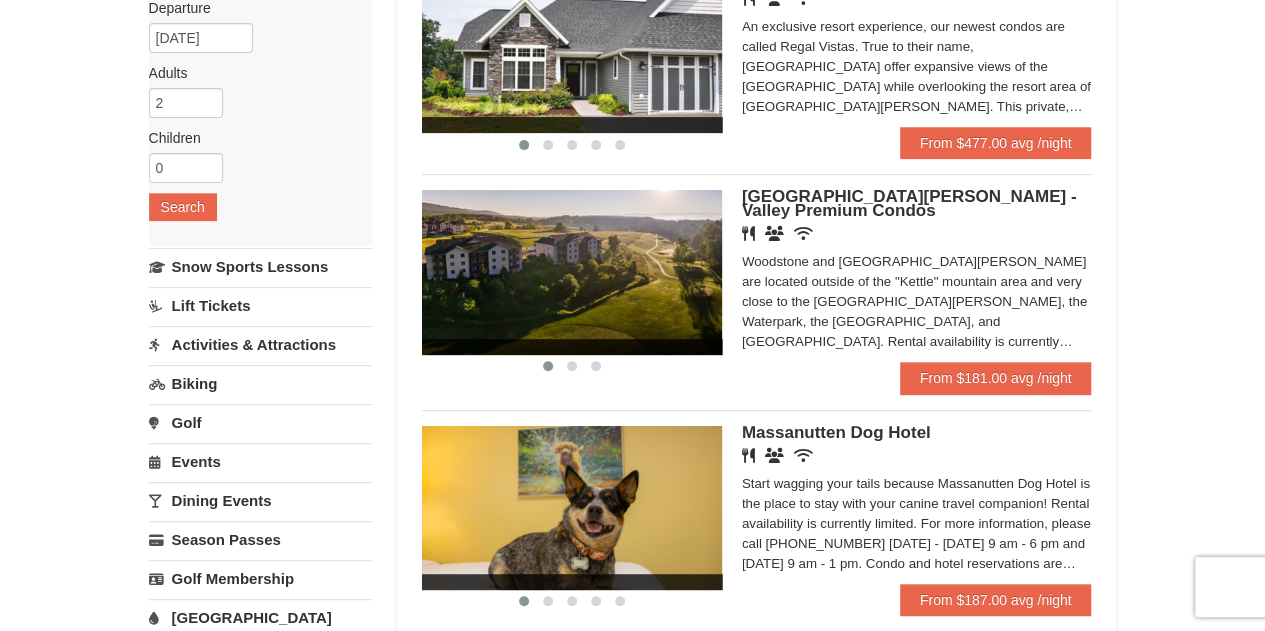 scroll, scrollTop: 252, scrollLeft: 0, axis: vertical 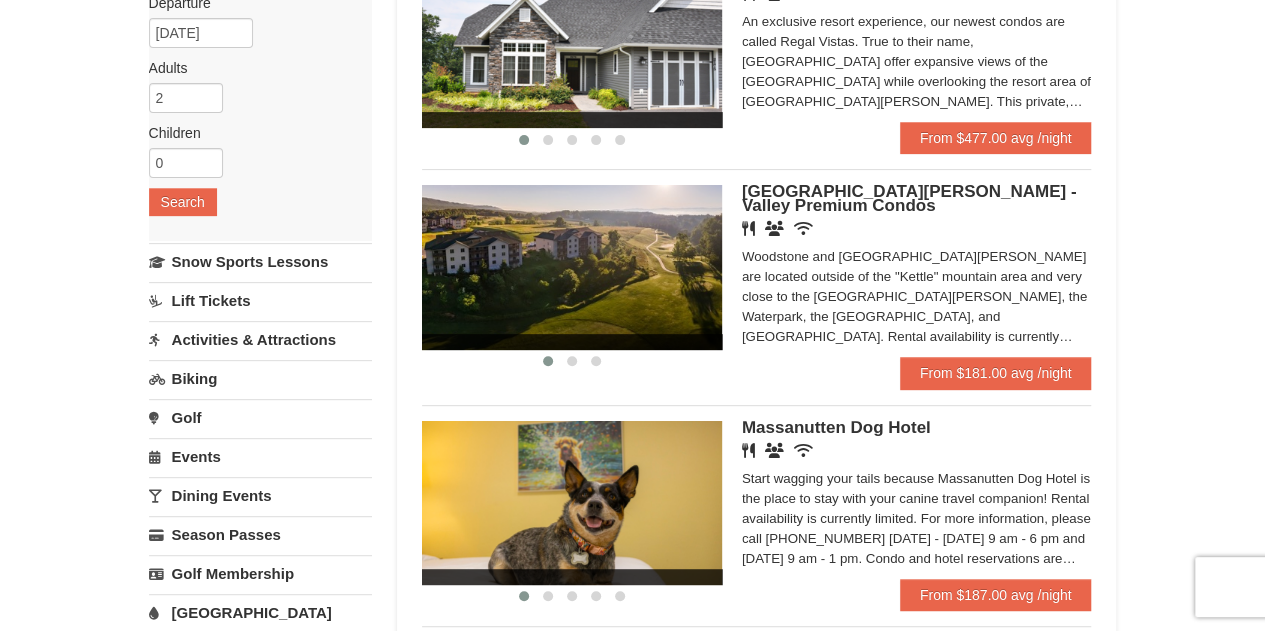 click on "‹ ›
Woodstone Meadows - Valley Premium Condos
Restaurant Banquet Facilities Wireless Internet (free)
Woodstone and Woodstone Casa de Campo are located outside of the "Kettle" mountain area and very close to the Woodstone Meadows Golf Course, the Waterpark, the Spa, and Woodstone Recreation Center.
Rental availability is currently limited. For more information, please call 540.289.4952 on Monday - Friday 9 am - 6 pm and Saturday 9 am - 1 pm. Condo and hotel reservations are subject to a $25 change fee.
We look forward to welcoming you!" at bounding box center (757, 270) 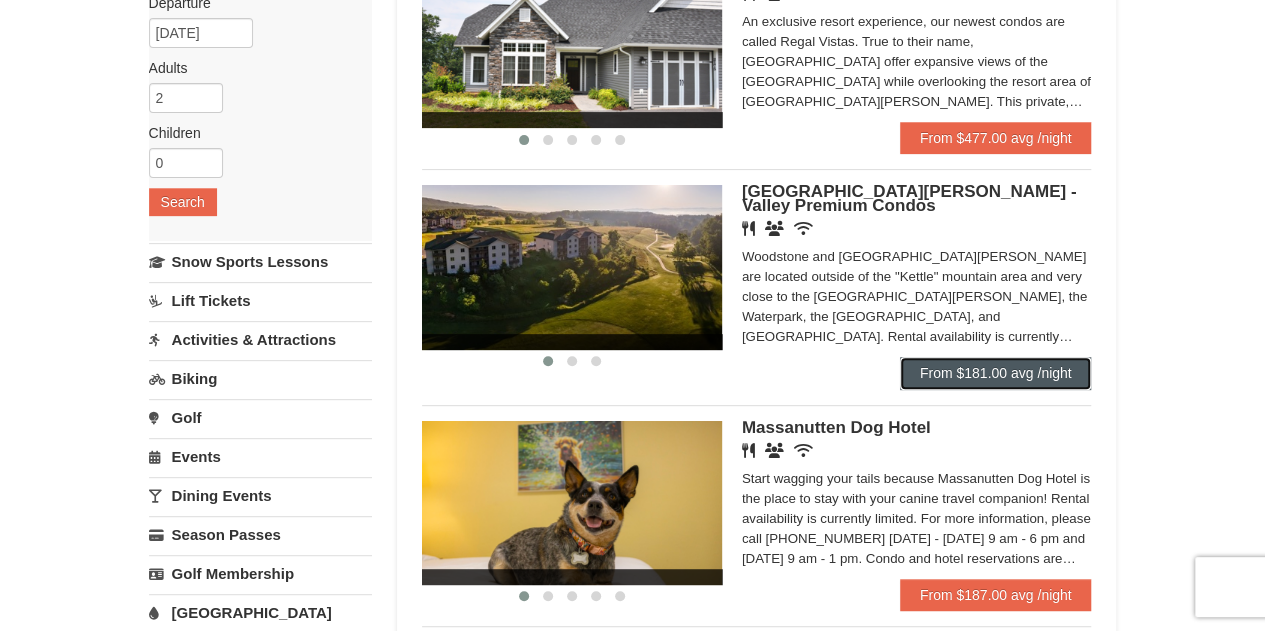 click on "From $181.00 avg /night" at bounding box center [996, 373] 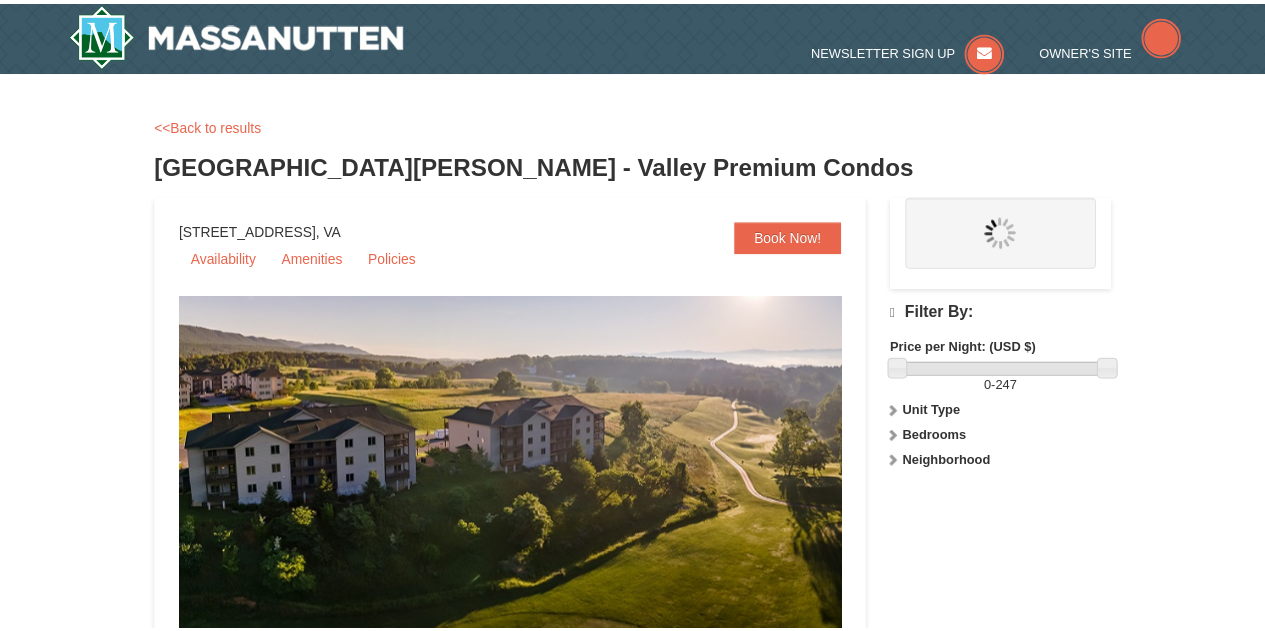 scroll, scrollTop: 0, scrollLeft: 0, axis: both 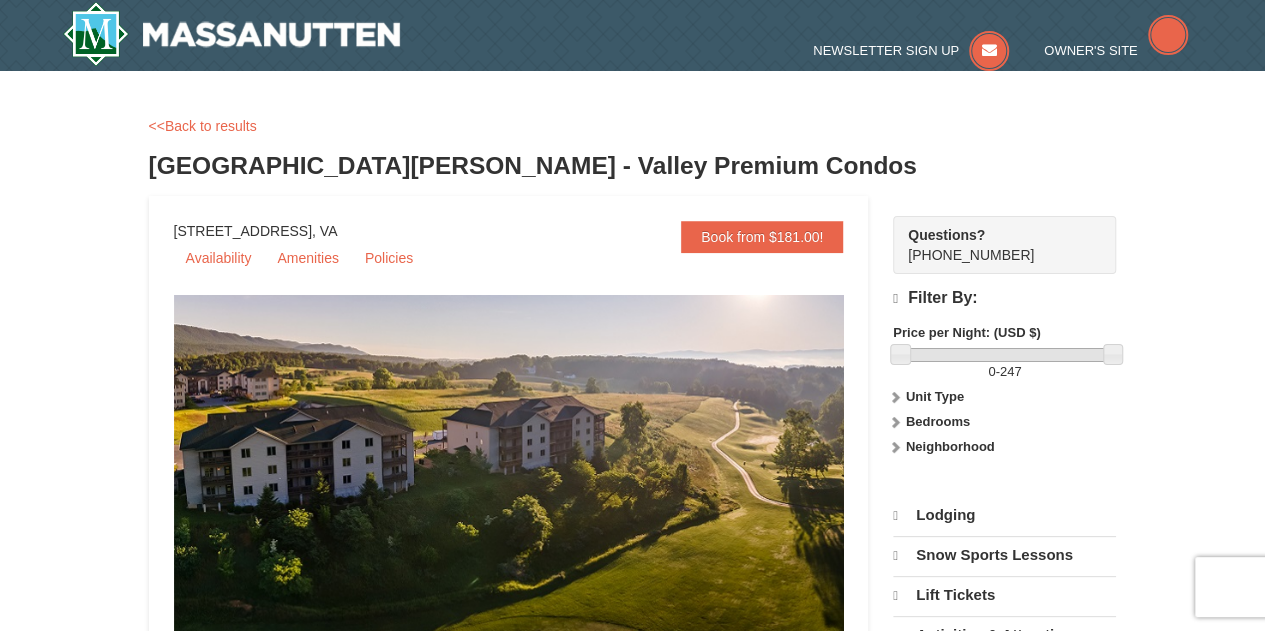 select on "7" 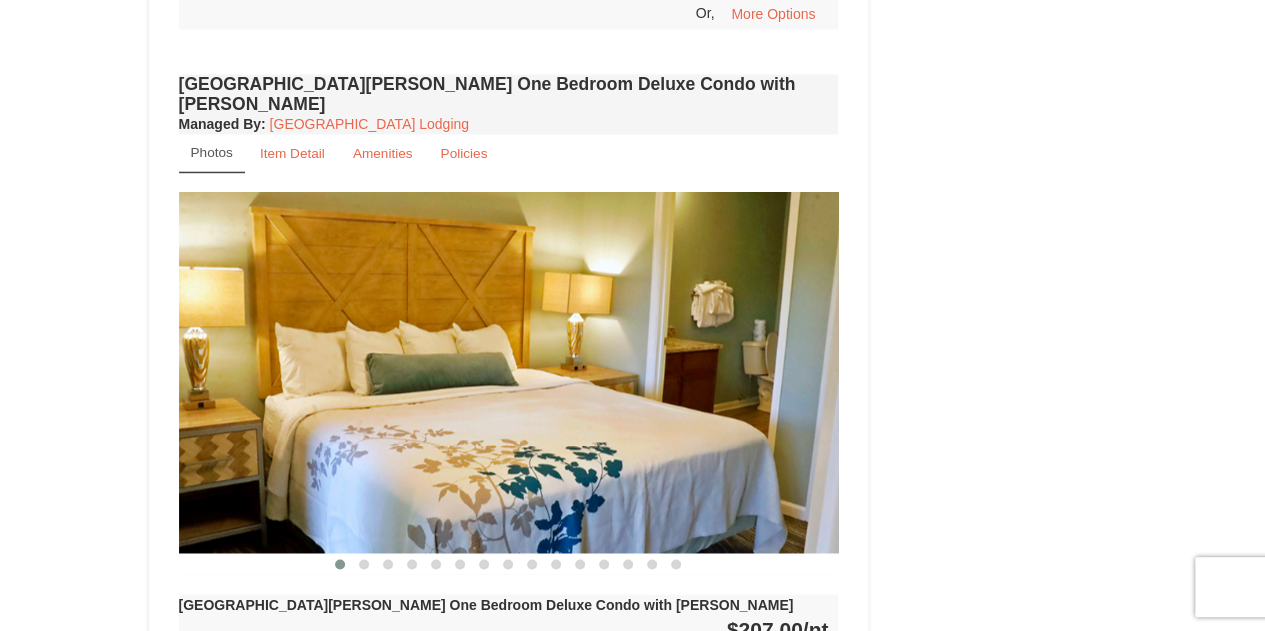scroll, scrollTop: 1429, scrollLeft: 0, axis: vertical 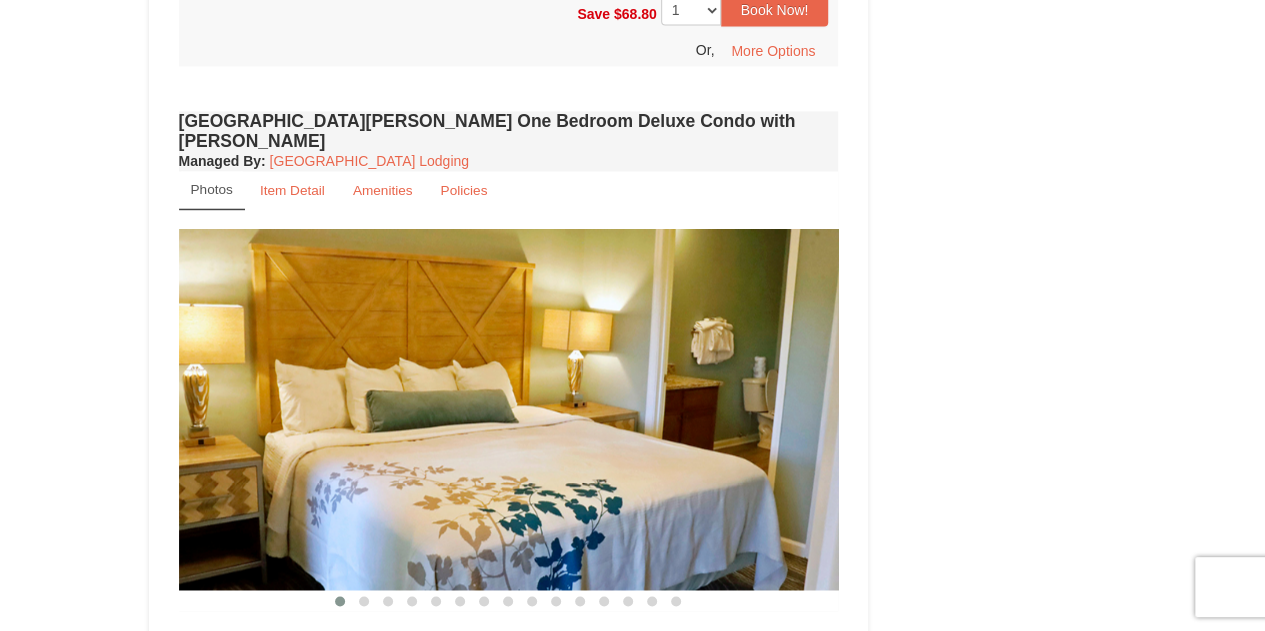 click at bounding box center (509, 409) 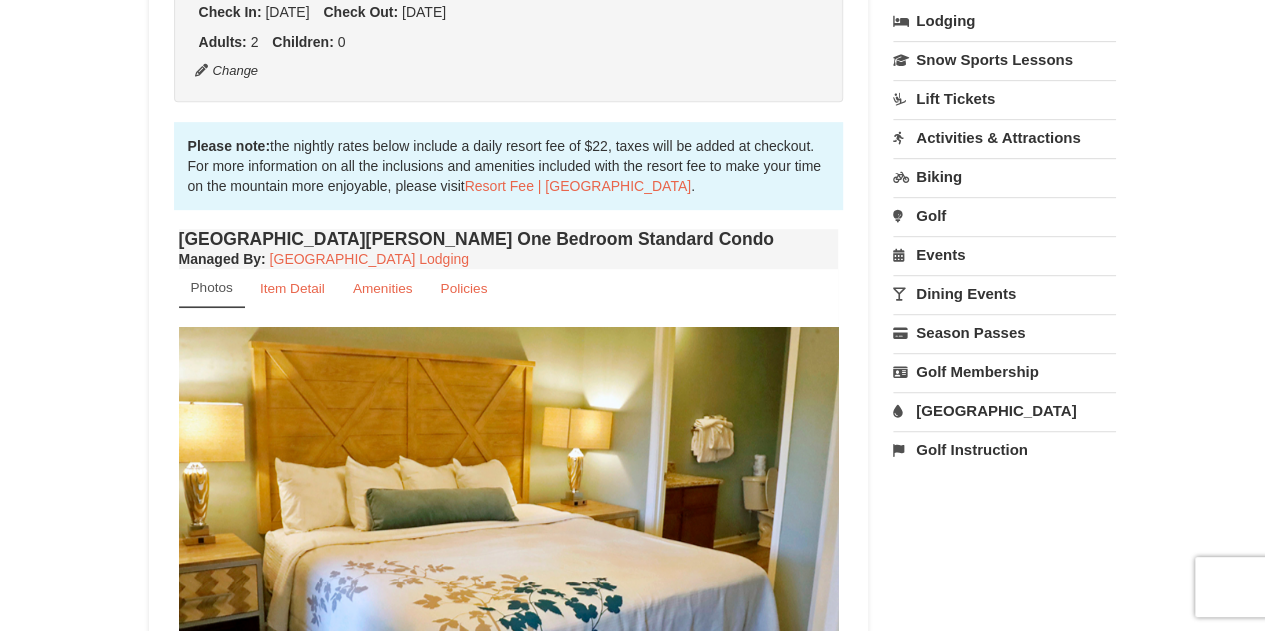 scroll, scrollTop: 485, scrollLeft: 0, axis: vertical 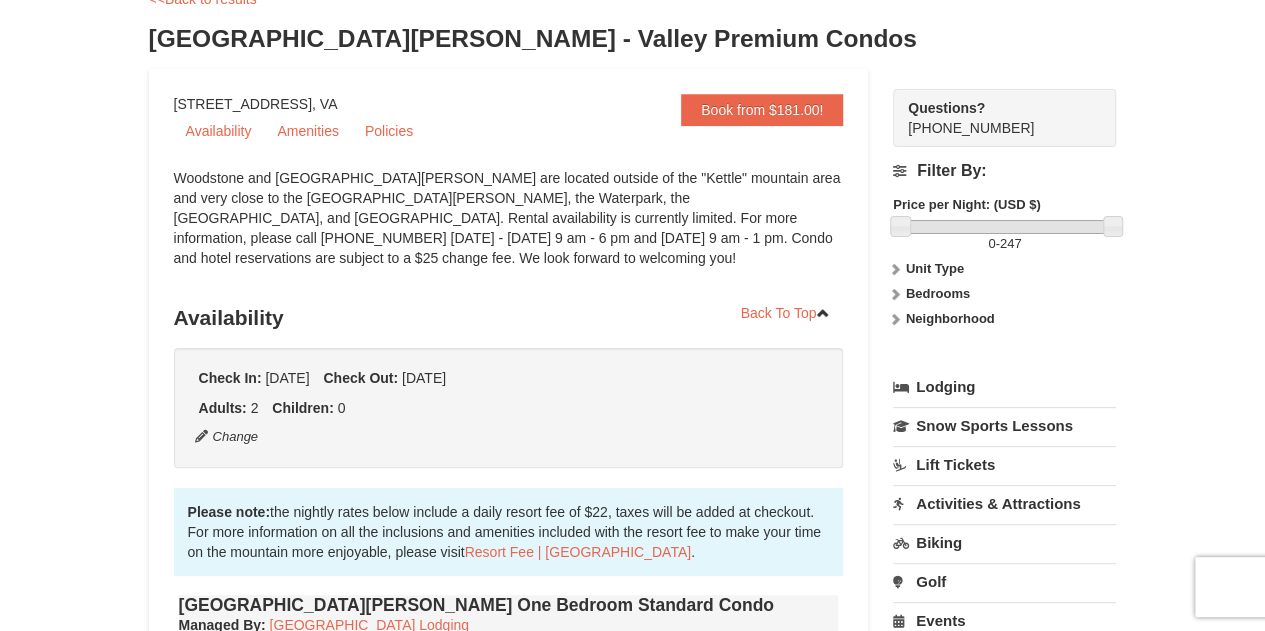 click on "Bedrooms" at bounding box center (938, 293) 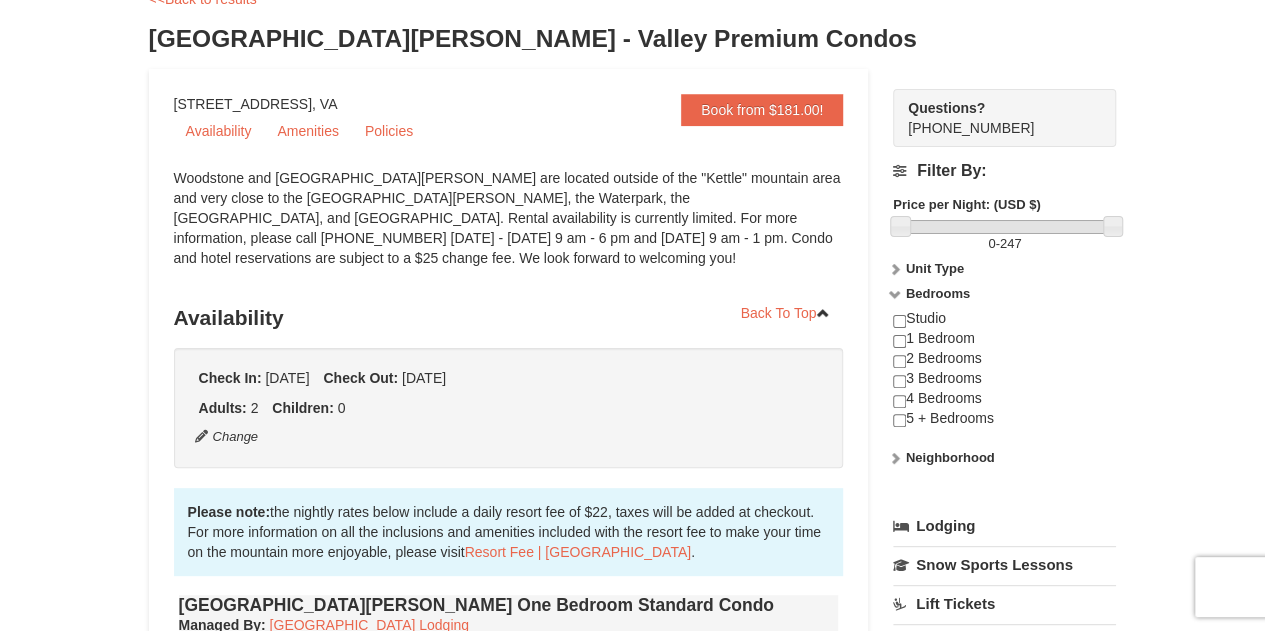 click on "Studio
1 Bedroom
2 Bedrooms
3 Bedrooms
4 Bedrooms
5 + Bedrooms" at bounding box center (1004, 378) 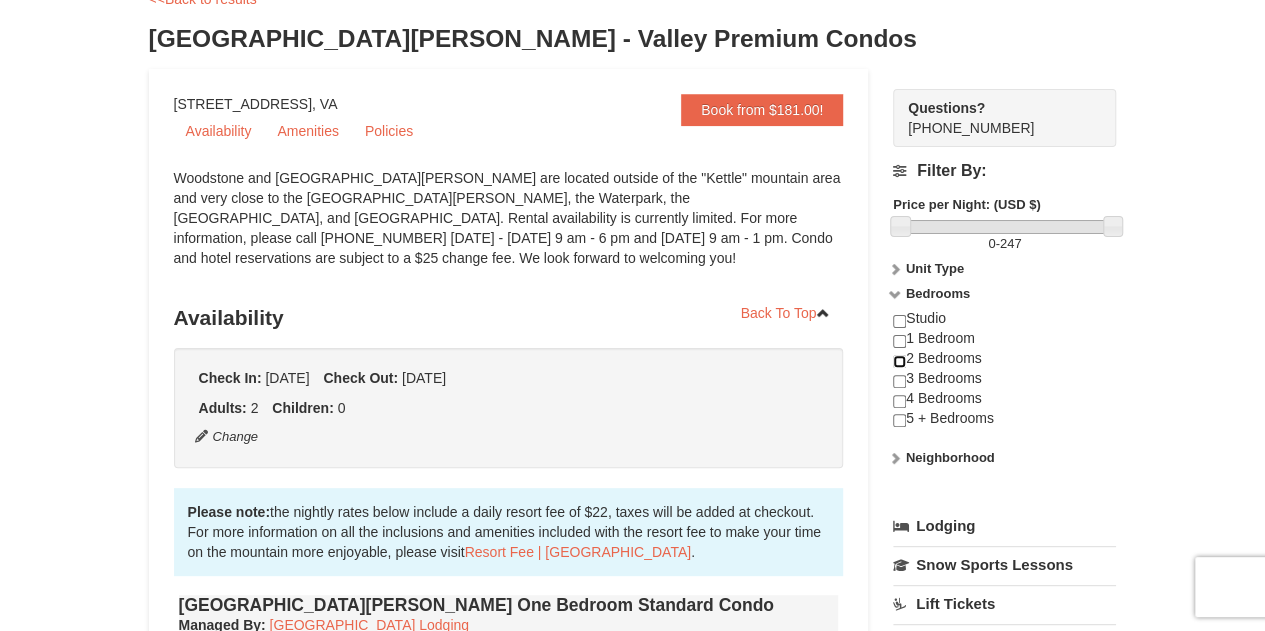 click at bounding box center (899, 361) 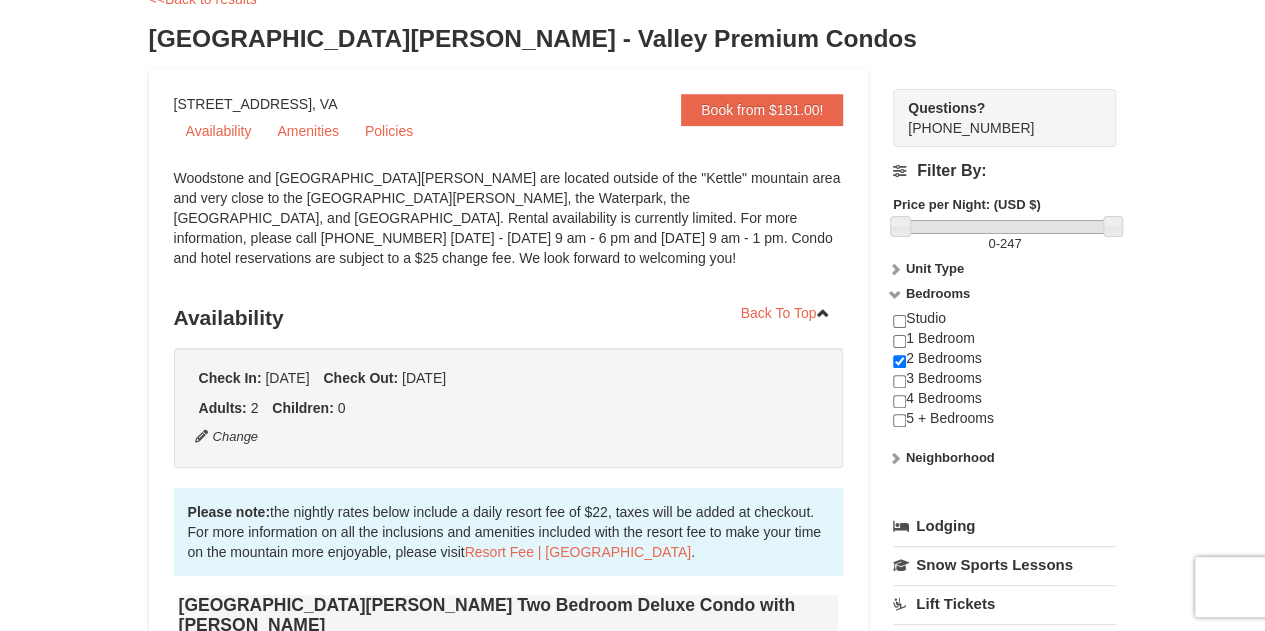 click on "Neighborhood" at bounding box center [950, 457] 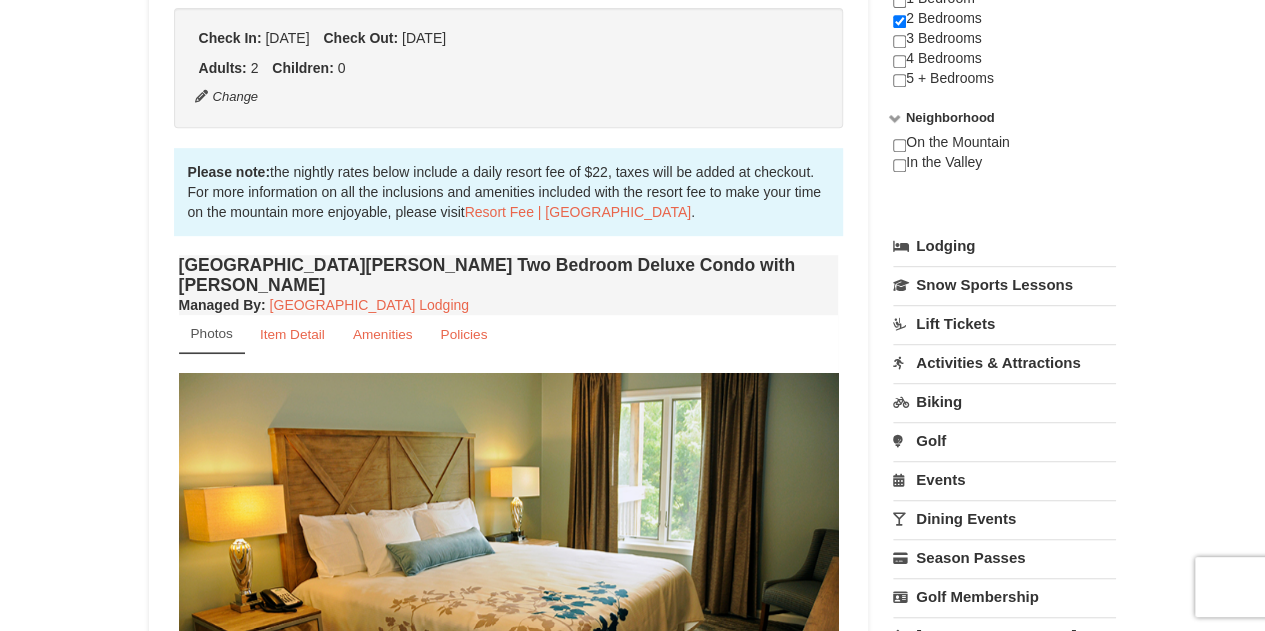 scroll, scrollTop: 472, scrollLeft: 0, axis: vertical 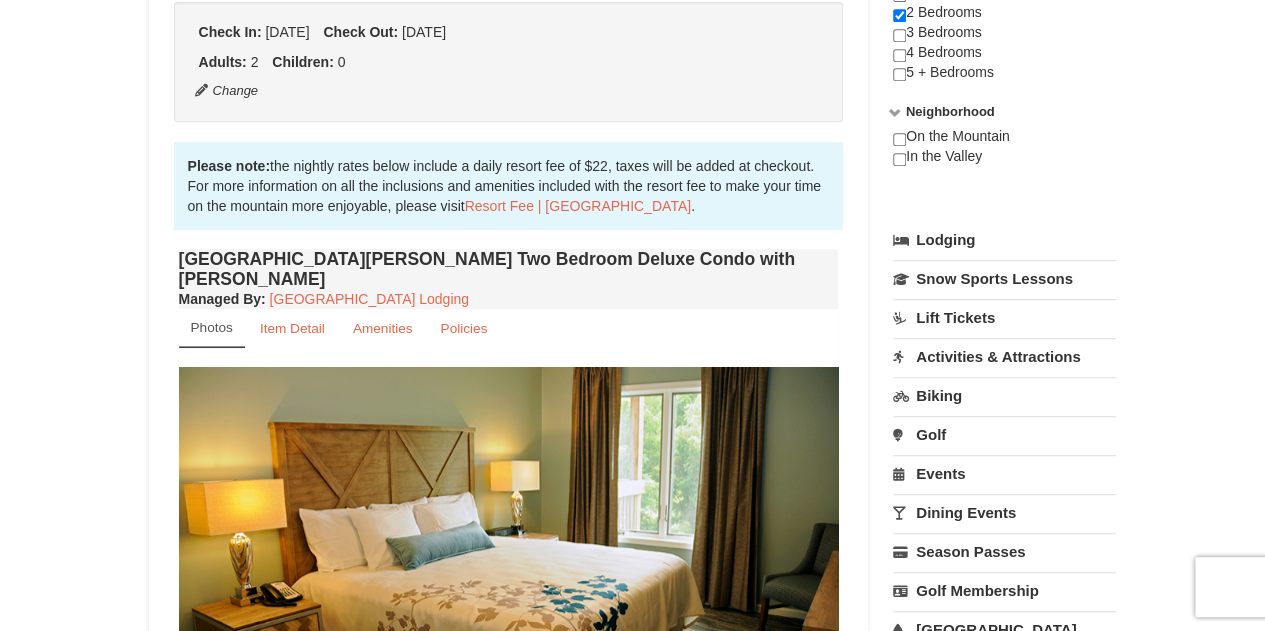 click on "Lodging" at bounding box center (1004, 240) 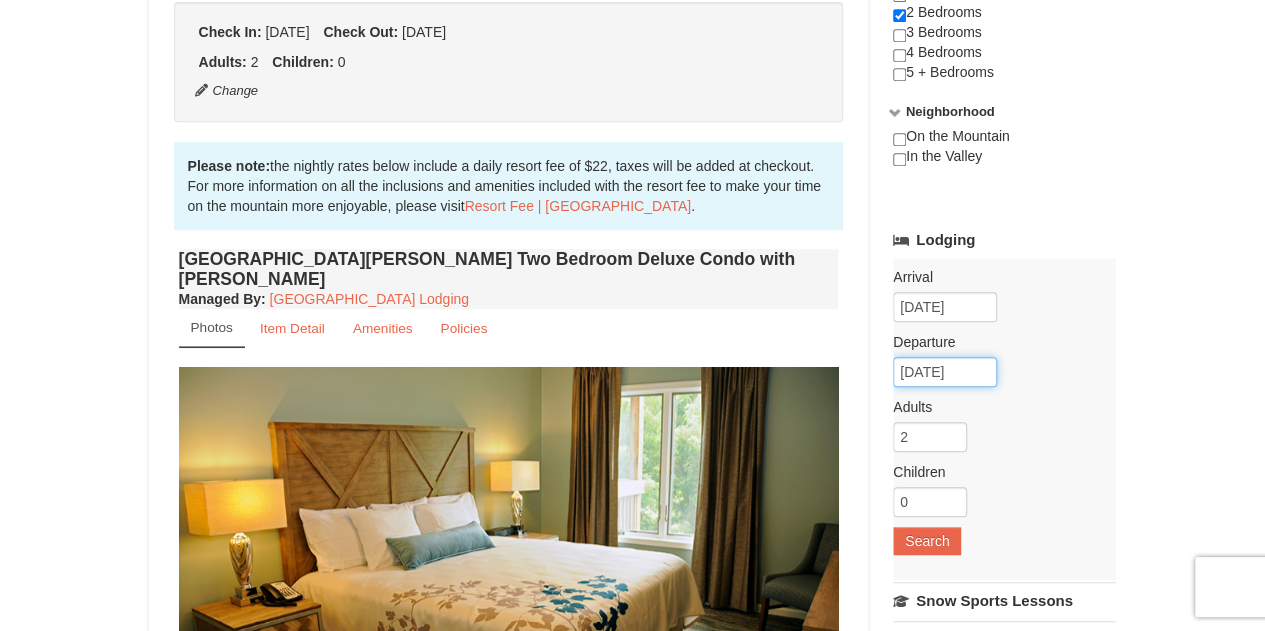 click on "07/22/2025" at bounding box center (945, 372) 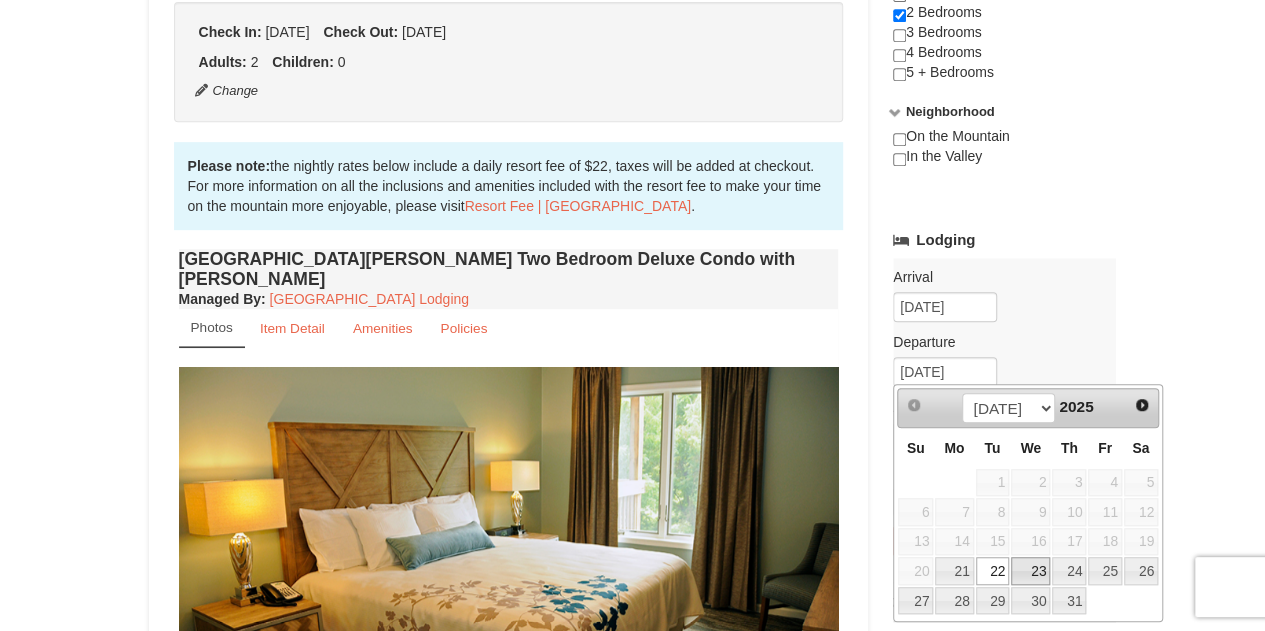 click on "23" at bounding box center (1030, 571) 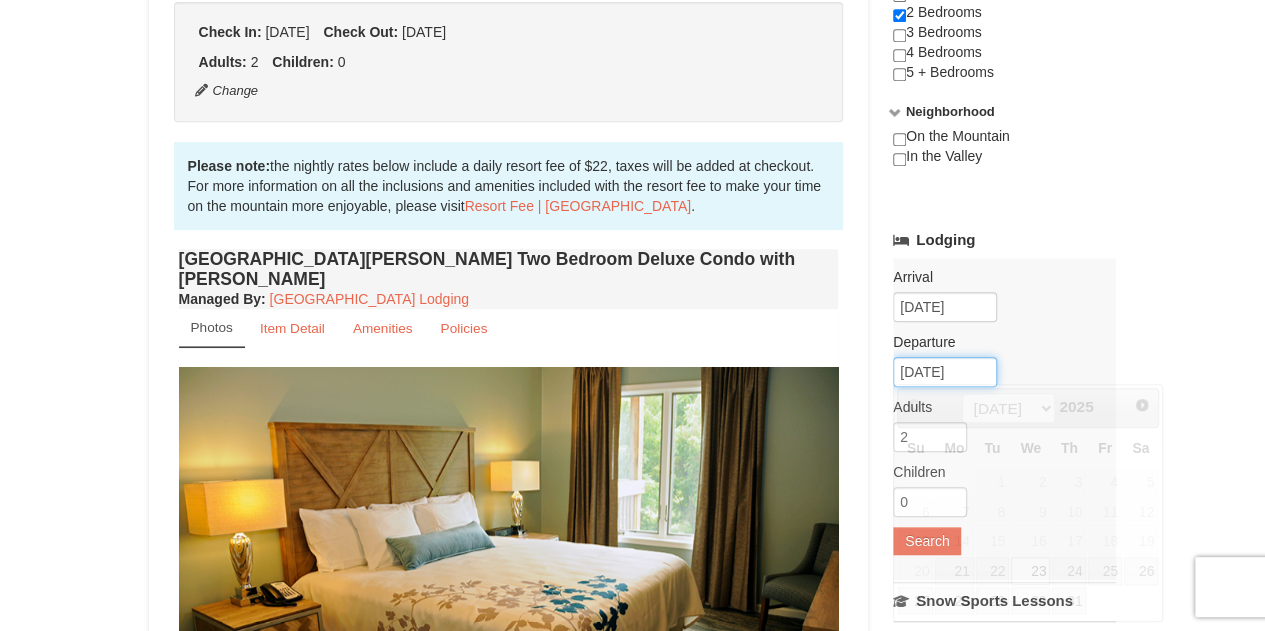 click on "07/23/2025" at bounding box center [945, 372] 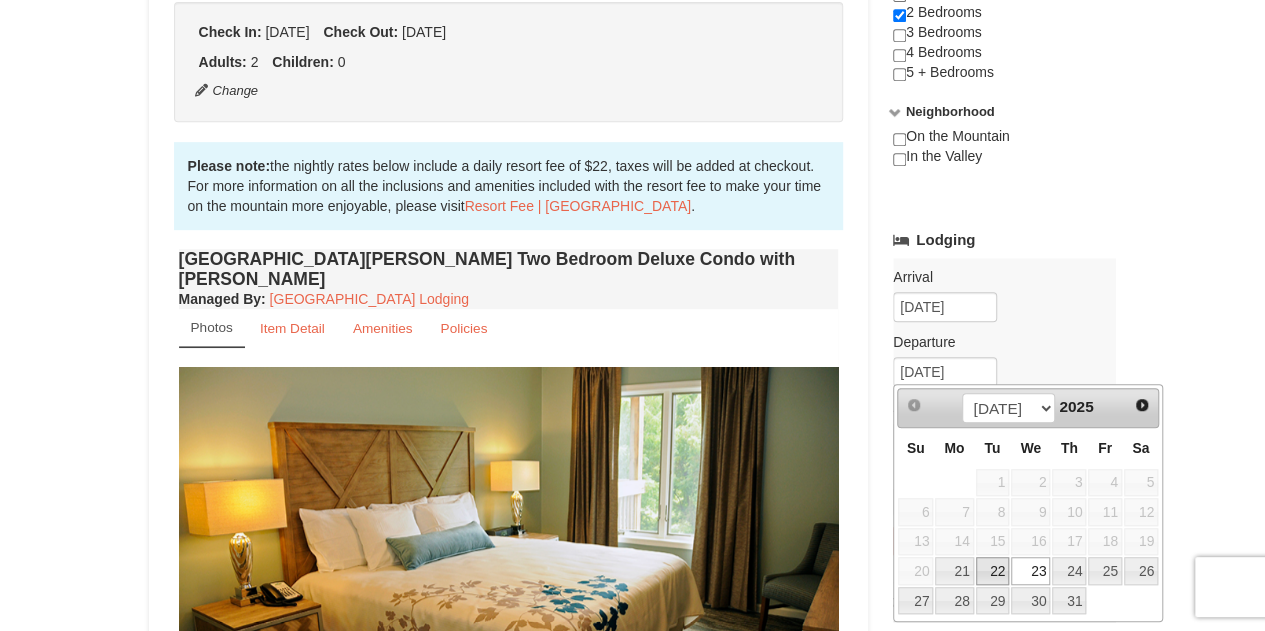 click on "22" at bounding box center [993, 571] 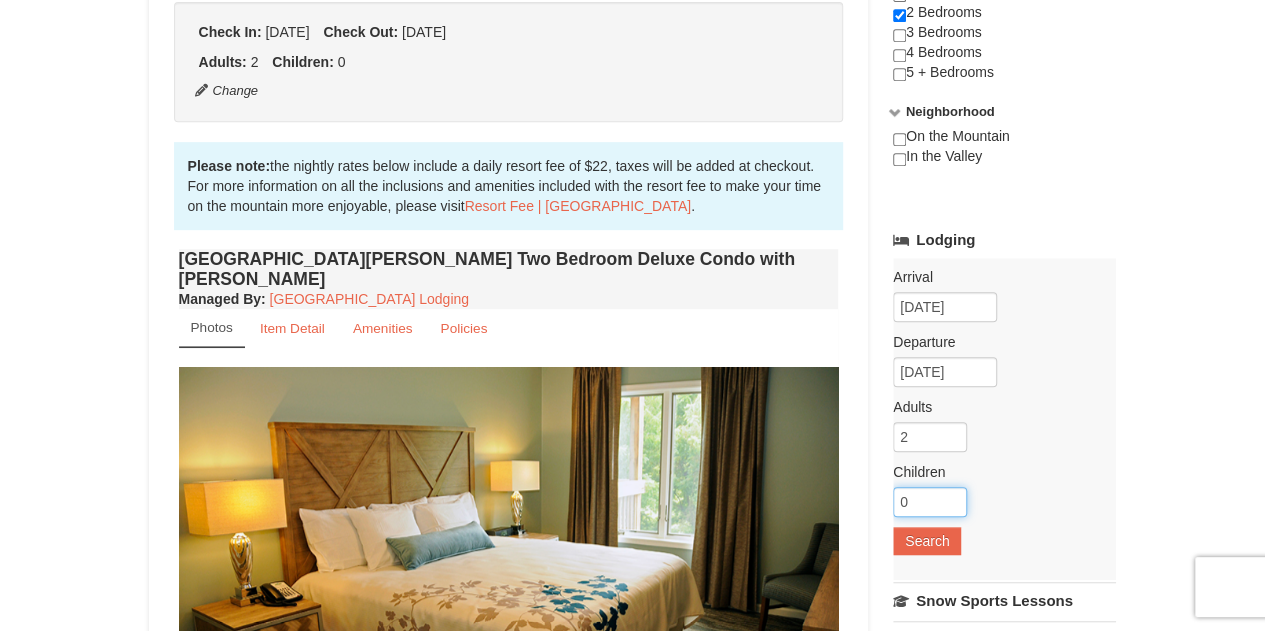 click on "0" at bounding box center [930, 502] 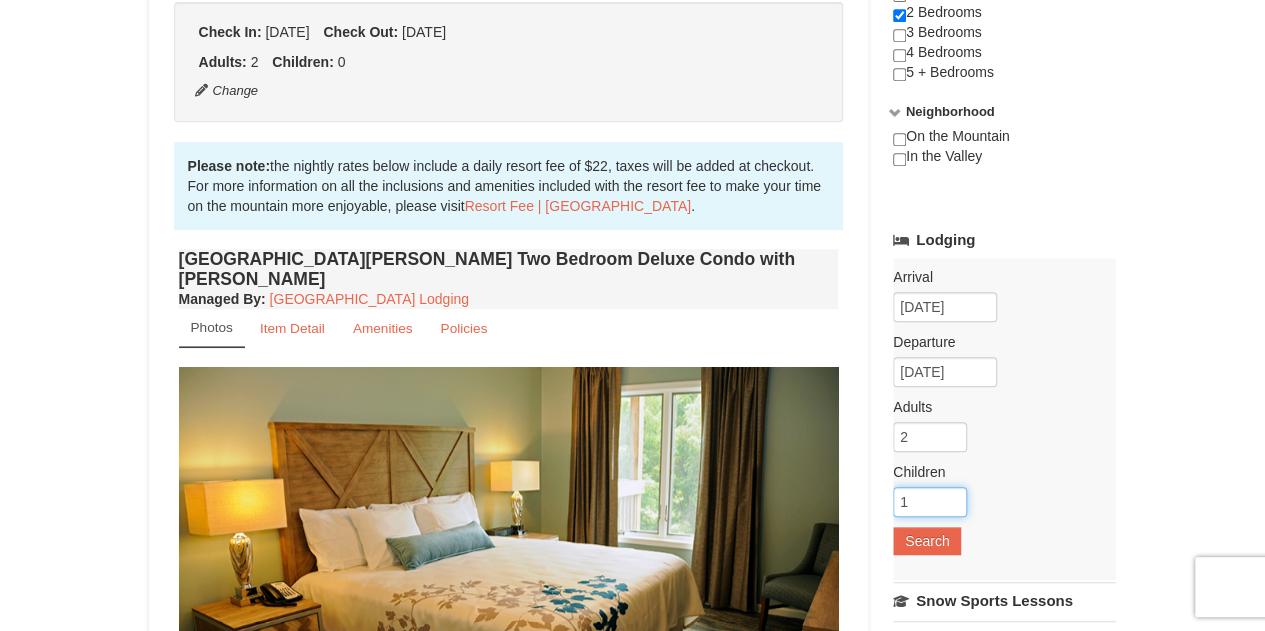 click on "1" at bounding box center [930, 502] 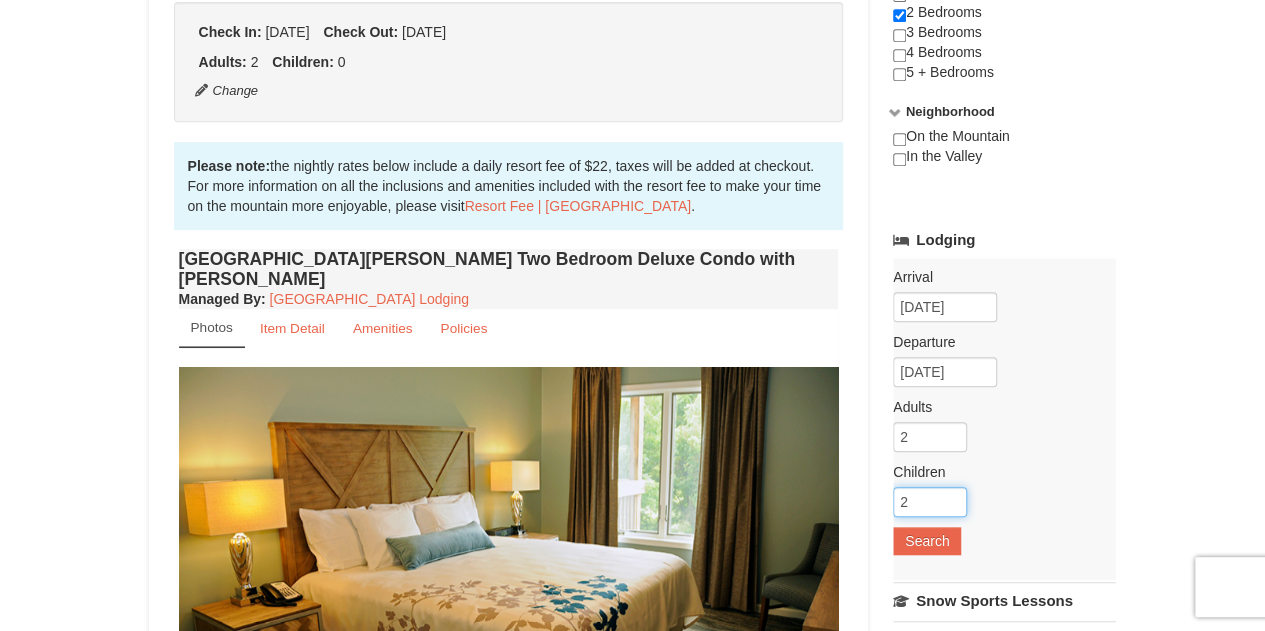click on "2" at bounding box center [930, 502] 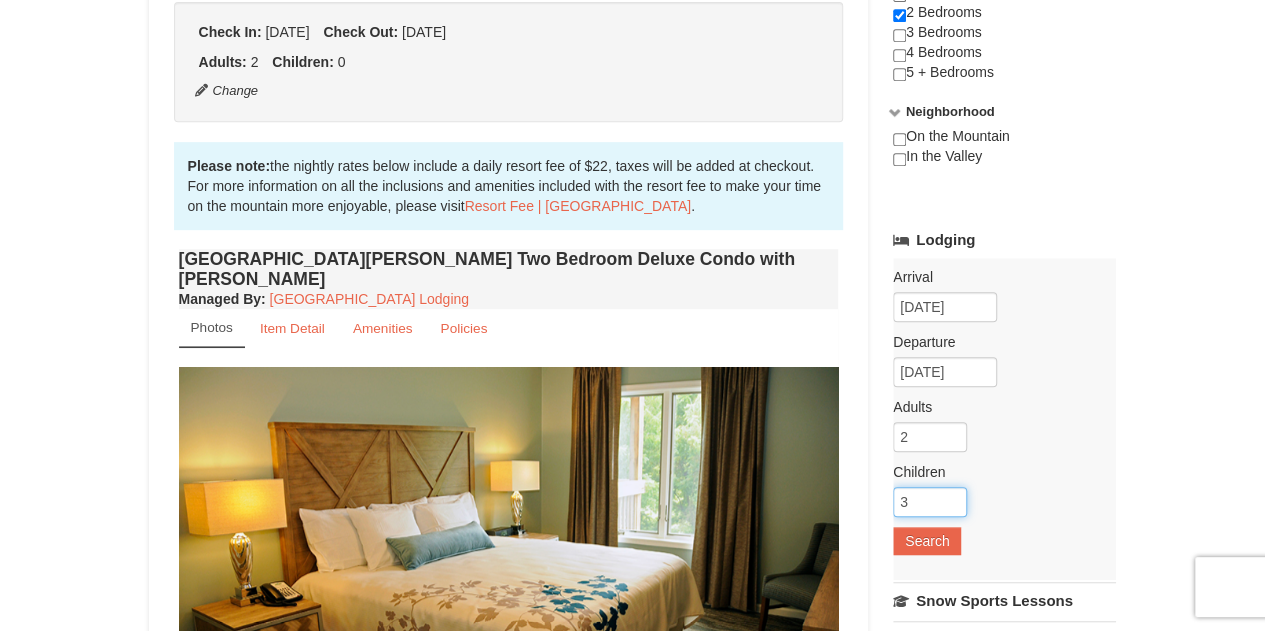 type on "3" 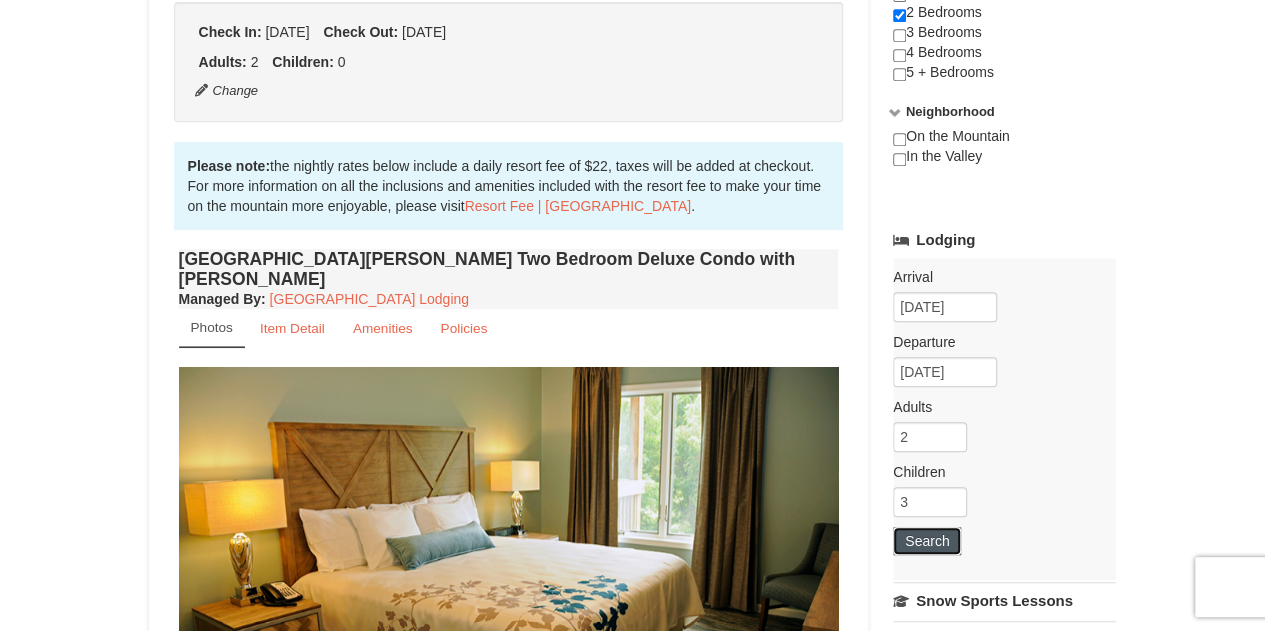 click on "Search" at bounding box center [927, 541] 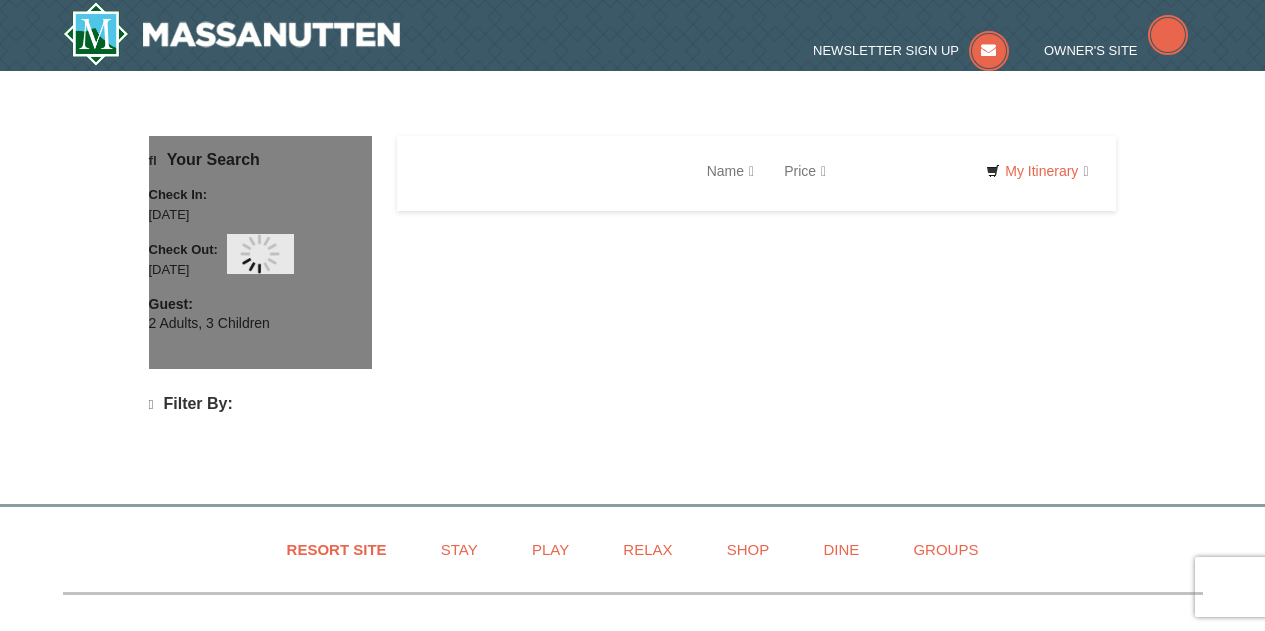 scroll, scrollTop: 0, scrollLeft: 0, axis: both 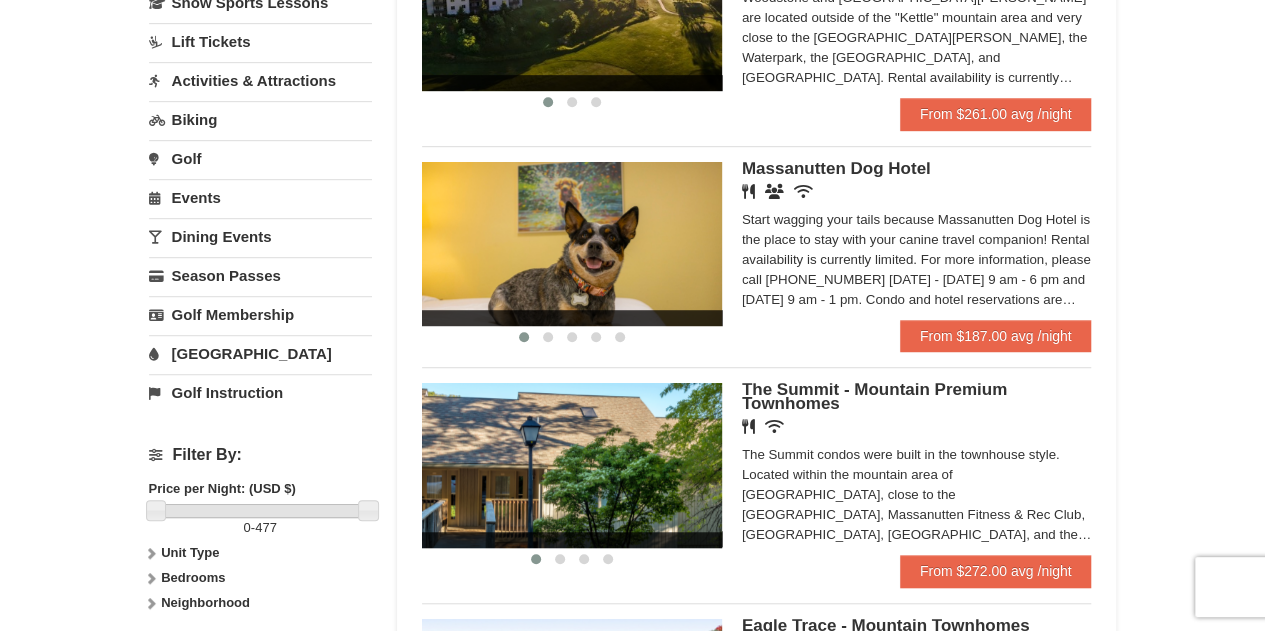 click on "The Summit - Mountain Premium Townhomes" at bounding box center (874, 396) 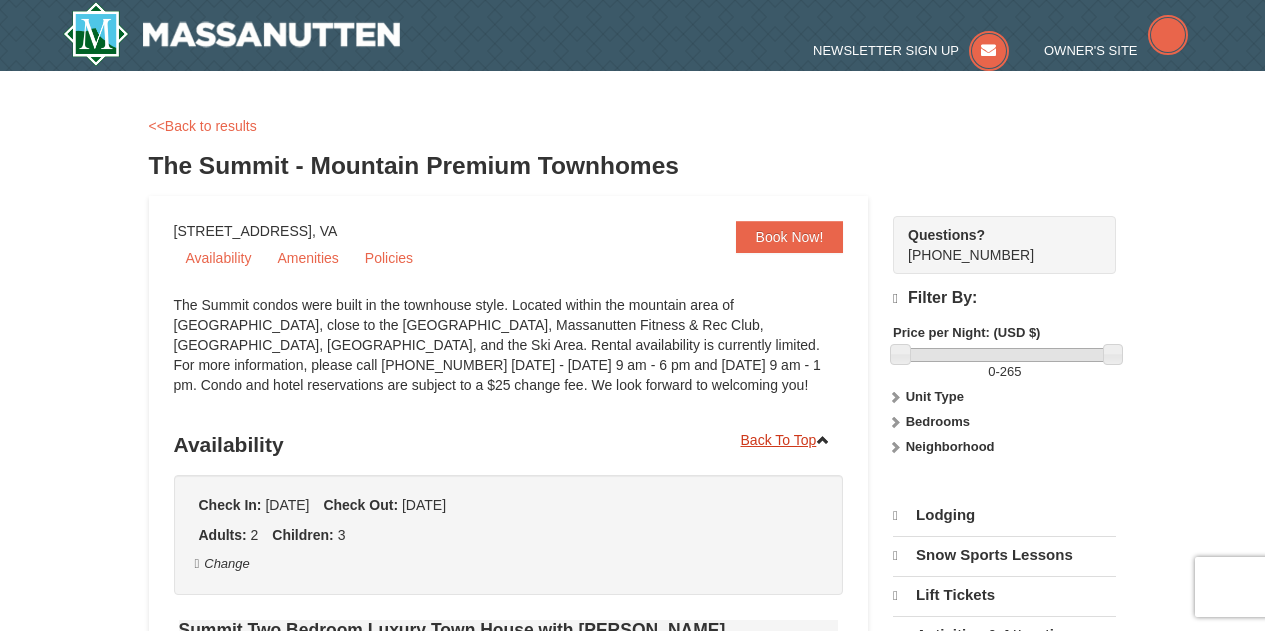 scroll, scrollTop: 0, scrollLeft: 0, axis: both 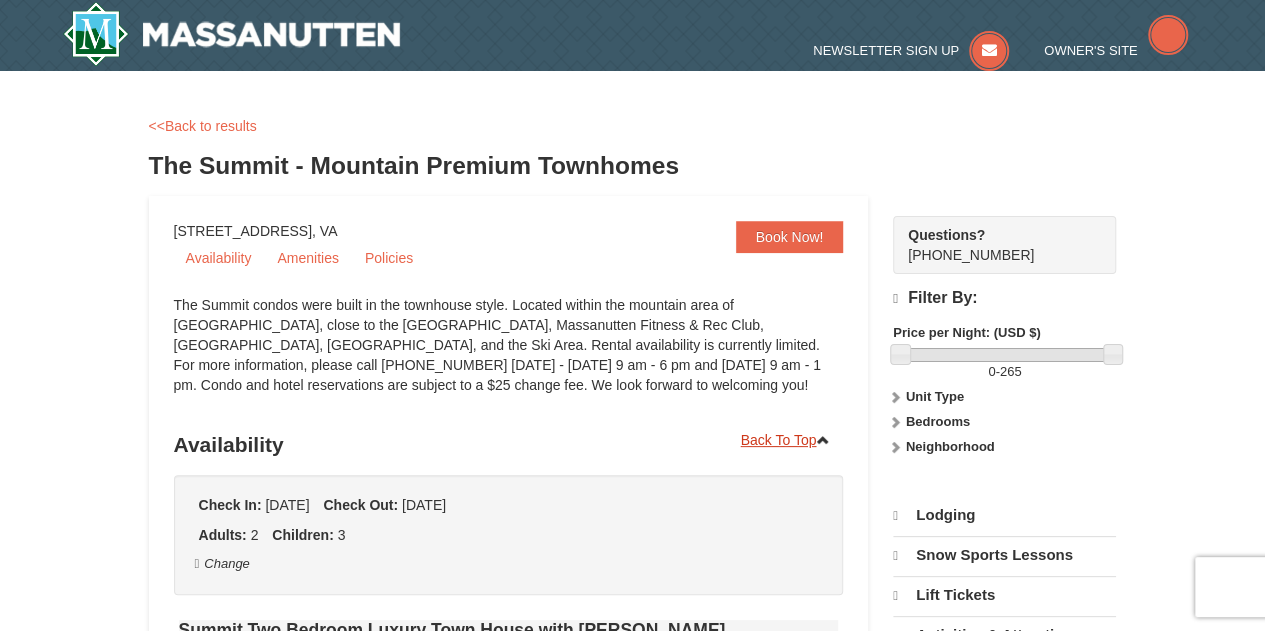 select on "7" 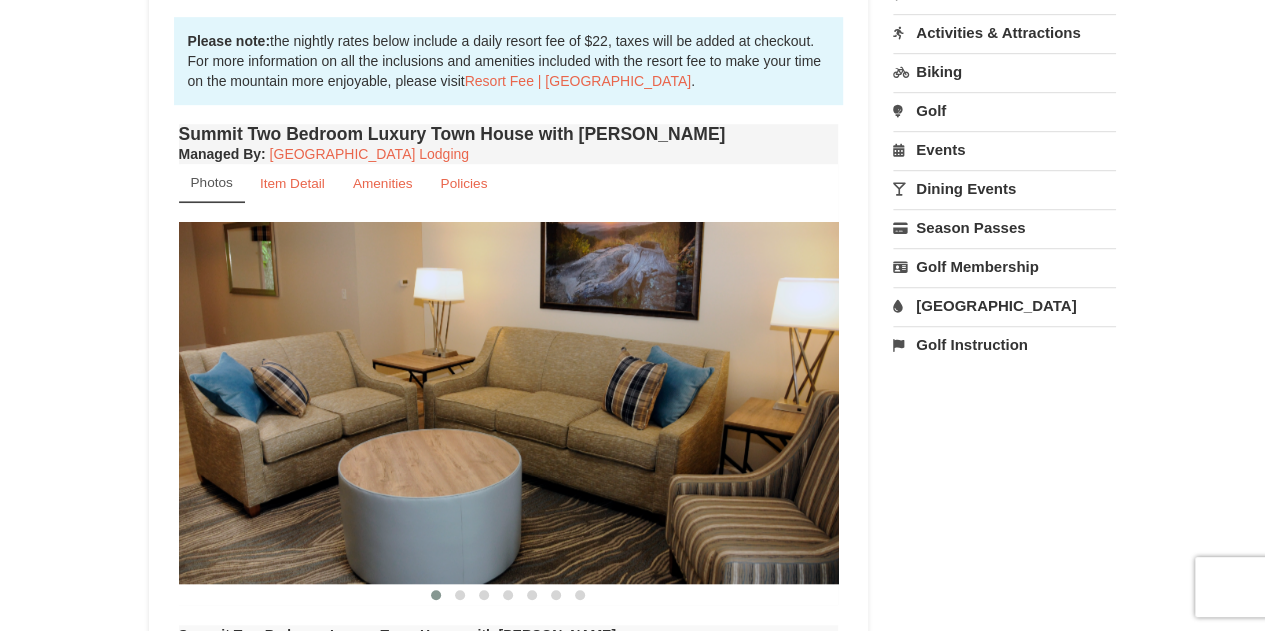 scroll, scrollTop: 600, scrollLeft: 0, axis: vertical 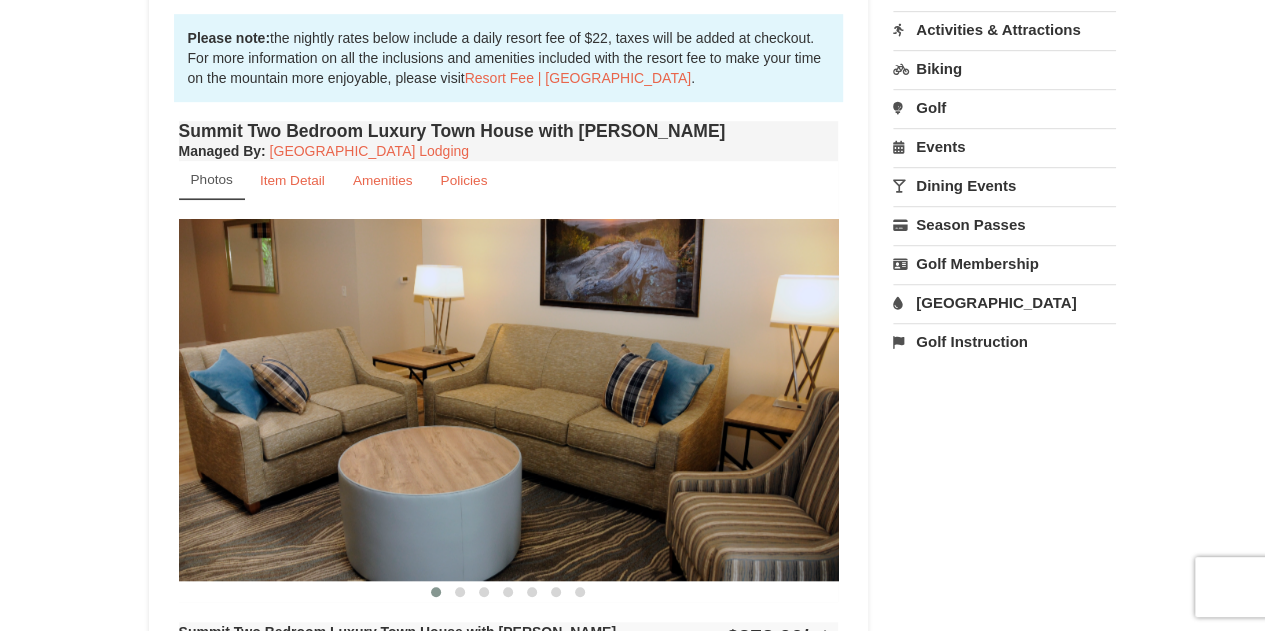 click at bounding box center (509, 399) 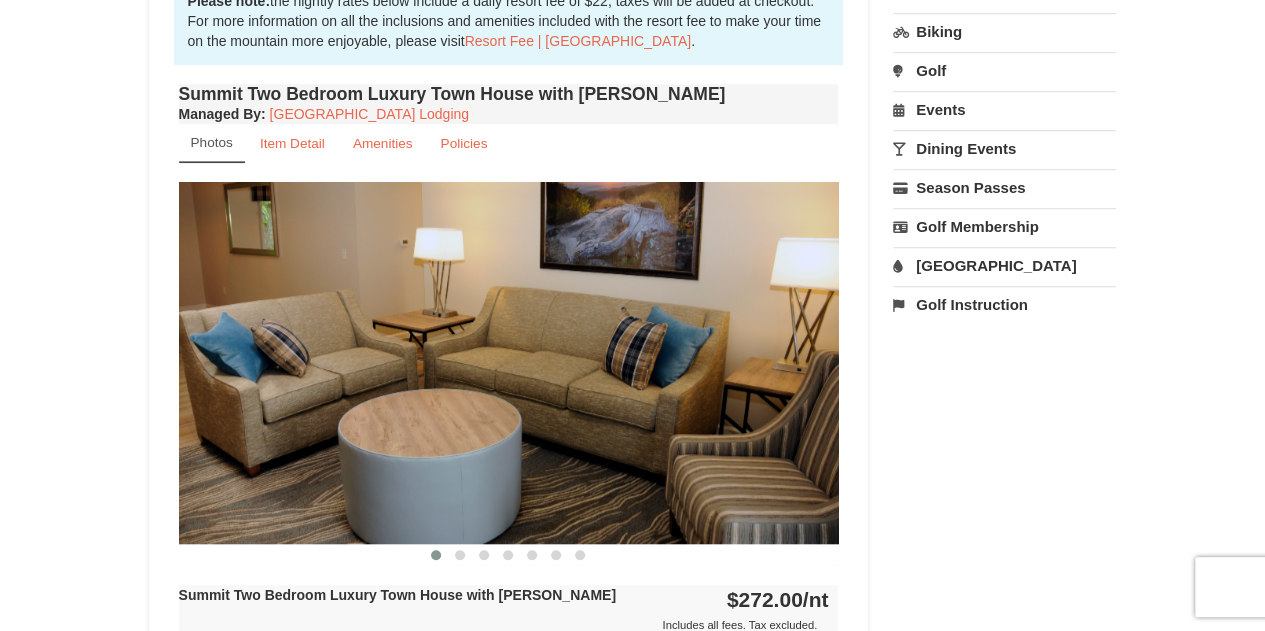 scroll, scrollTop: 640, scrollLeft: 0, axis: vertical 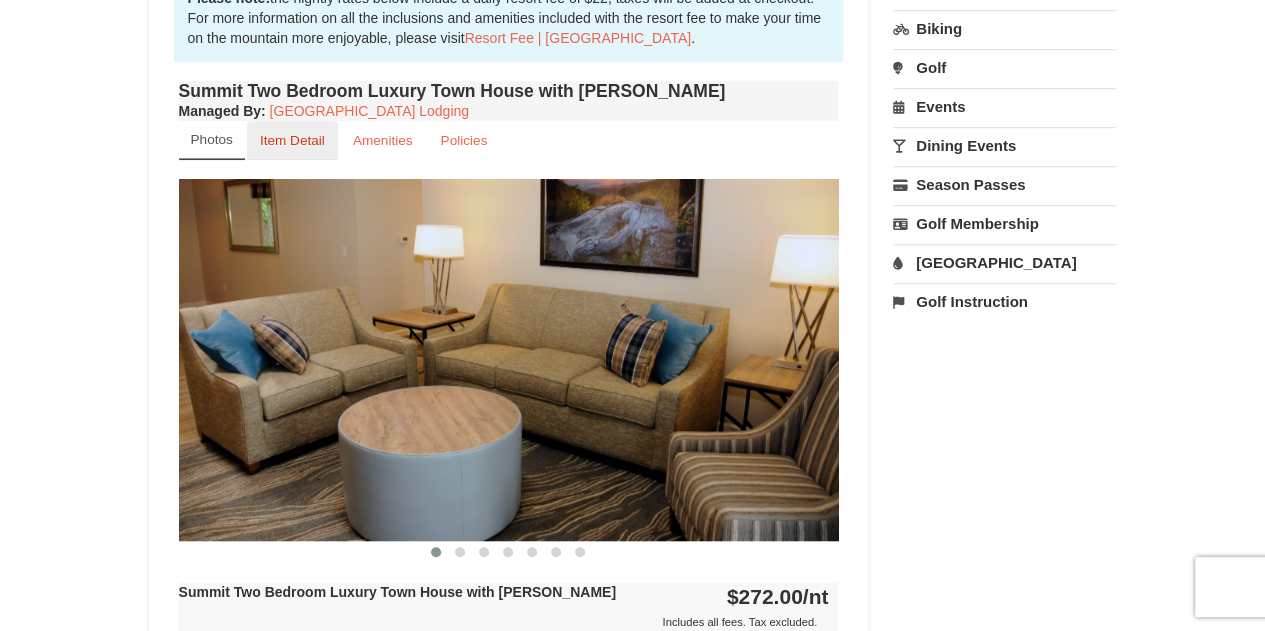 click on "Item Detail" at bounding box center [292, 140] 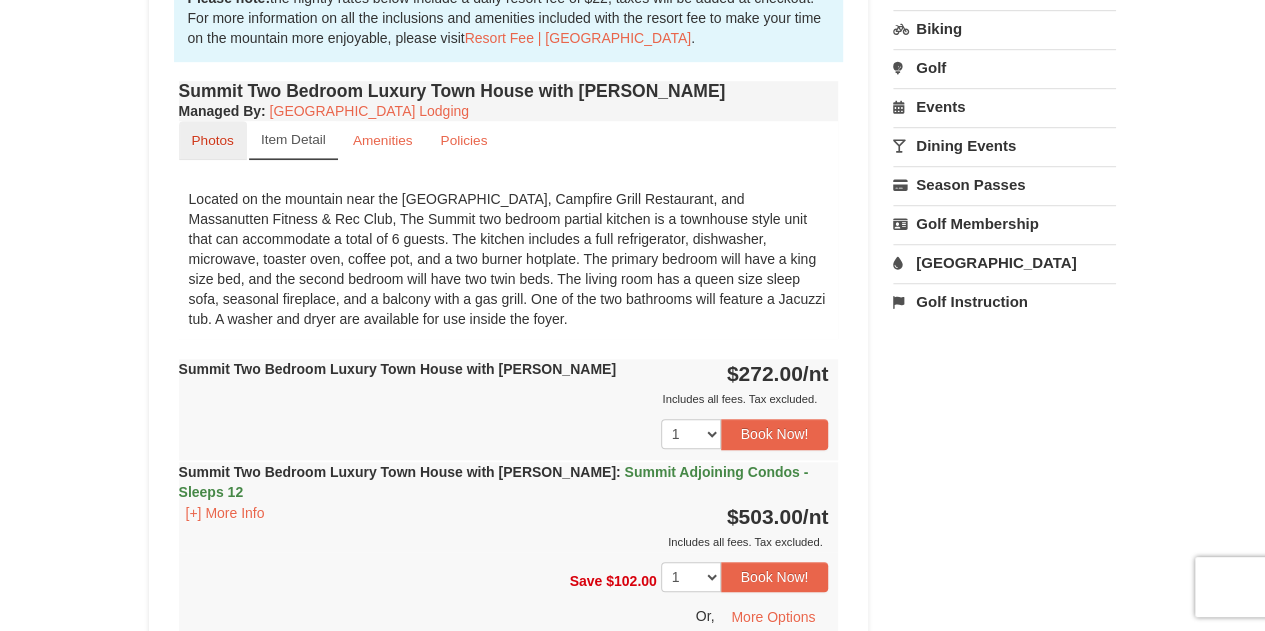 click on "Photos" at bounding box center [213, 140] 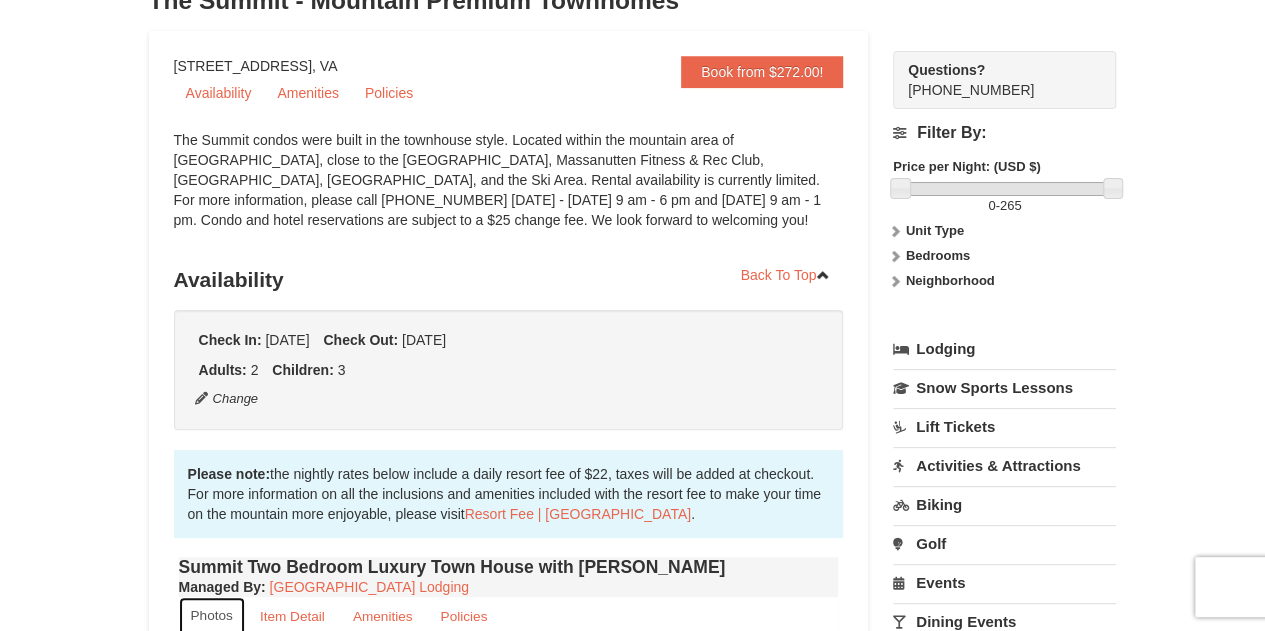 scroll, scrollTop: 0, scrollLeft: 0, axis: both 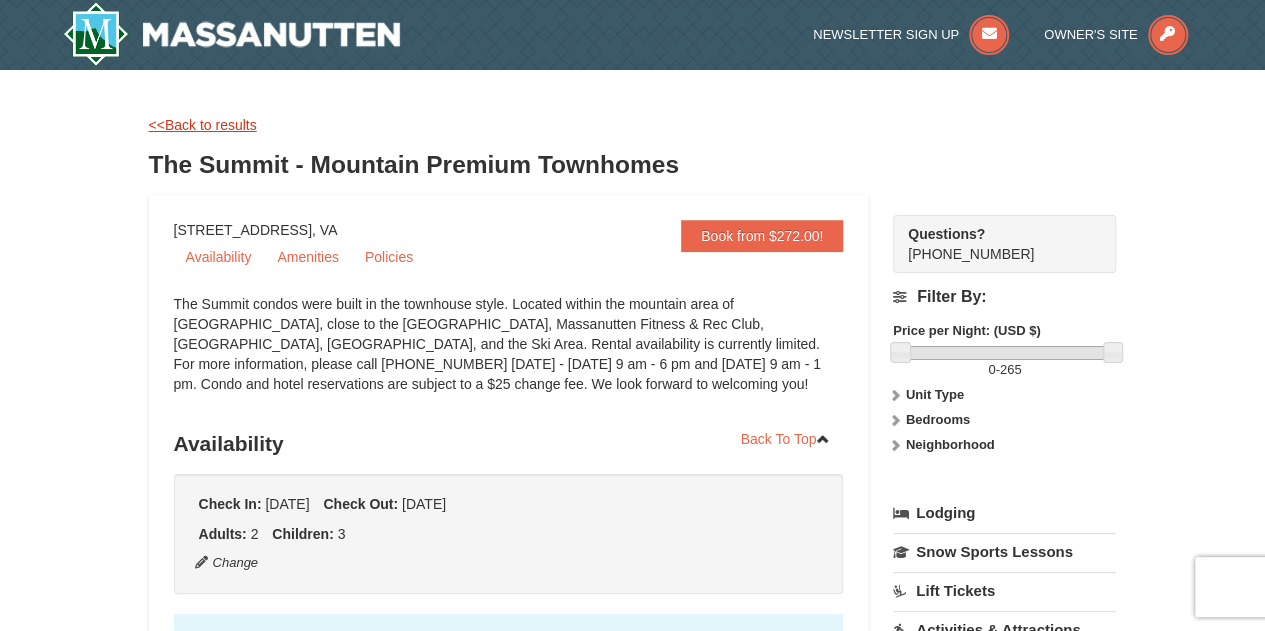 click on "<<Back to results" at bounding box center (203, 125) 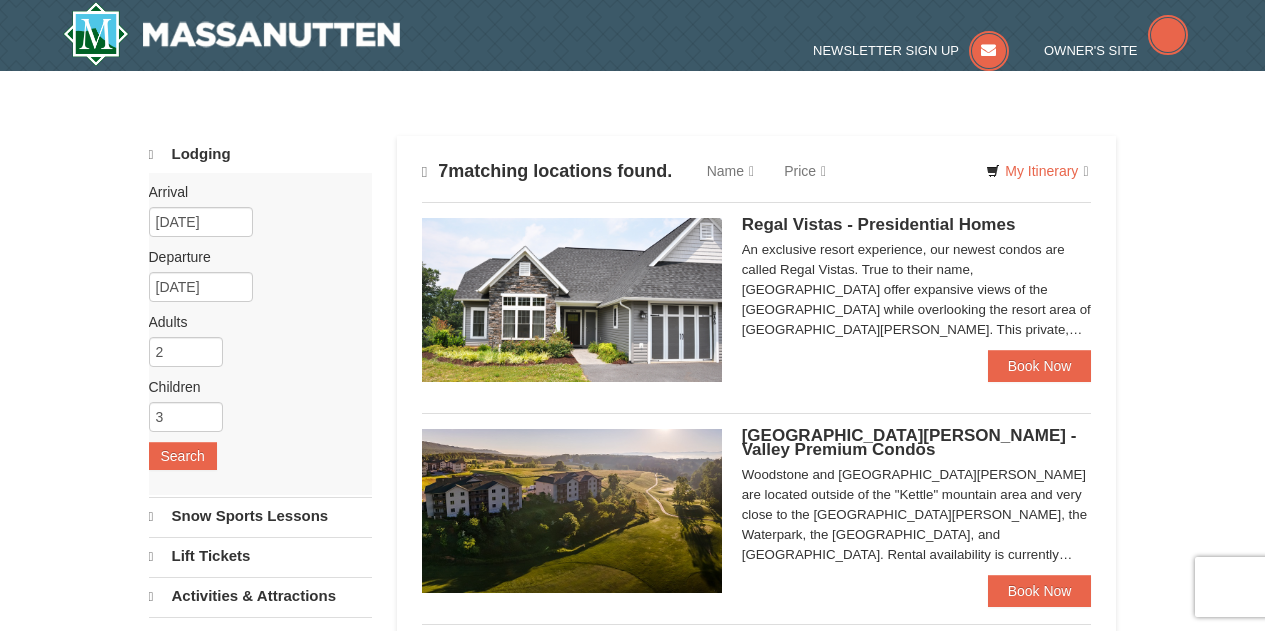 scroll, scrollTop: 511, scrollLeft: 0, axis: vertical 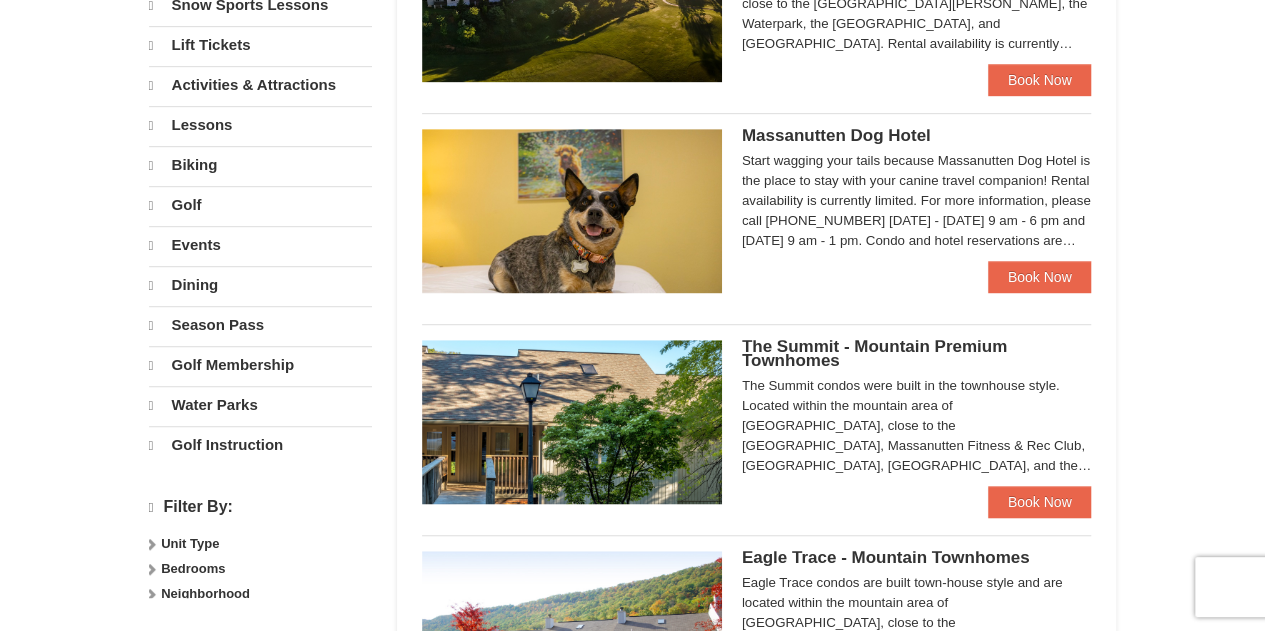 click on "Golf" at bounding box center [260, 205] 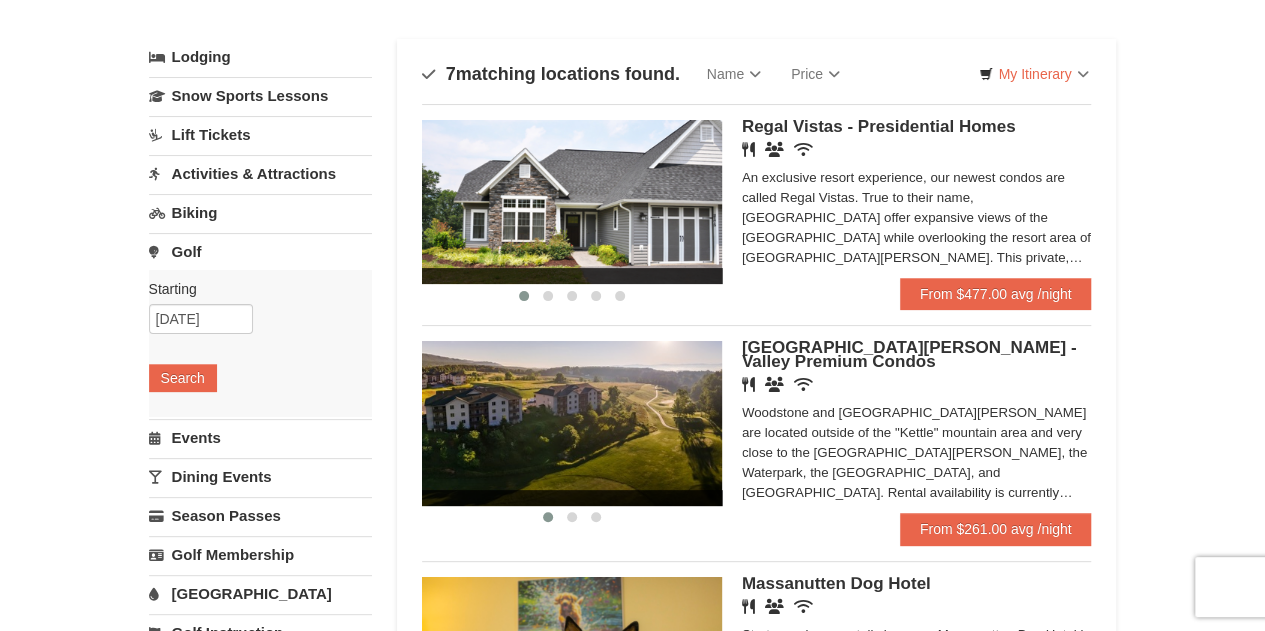 scroll, scrollTop: 78, scrollLeft: 0, axis: vertical 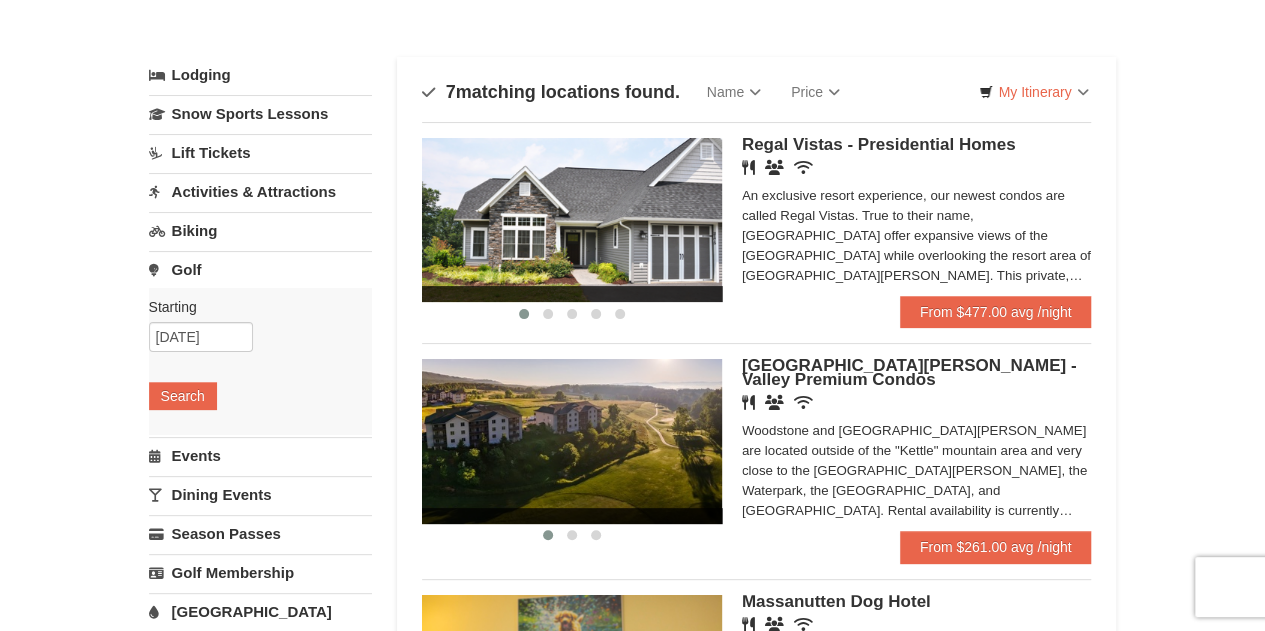 click at bounding box center [572, 441] 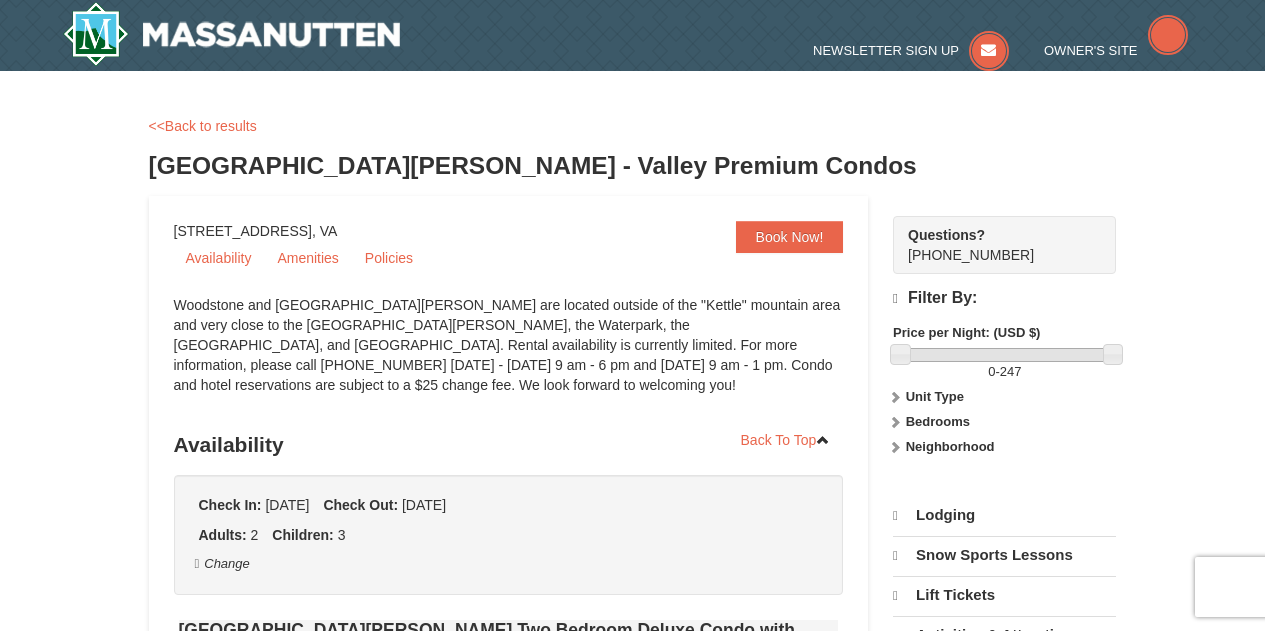 scroll, scrollTop: 0, scrollLeft: 0, axis: both 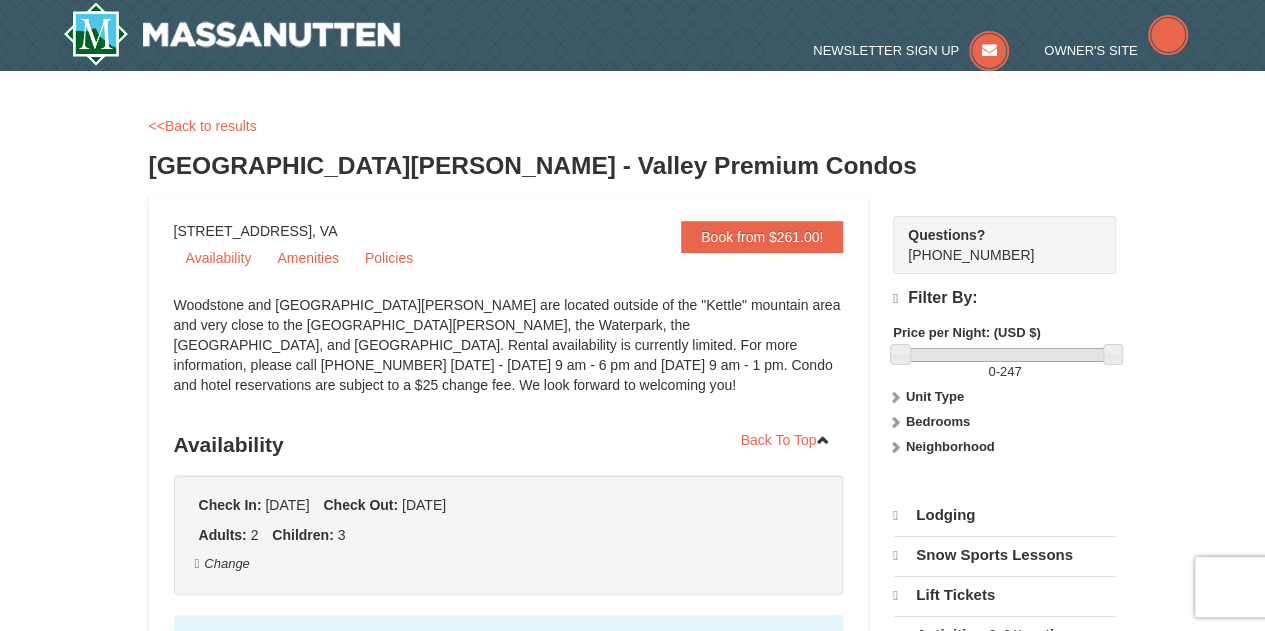 select on "7" 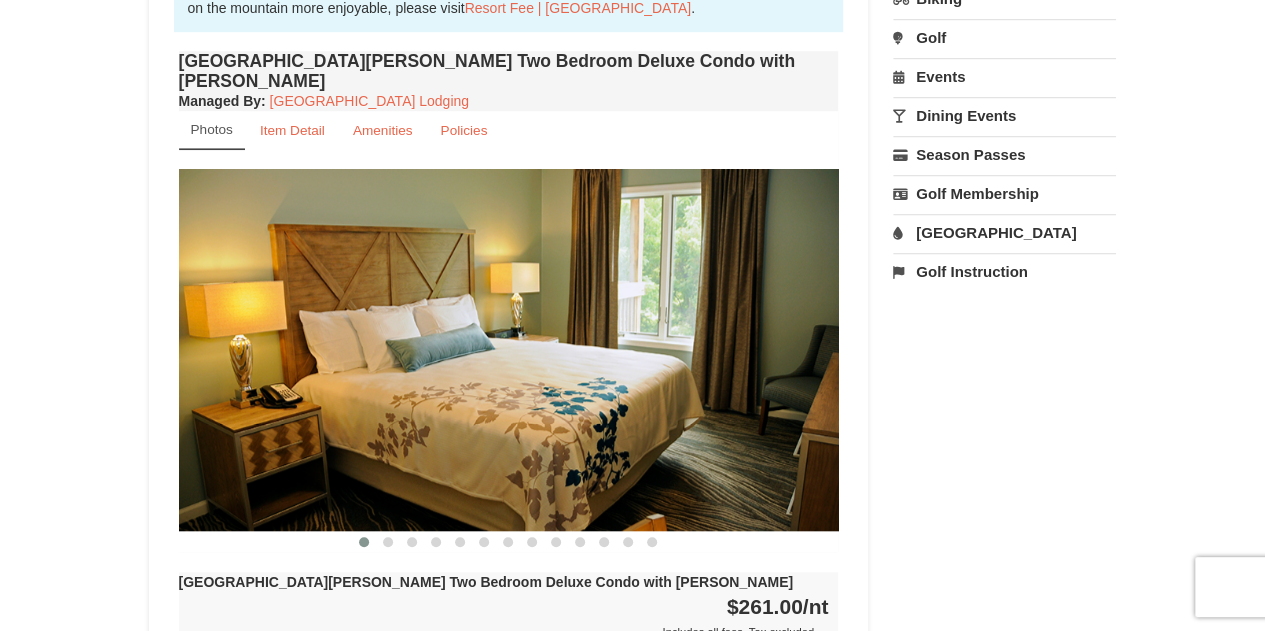 scroll, scrollTop: 708, scrollLeft: 0, axis: vertical 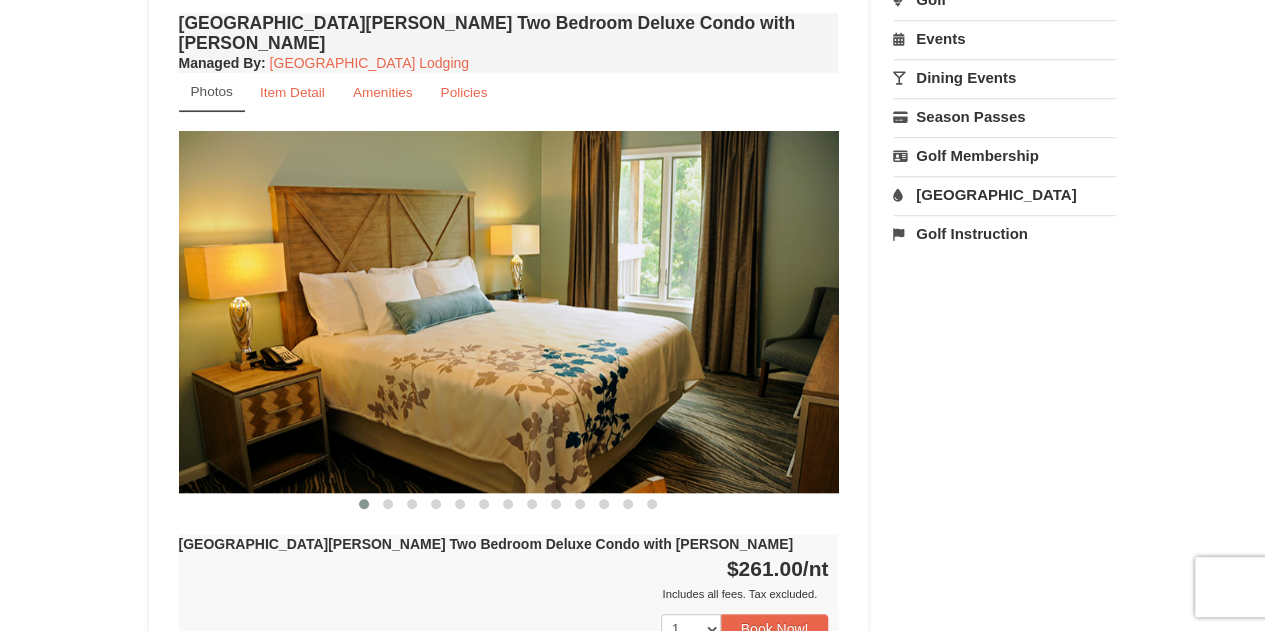 click at bounding box center (509, 311) 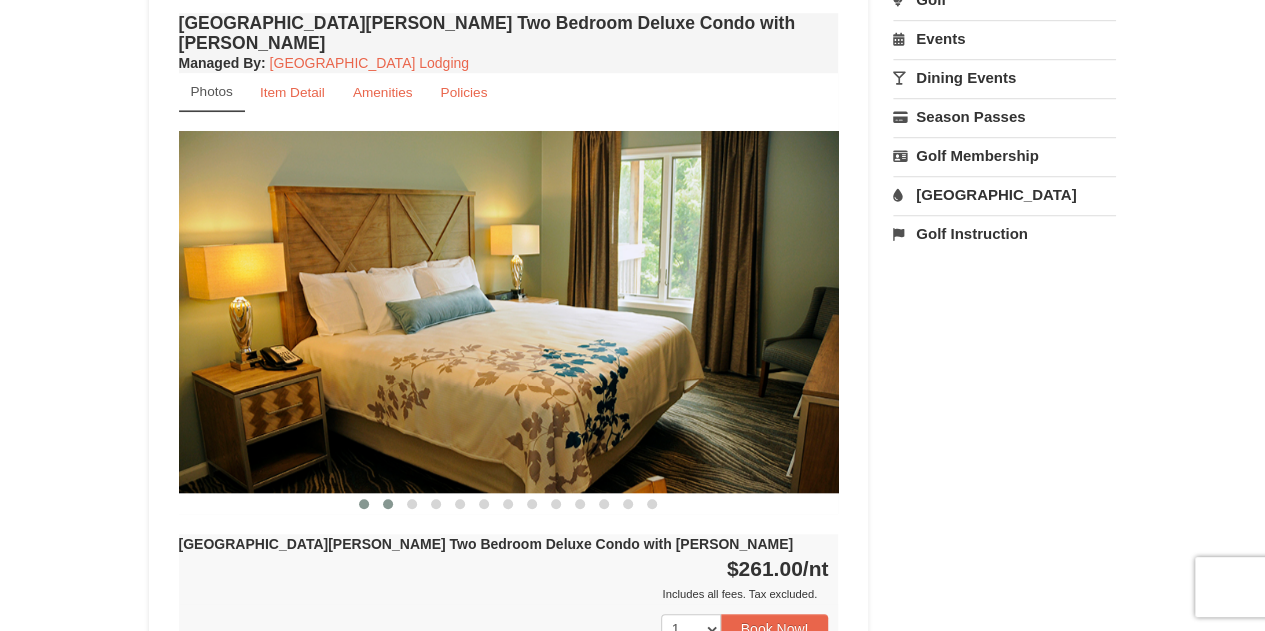 click at bounding box center [388, 504] 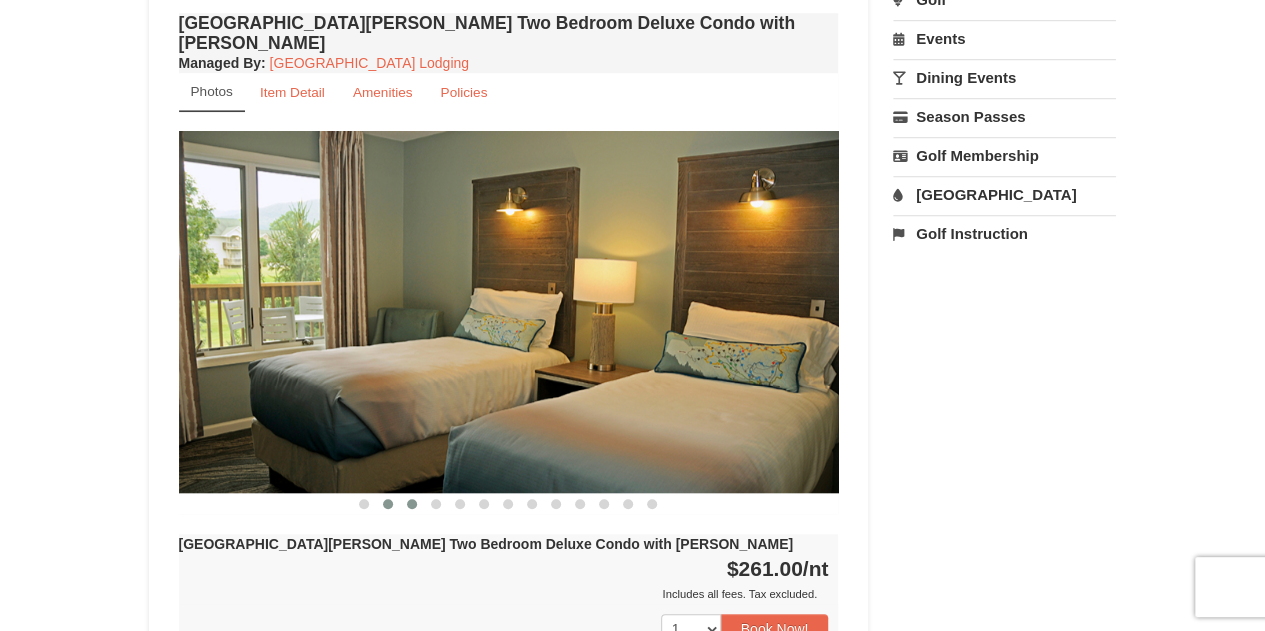 click at bounding box center (412, 504) 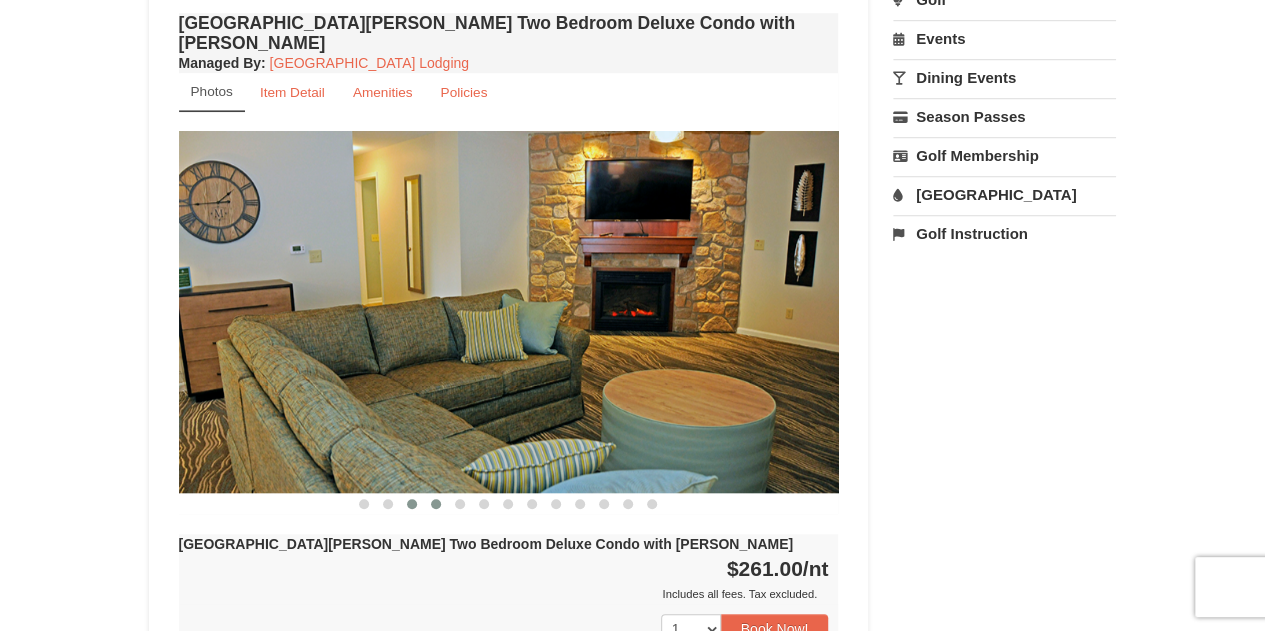 click at bounding box center (436, 504) 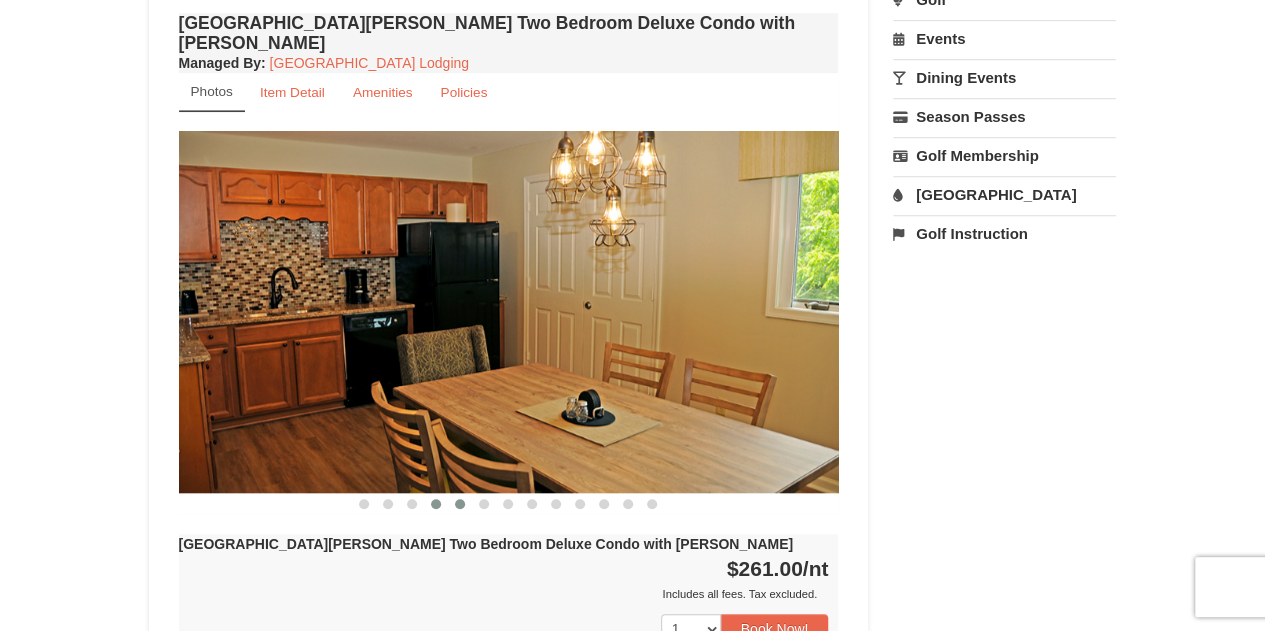 click at bounding box center [460, 504] 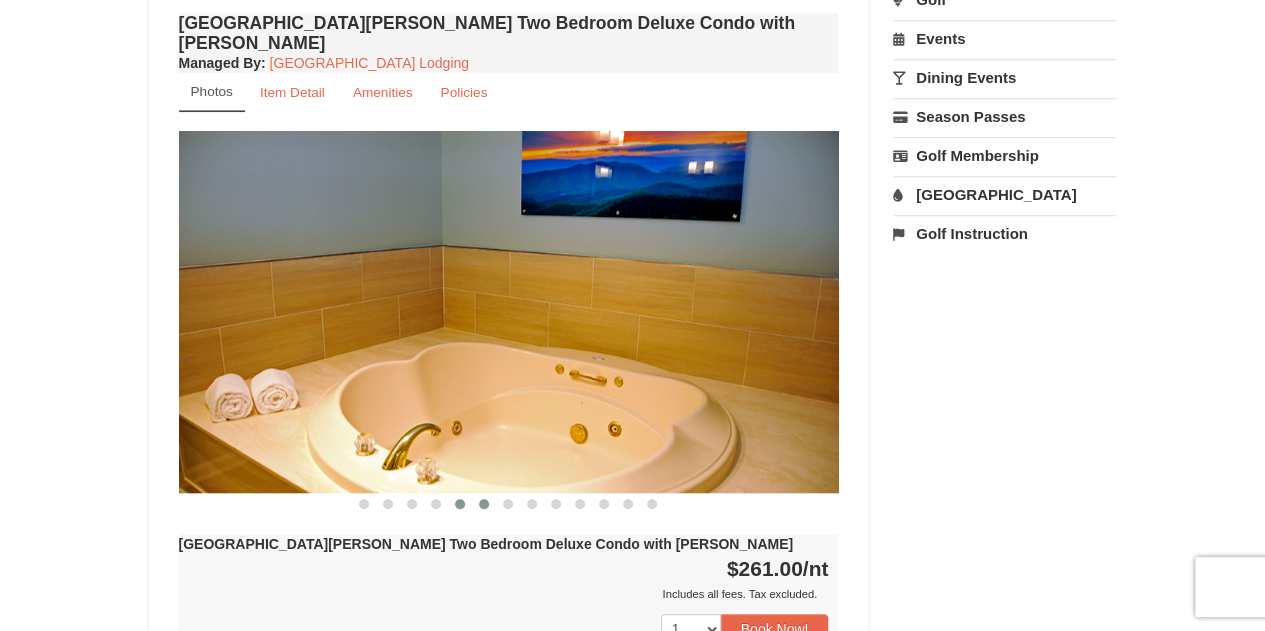 click at bounding box center [484, 504] 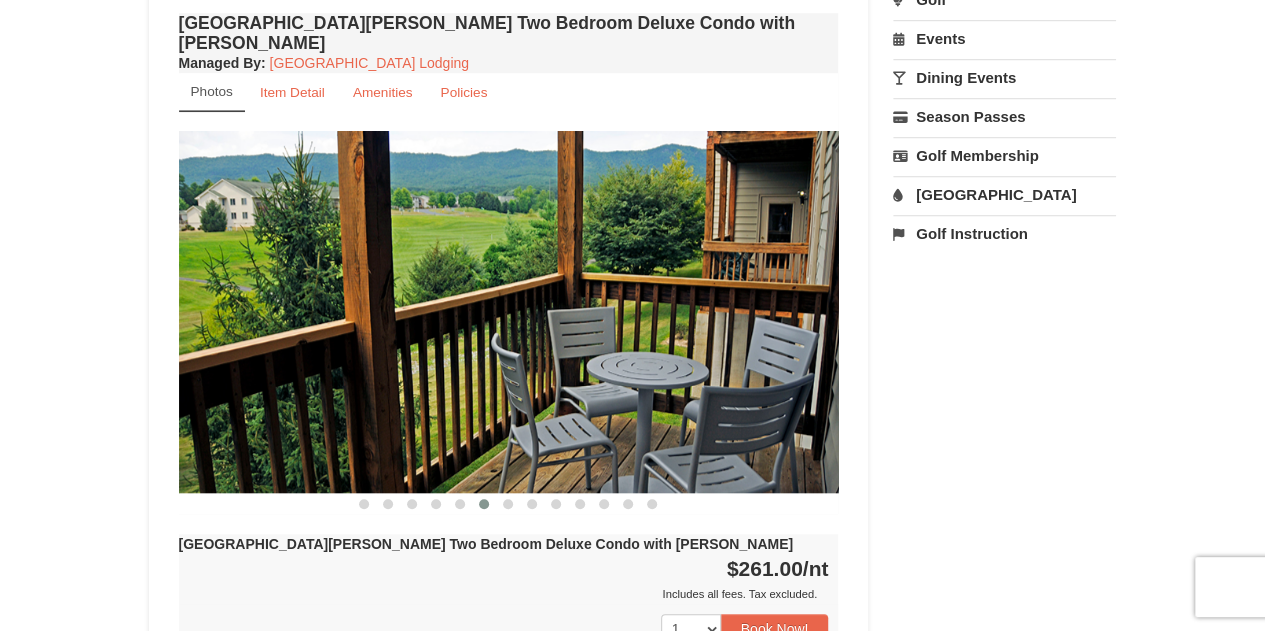 click at bounding box center [484, 504] 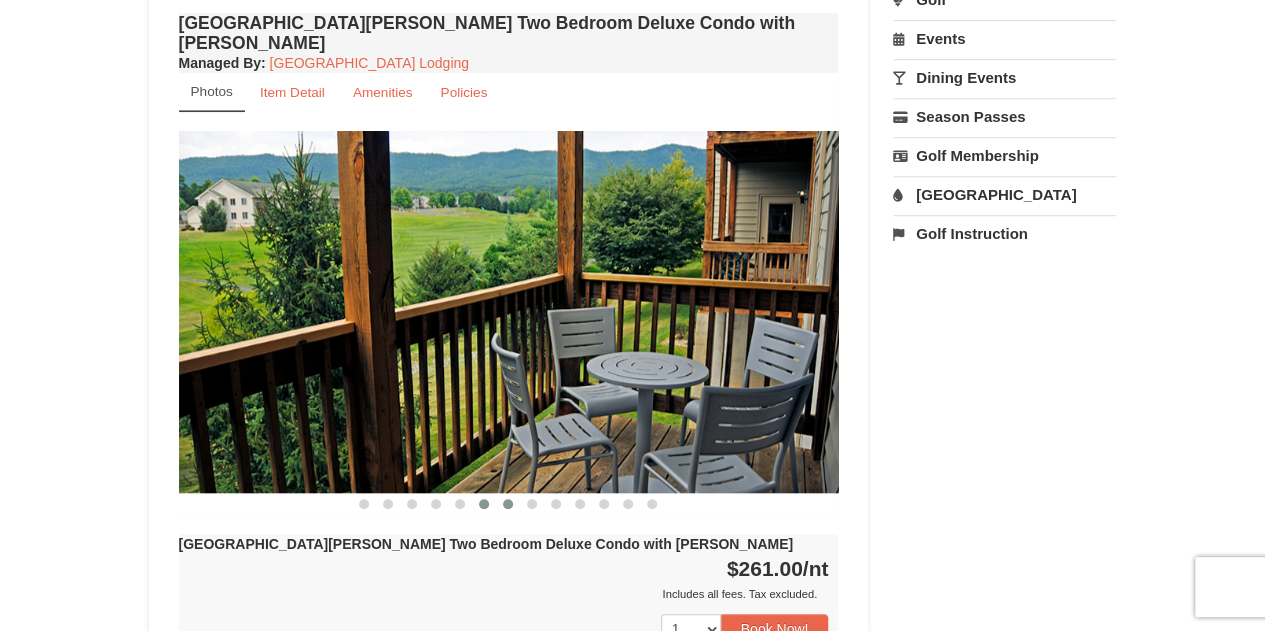 click at bounding box center (508, 504) 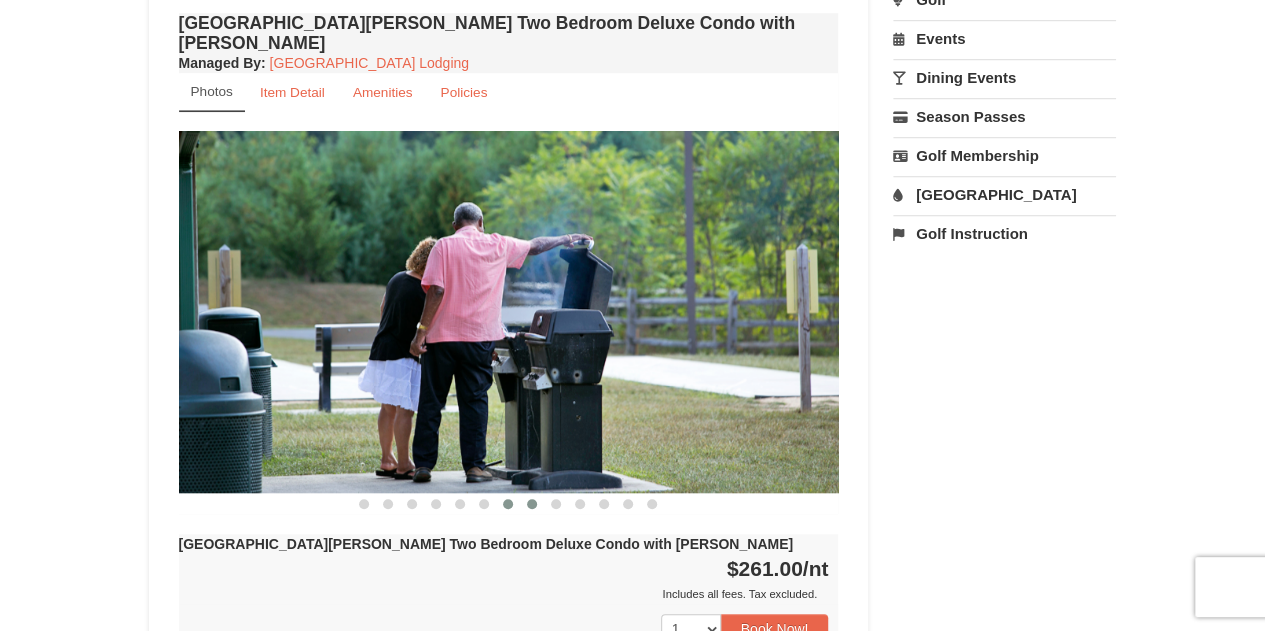 click at bounding box center [532, 504] 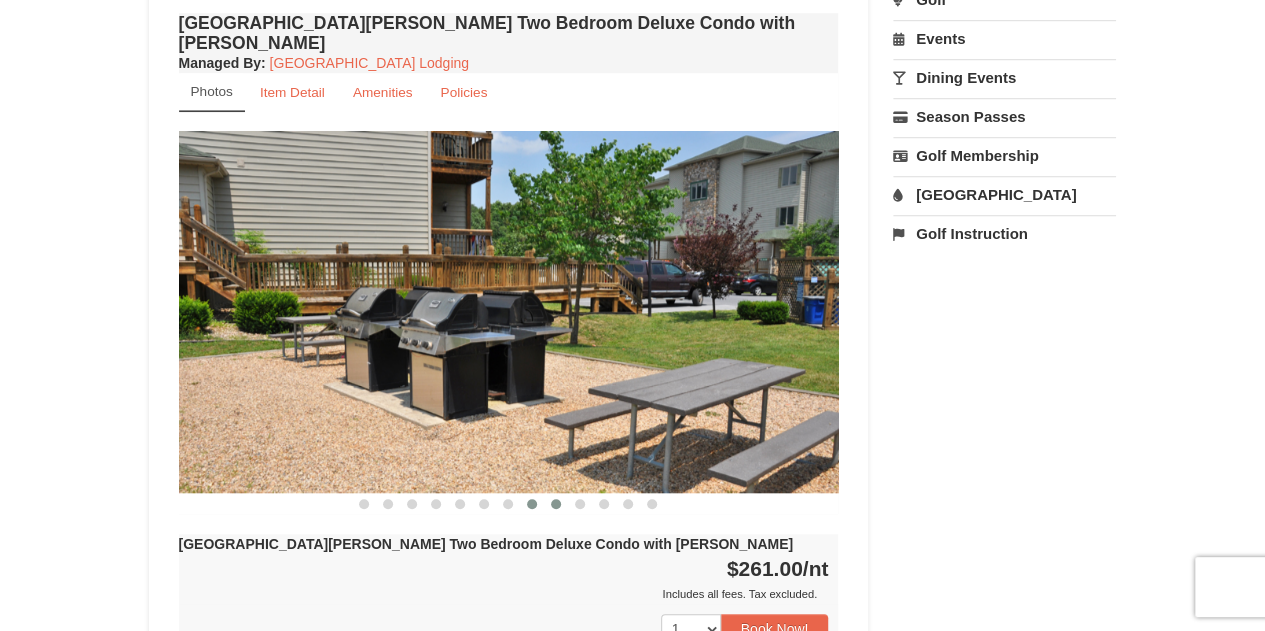 click at bounding box center (556, 504) 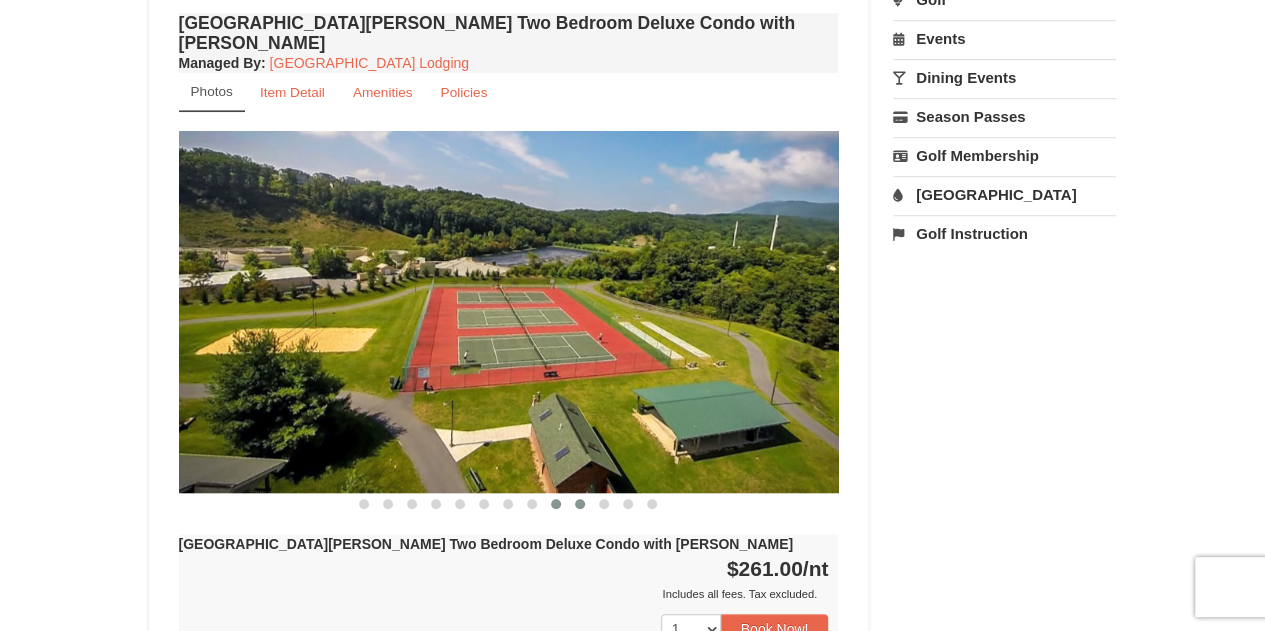 click at bounding box center (580, 504) 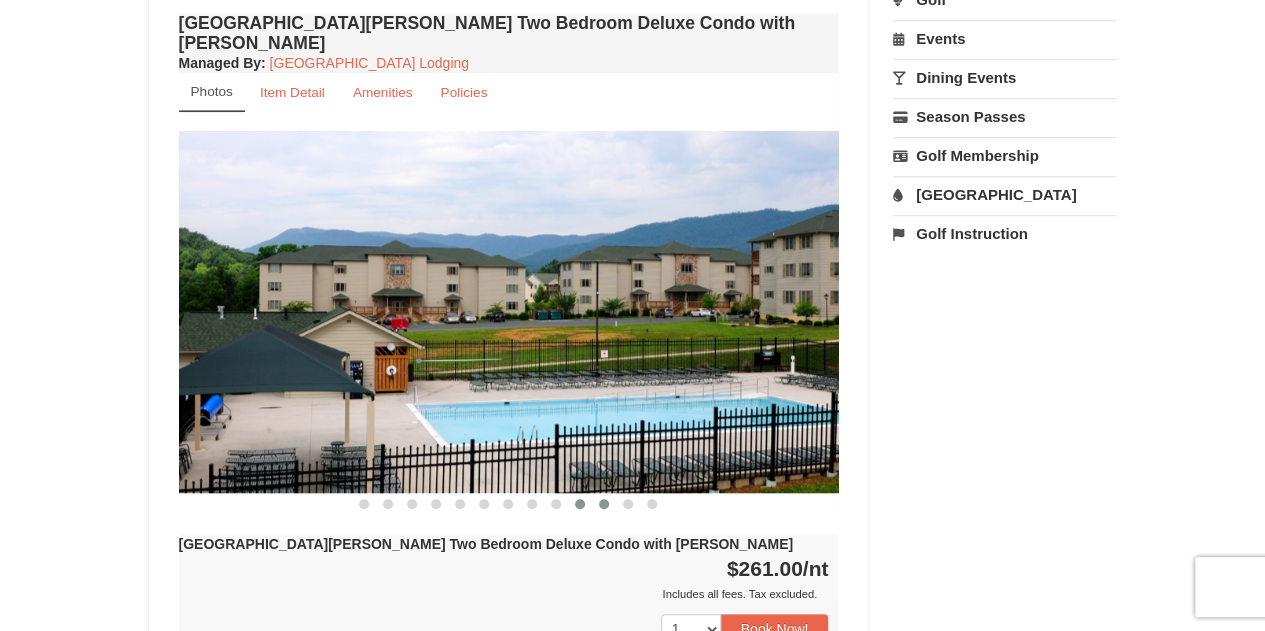 click at bounding box center [604, 504] 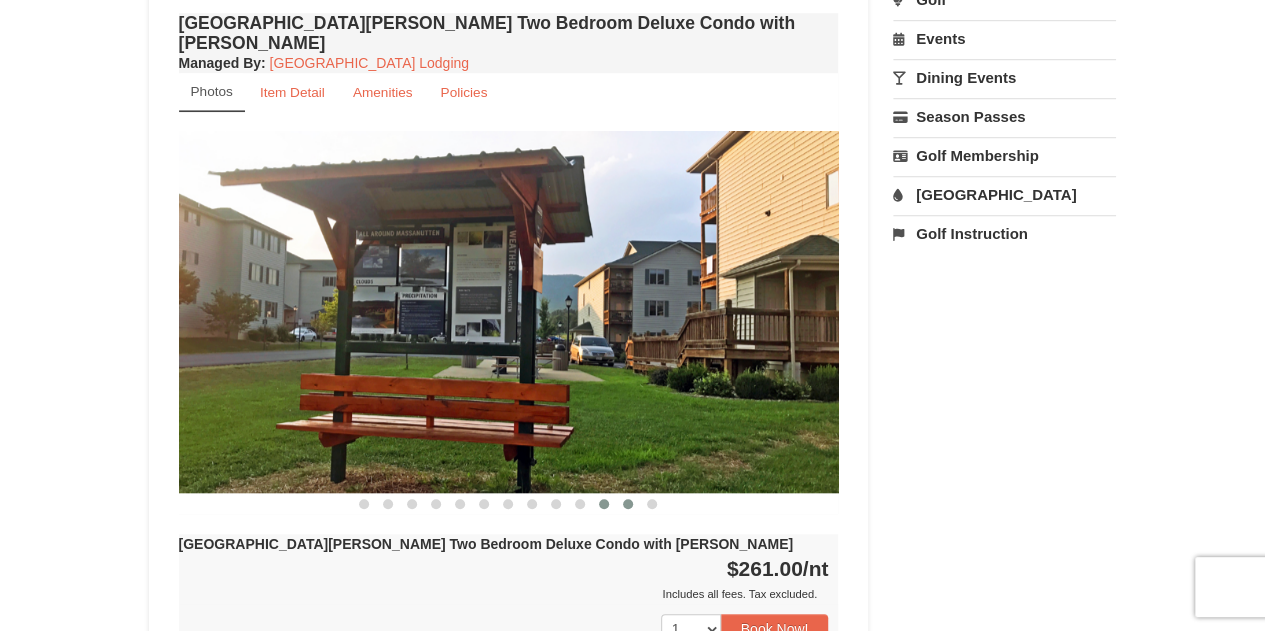 click at bounding box center [628, 504] 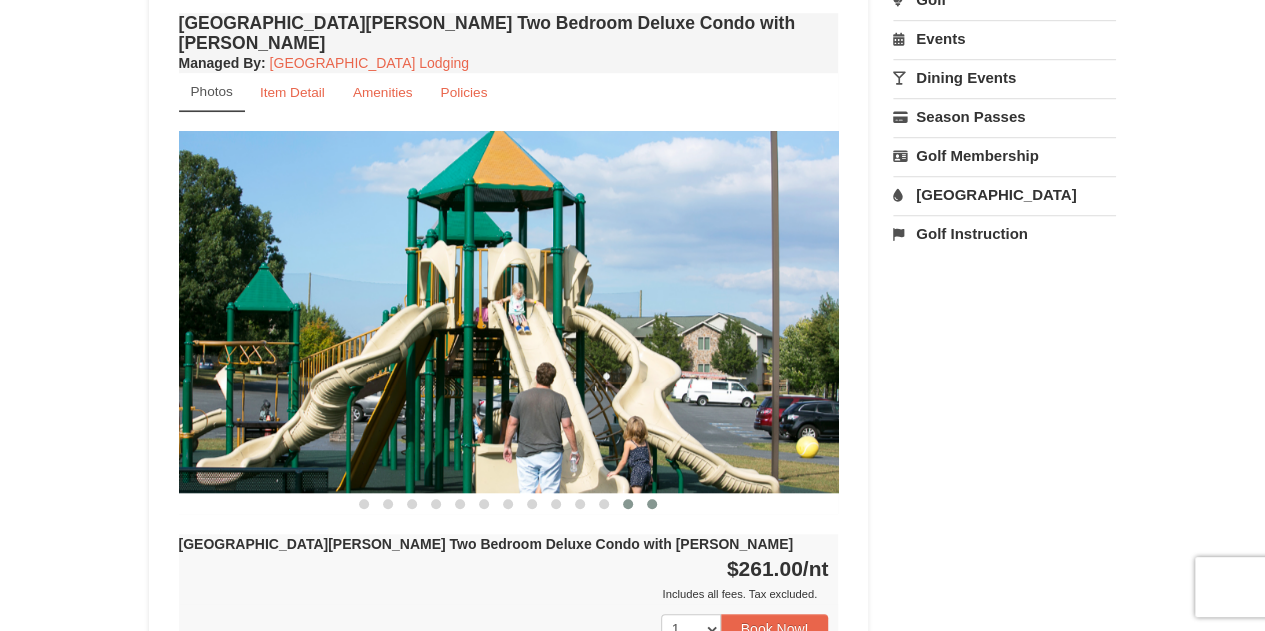 click at bounding box center (652, 504) 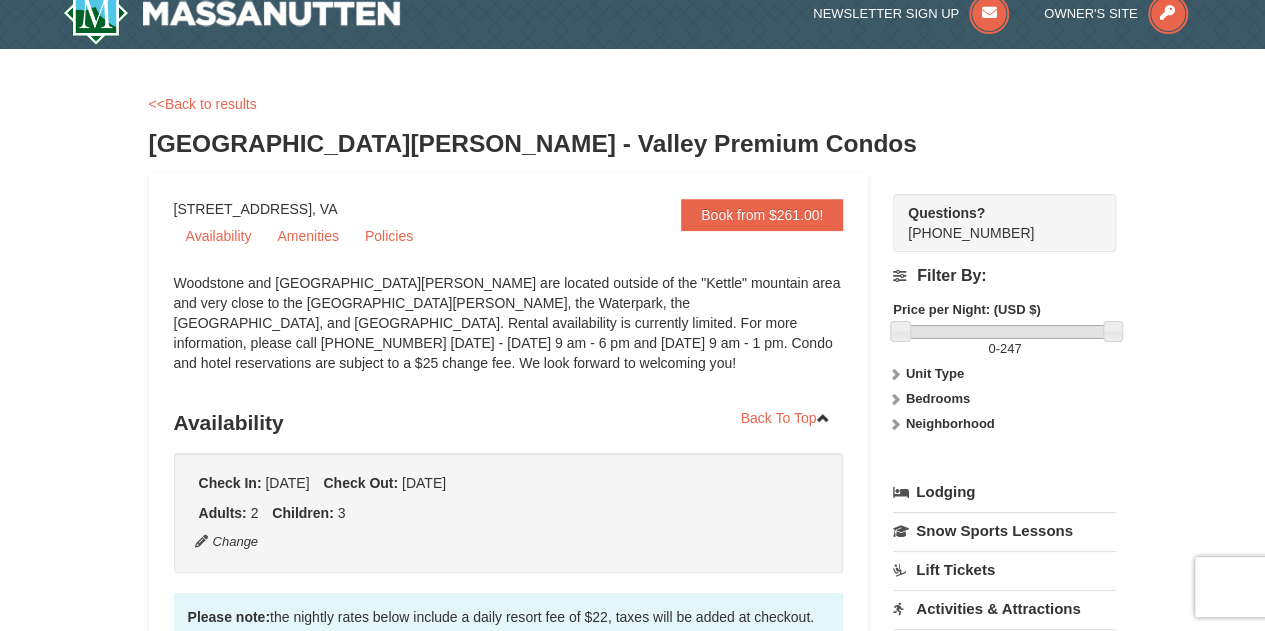scroll, scrollTop: 0, scrollLeft: 0, axis: both 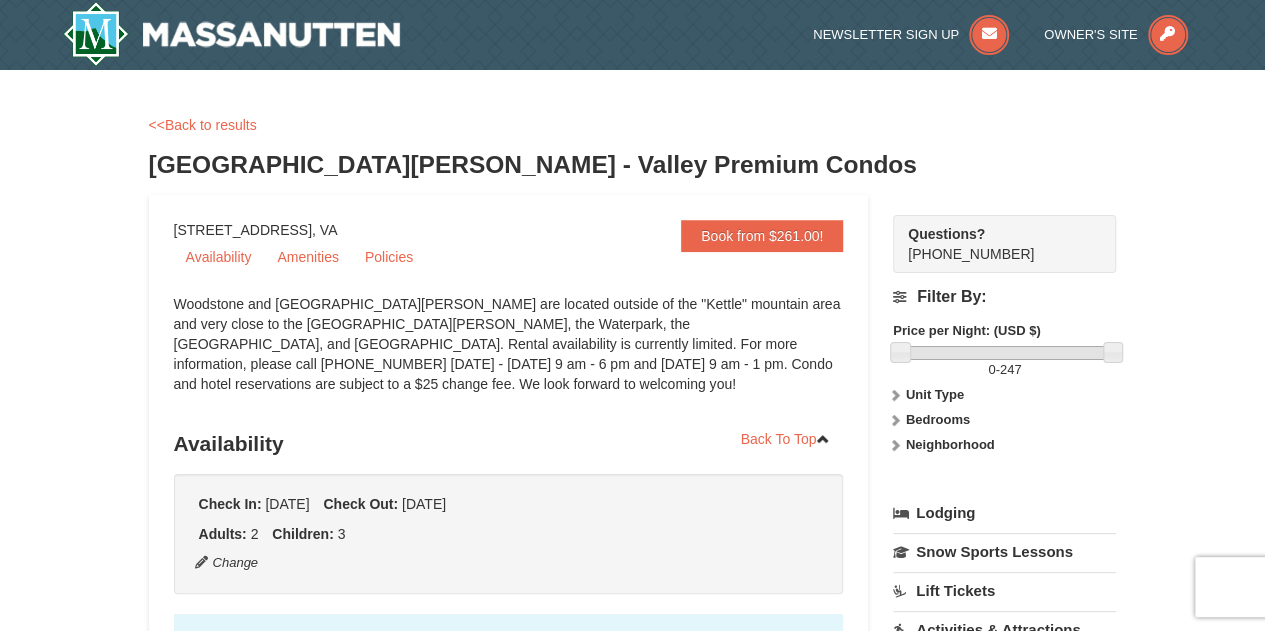 type 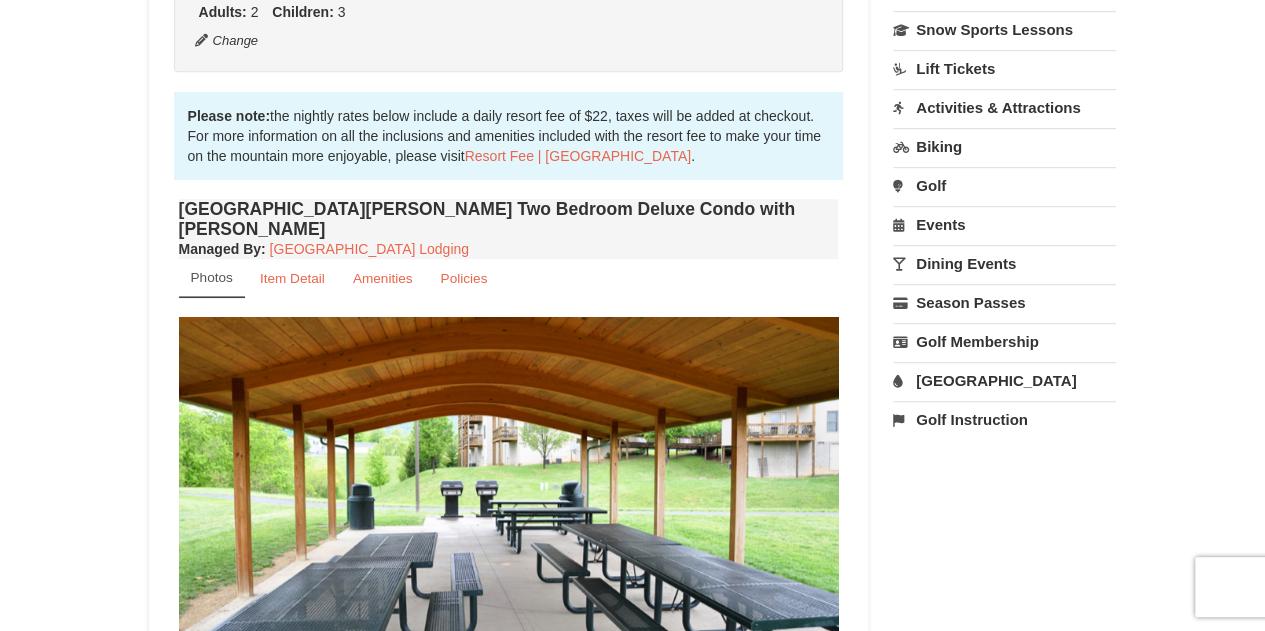scroll, scrollTop: 552, scrollLeft: 0, axis: vertical 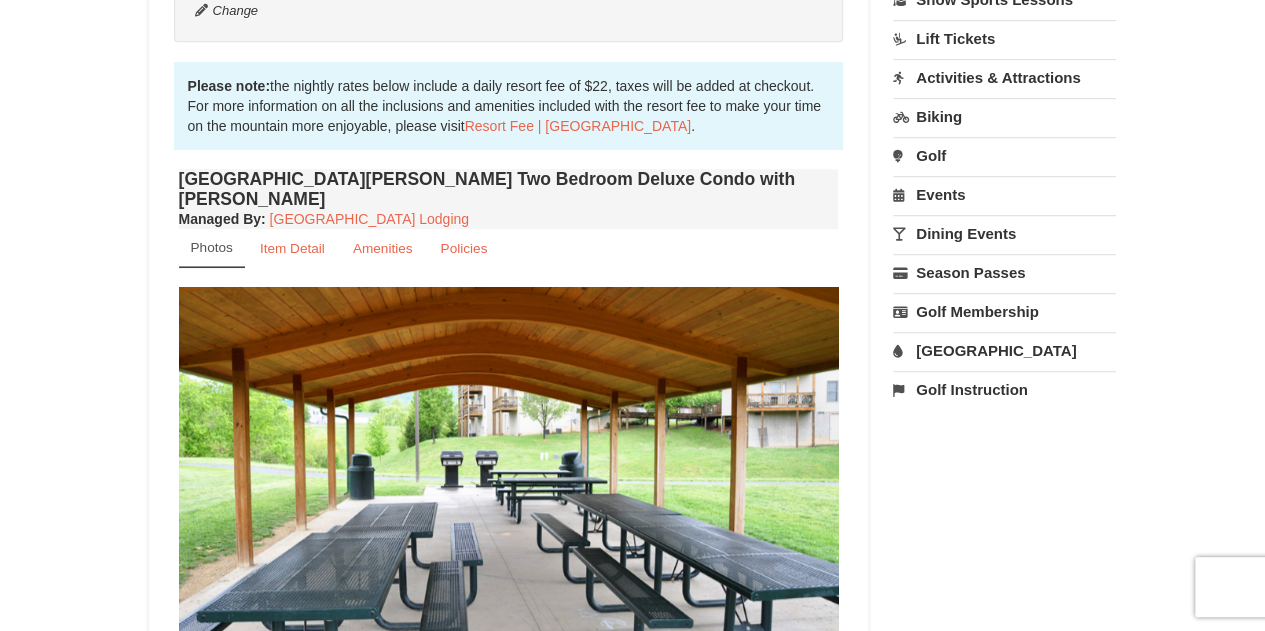 click at bounding box center [509, 467] 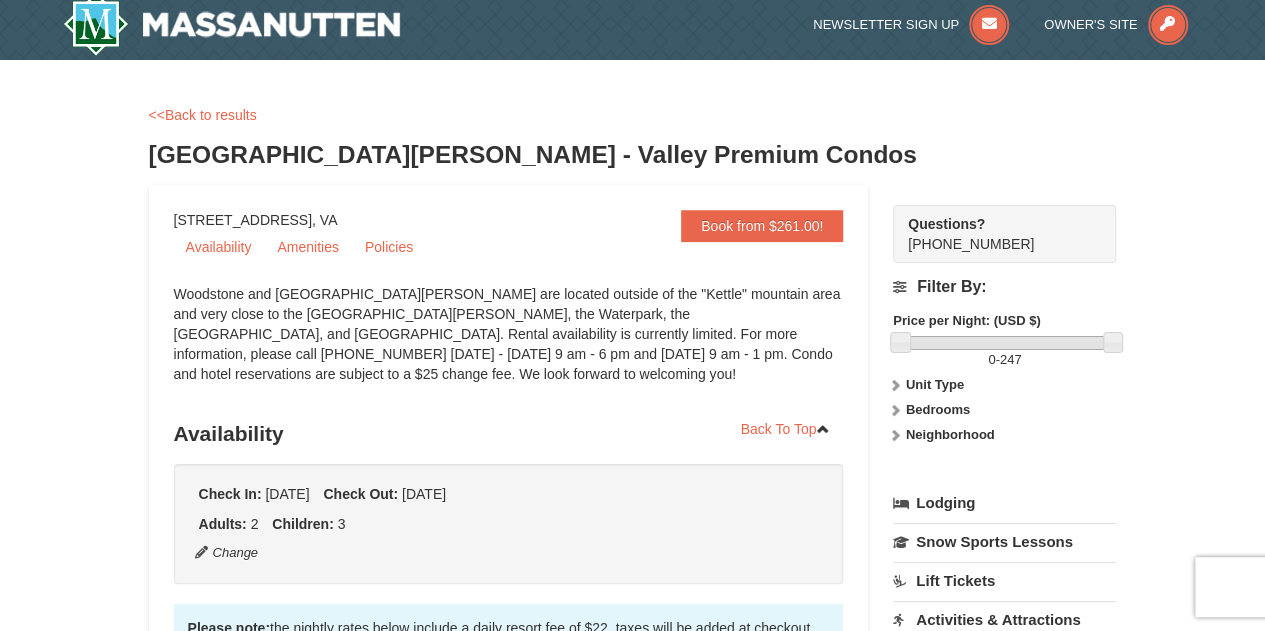 scroll, scrollTop: 0, scrollLeft: 0, axis: both 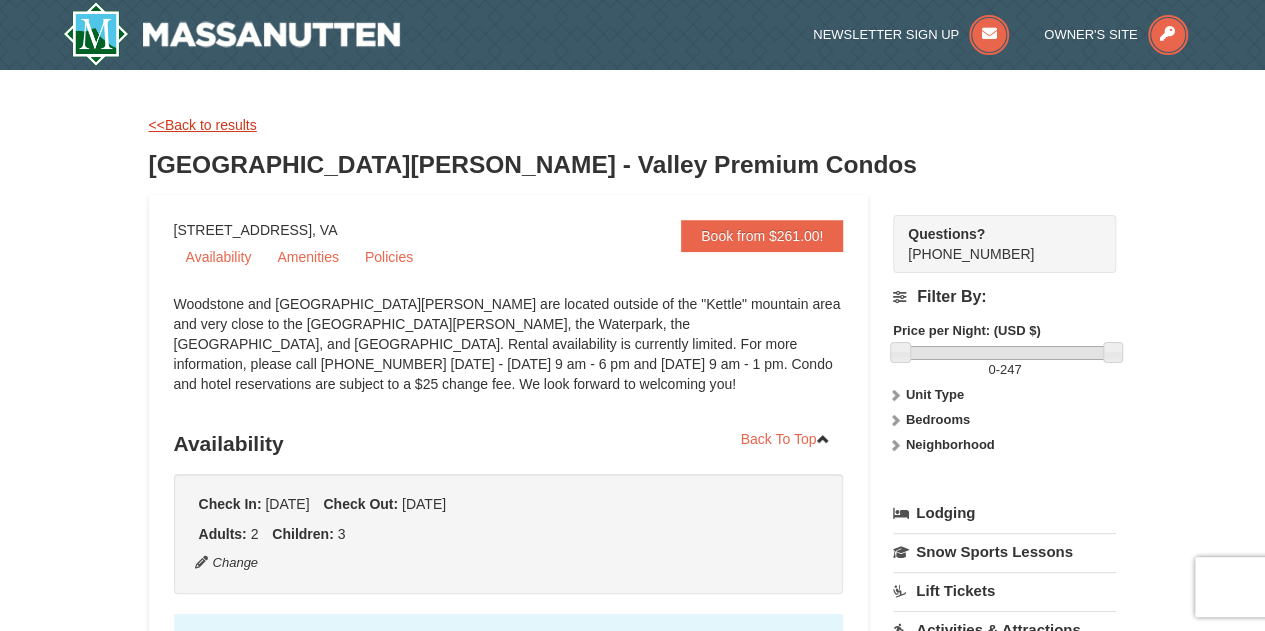 click on "<<Back to results" at bounding box center [203, 125] 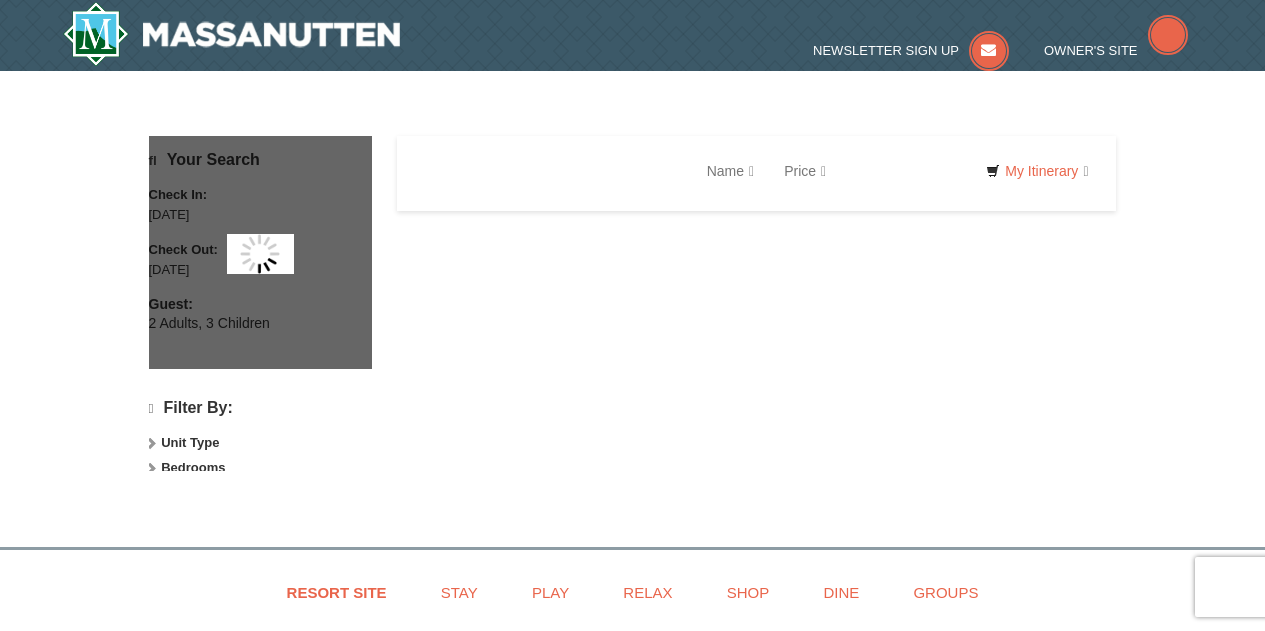 scroll, scrollTop: 127, scrollLeft: 0, axis: vertical 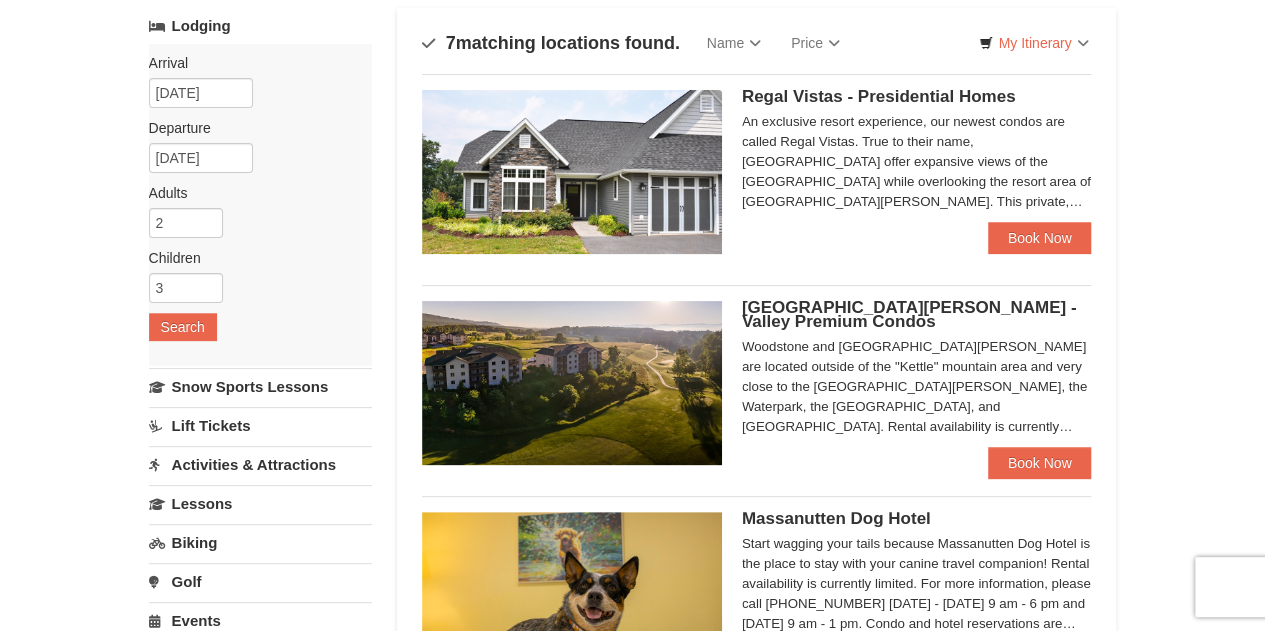 select on "7" 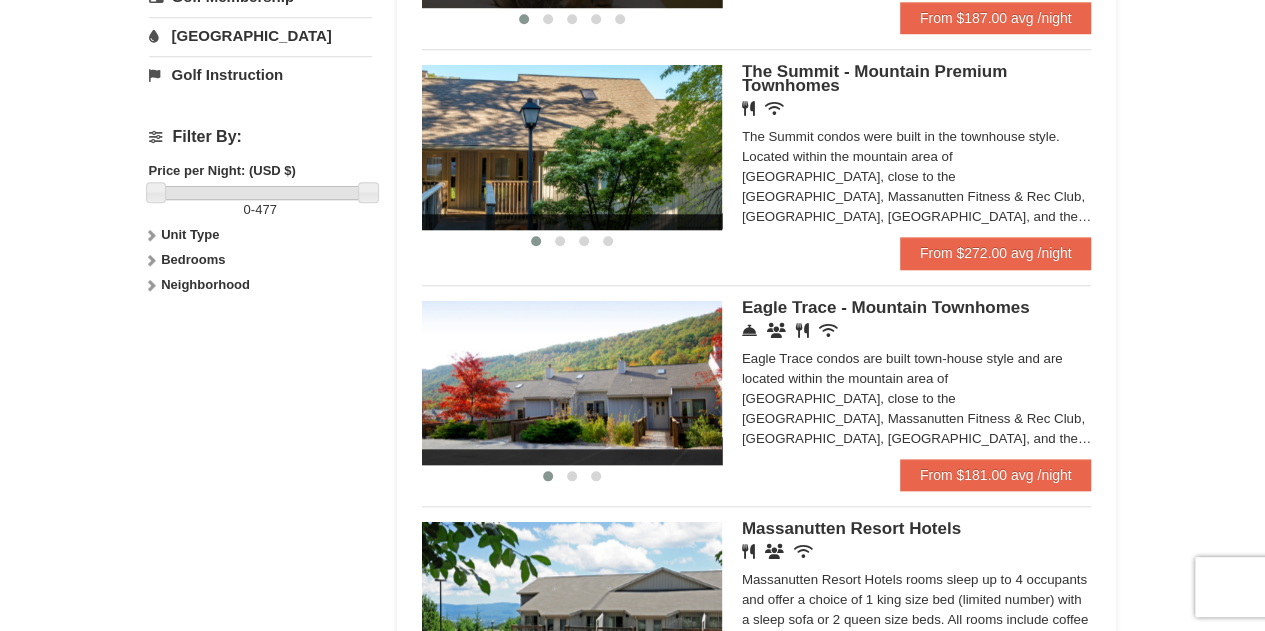 scroll, scrollTop: 0, scrollLeft: 0, axis: both 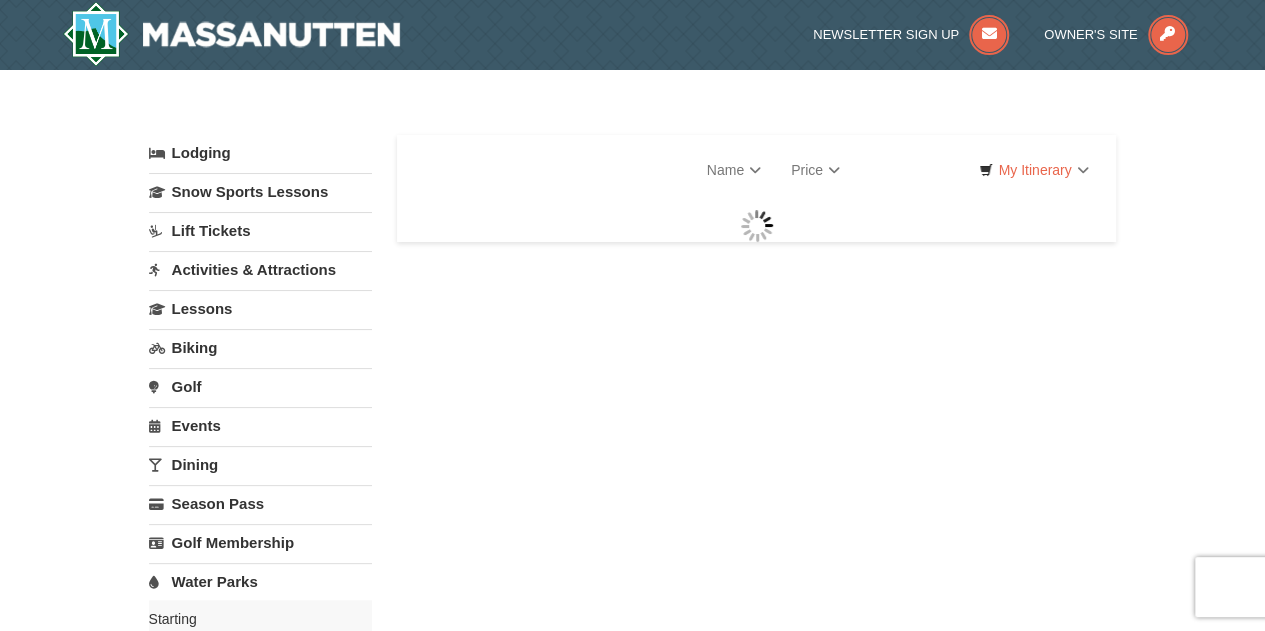 select on "7" 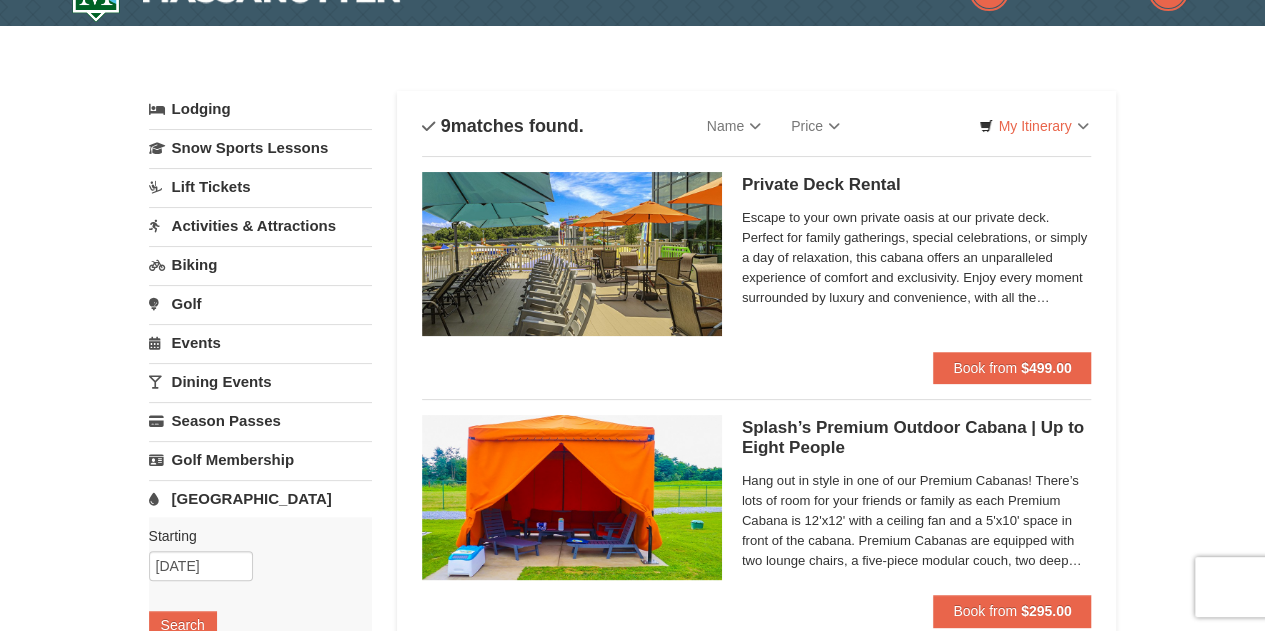 scroll, scrollTop: 0, scrollLeft: 0, axis: both 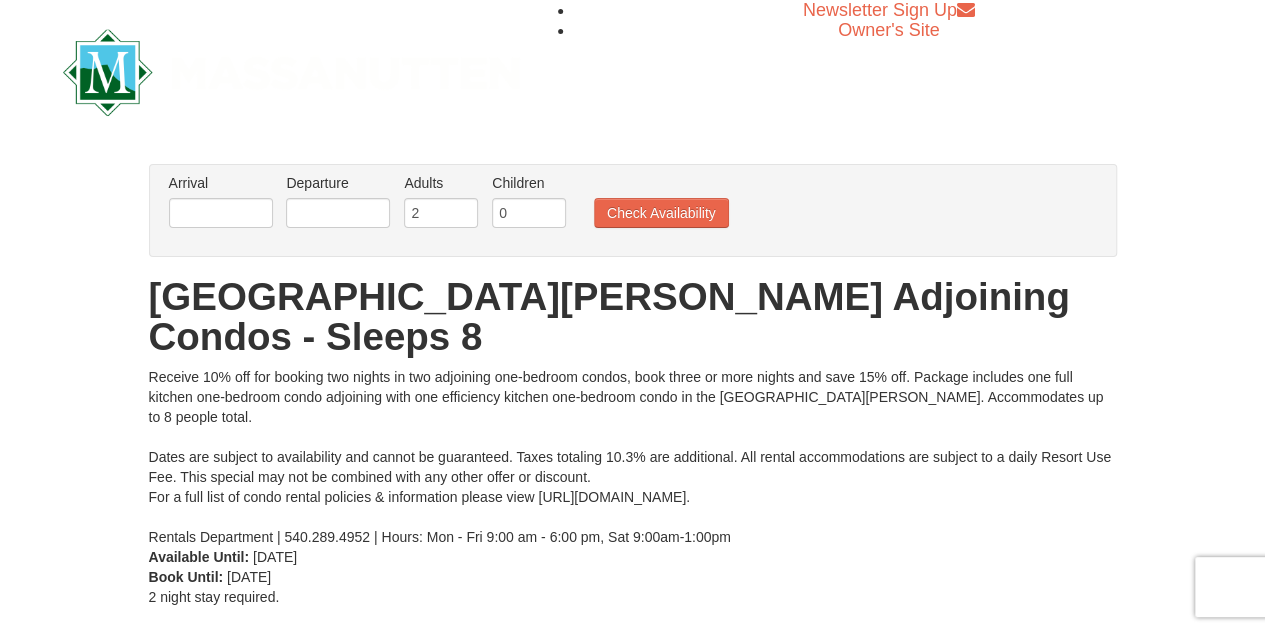 click on "From:
To:
Adults:
2
Children:
0
Change
Arrival Please format dates MM/DD/YYYY Please format dates MM/DD/YYYY
Departure Please format dates MM/DD/YYYY Please format dates MM/DD/YYYY
Adults Please format dates MM/DD/YYYY
2
Children Please format dates MM/DD/YYYY 0" at bounding box center [633, 385] 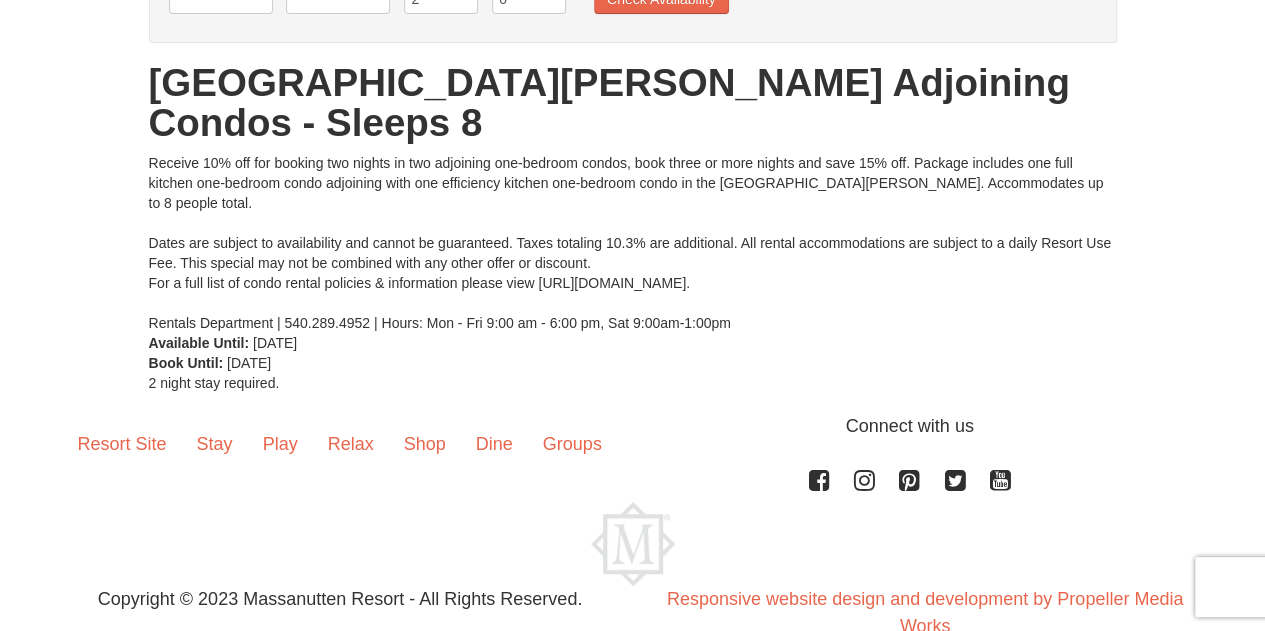 scroll, scrollTop: 218, scrollLeft: 0, axis: vertical 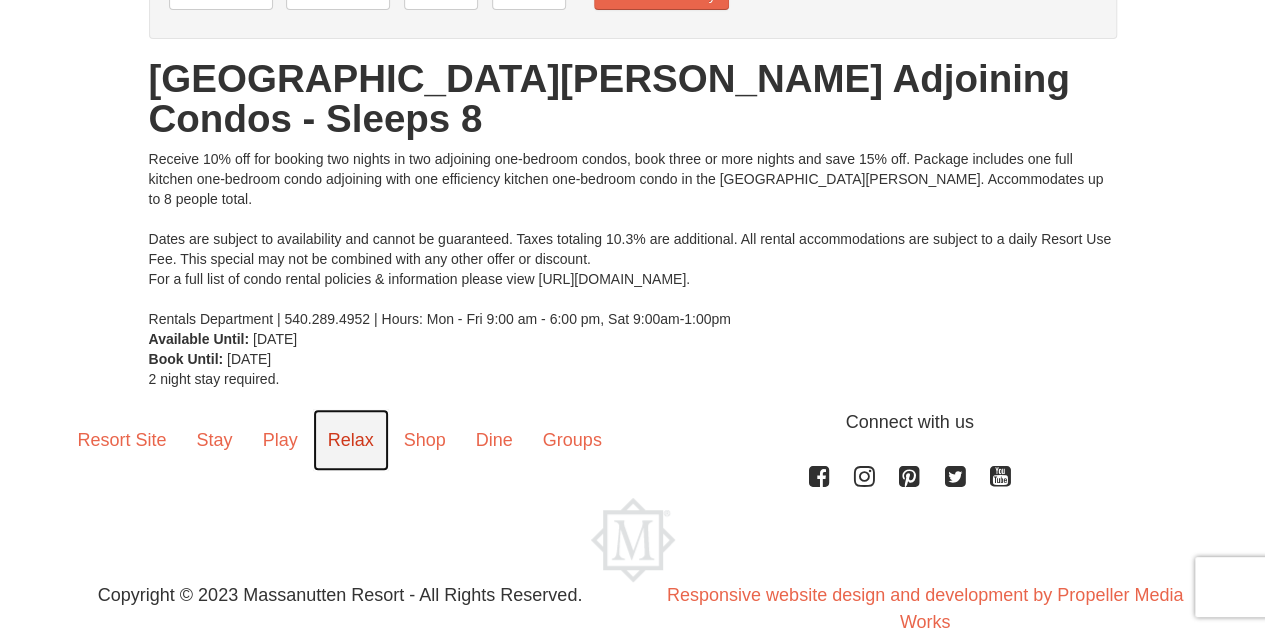 click on "Relax" at bounding box center (351, 440) 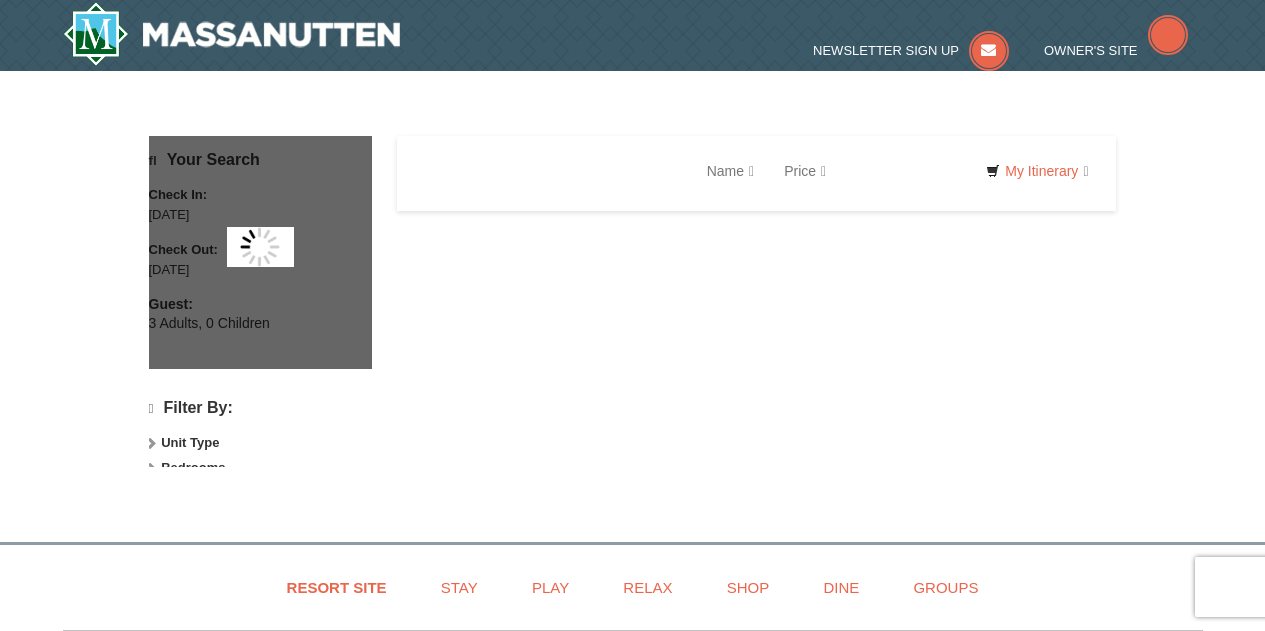 scroll, scrollTop: 0, scrollLeft: 0, axis: both 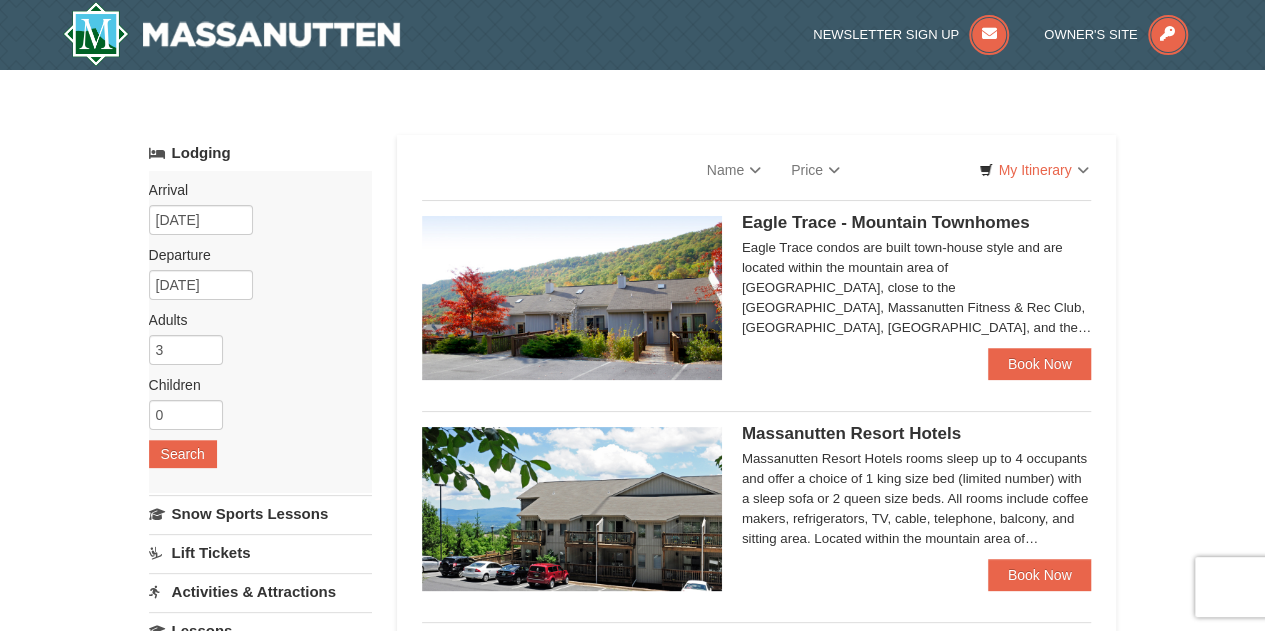 select on "7" 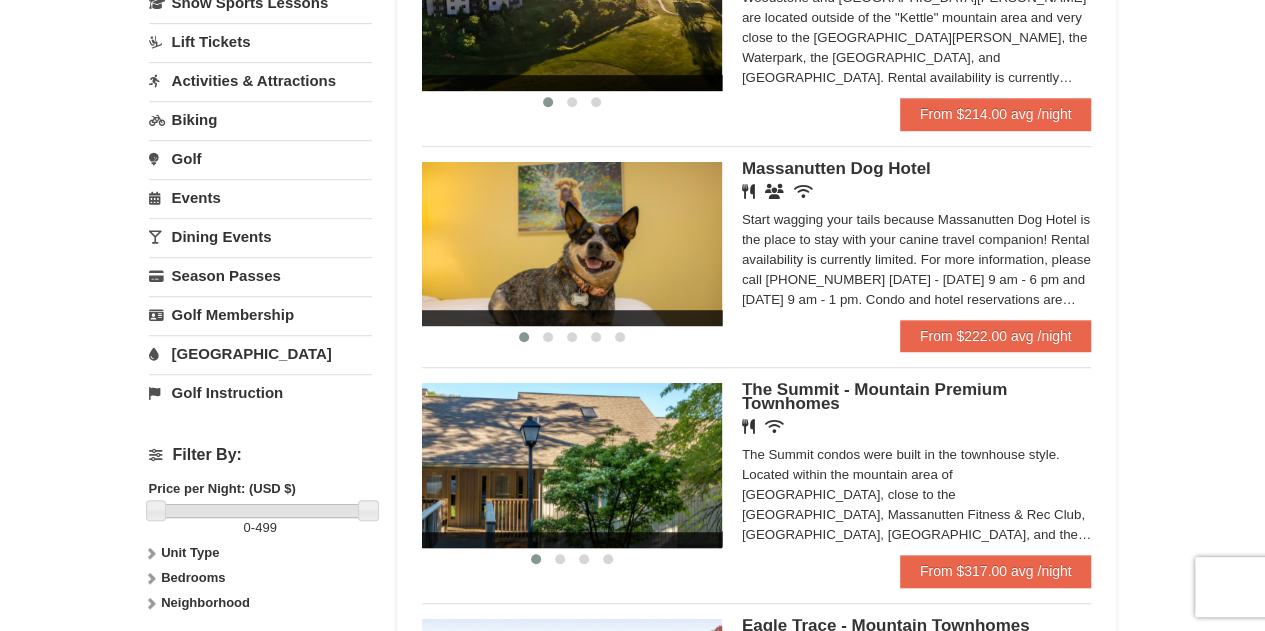 scroll, scrollTop: 560, scrollLeft: 0, axis: vertical 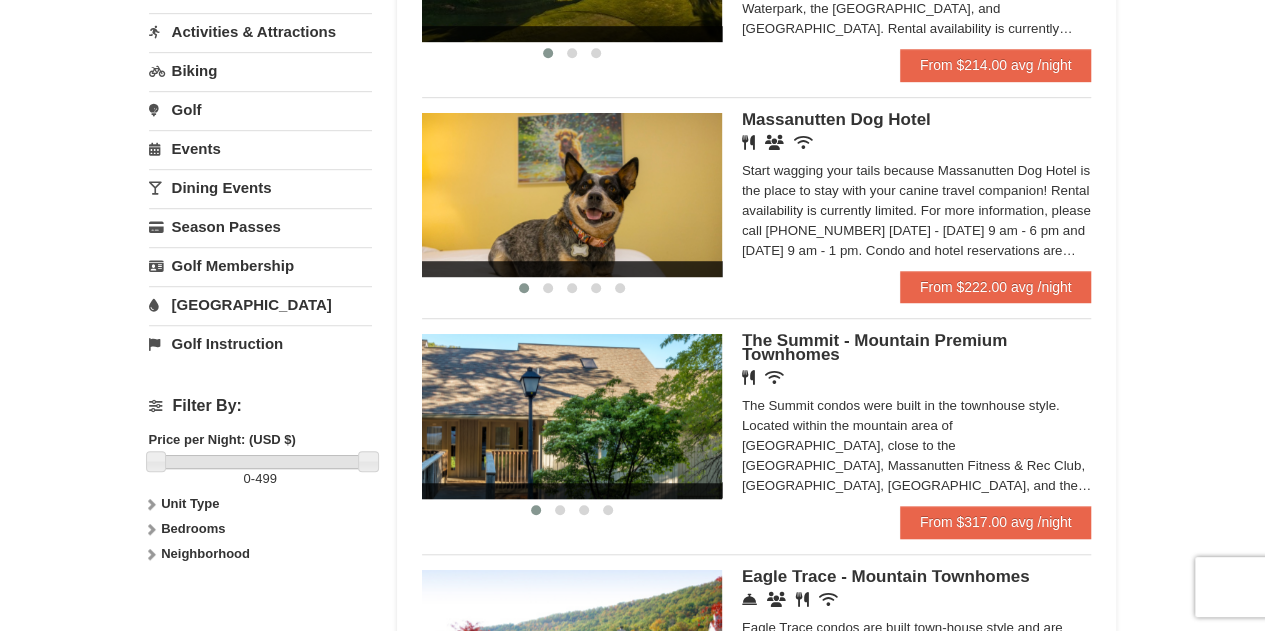click on "Bedrooms" at bounding box center [193, 528] 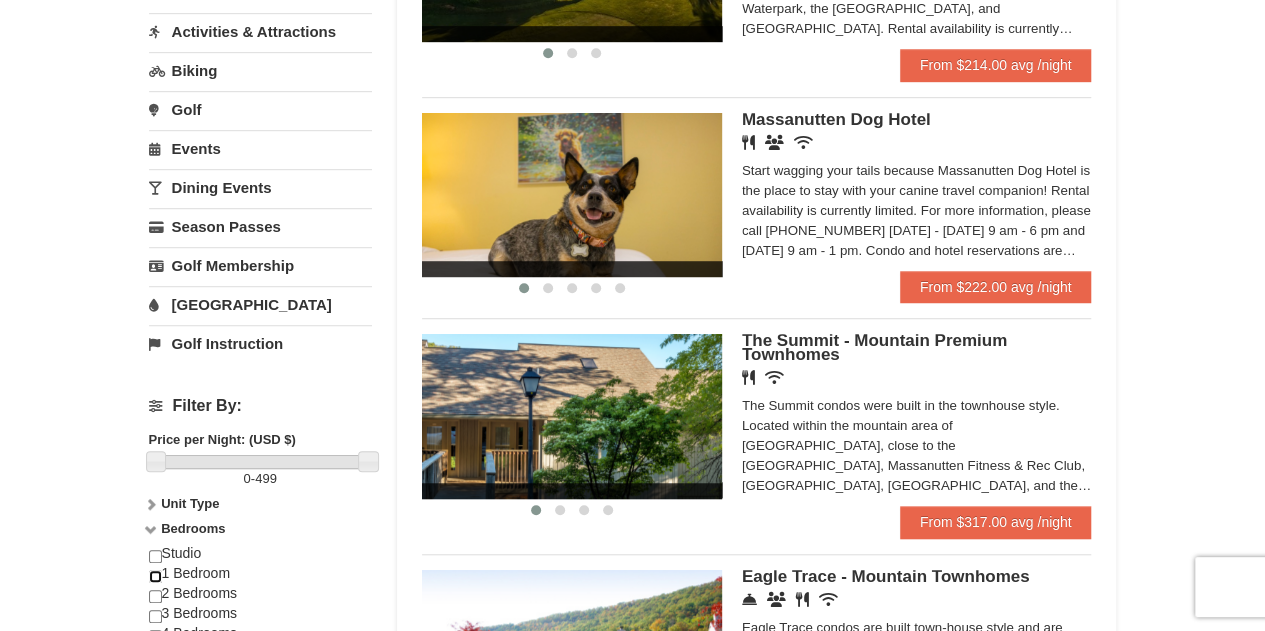 click at bounding box center (155, 576) 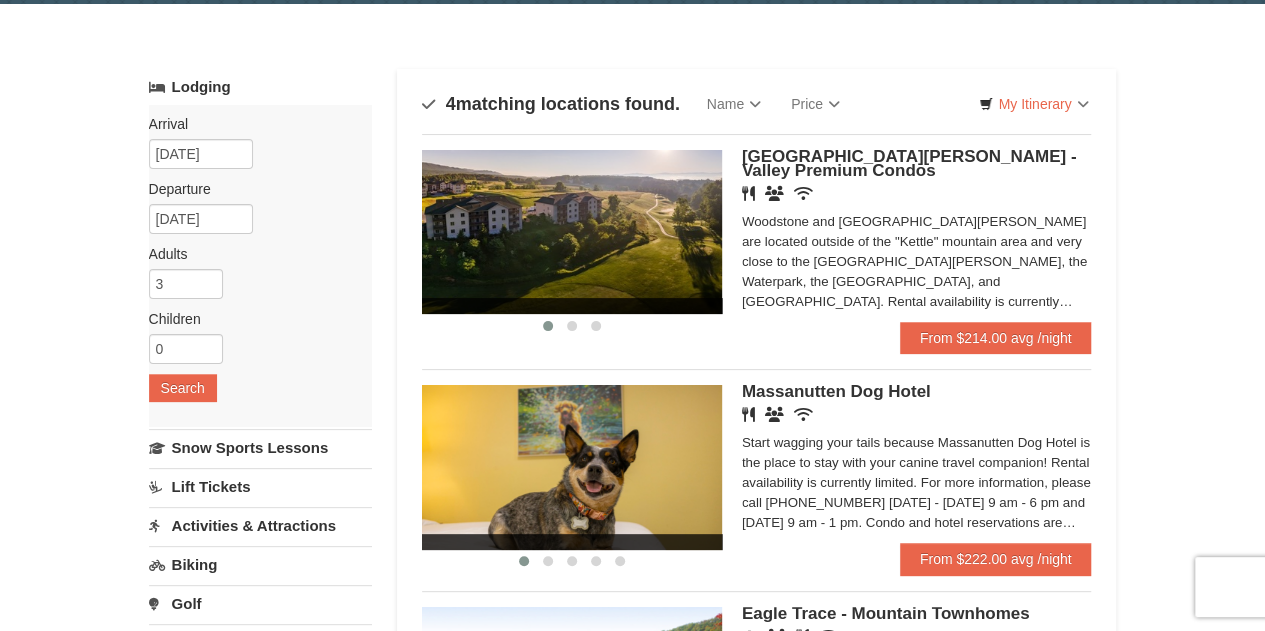 scroll, scrollTop: 60, scrollLeft: 0, axis: vertical 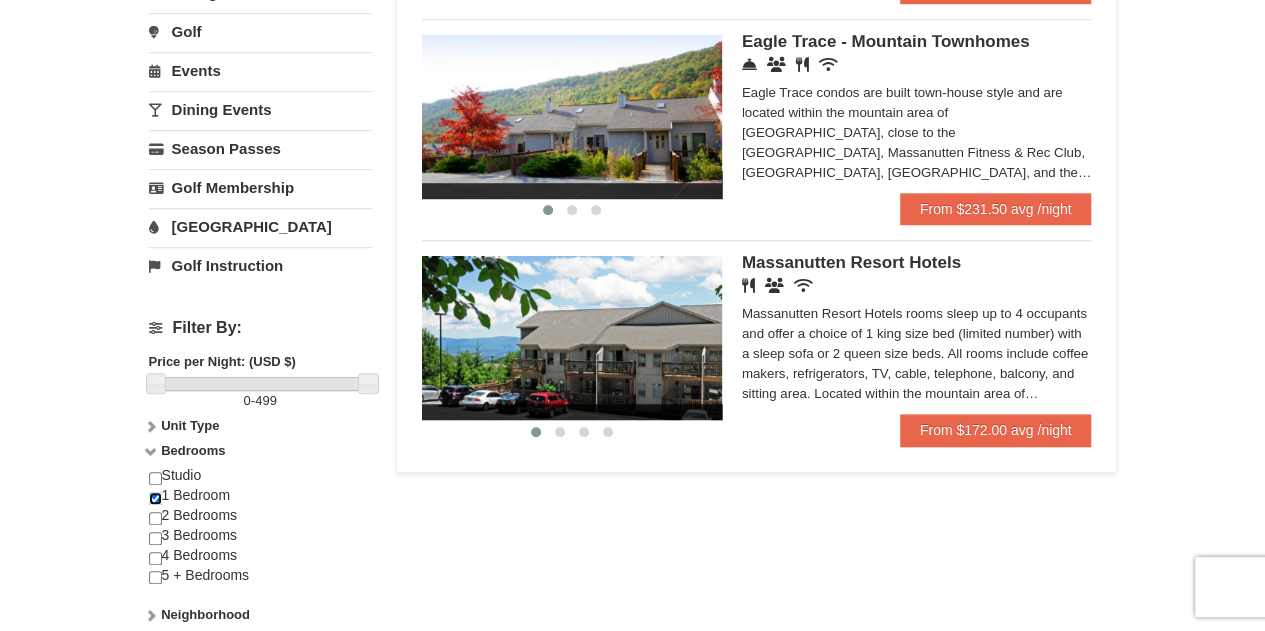 click at bounding box center [155, 498] 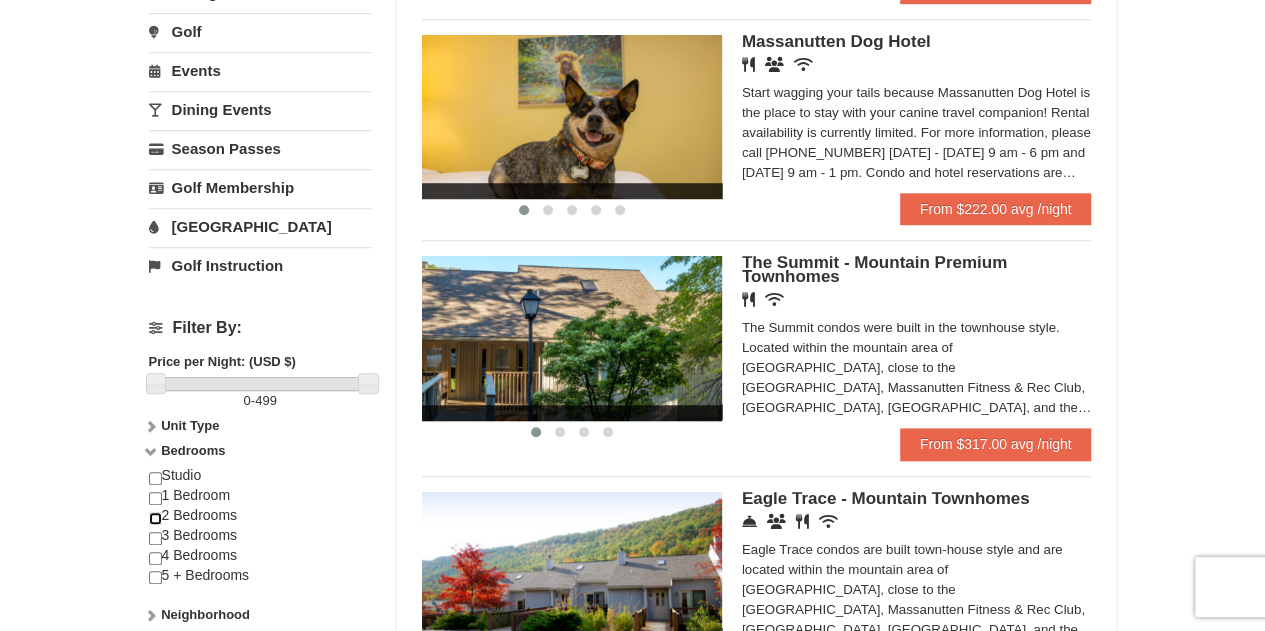 click at bounding box center (155, 518) 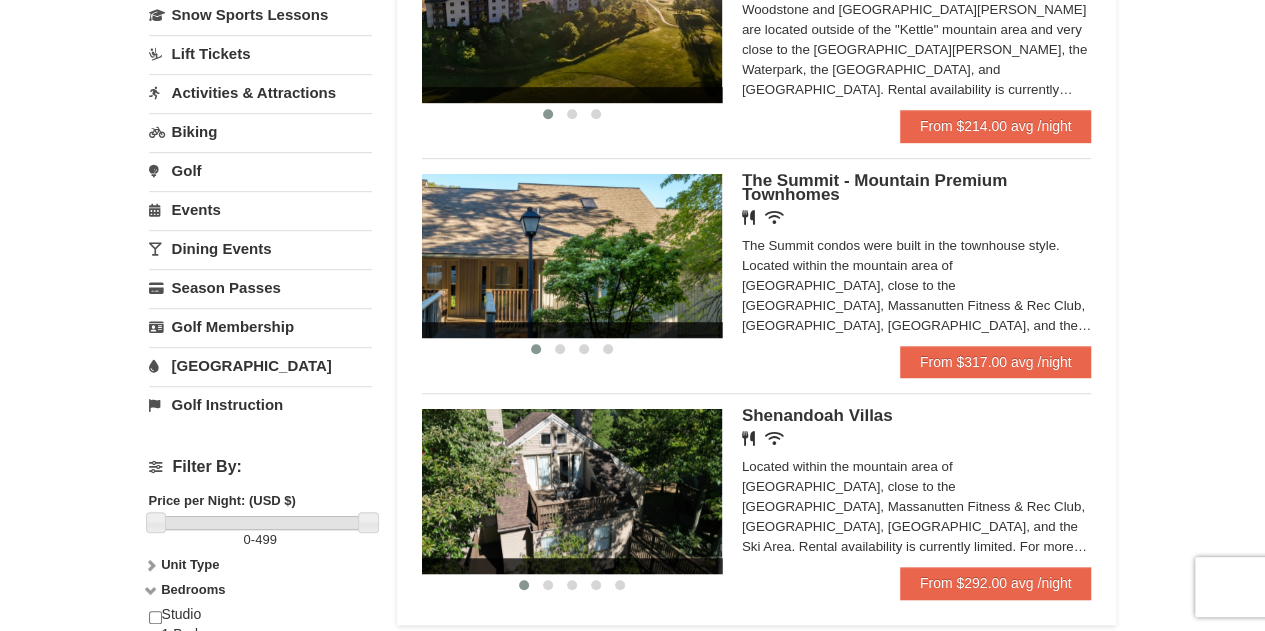 scroll, scrollTop: 493, scrollLeft: 0, axis: vertical 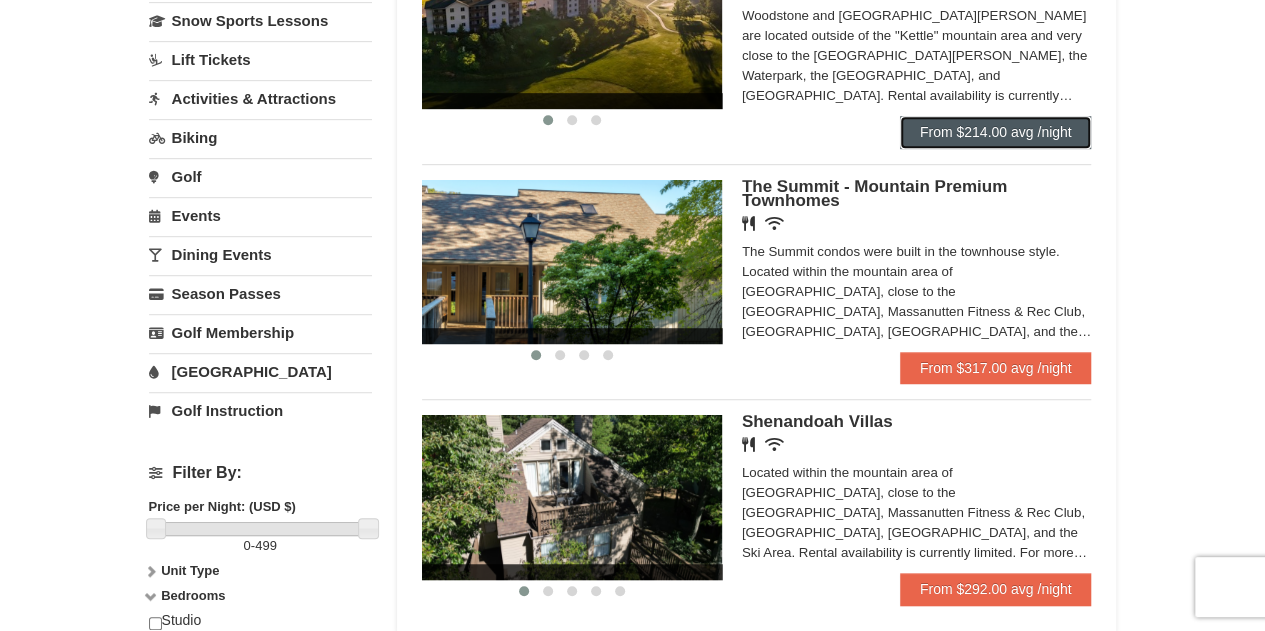click on "From $214.00 avg /night" at bounding box center [996, 132] 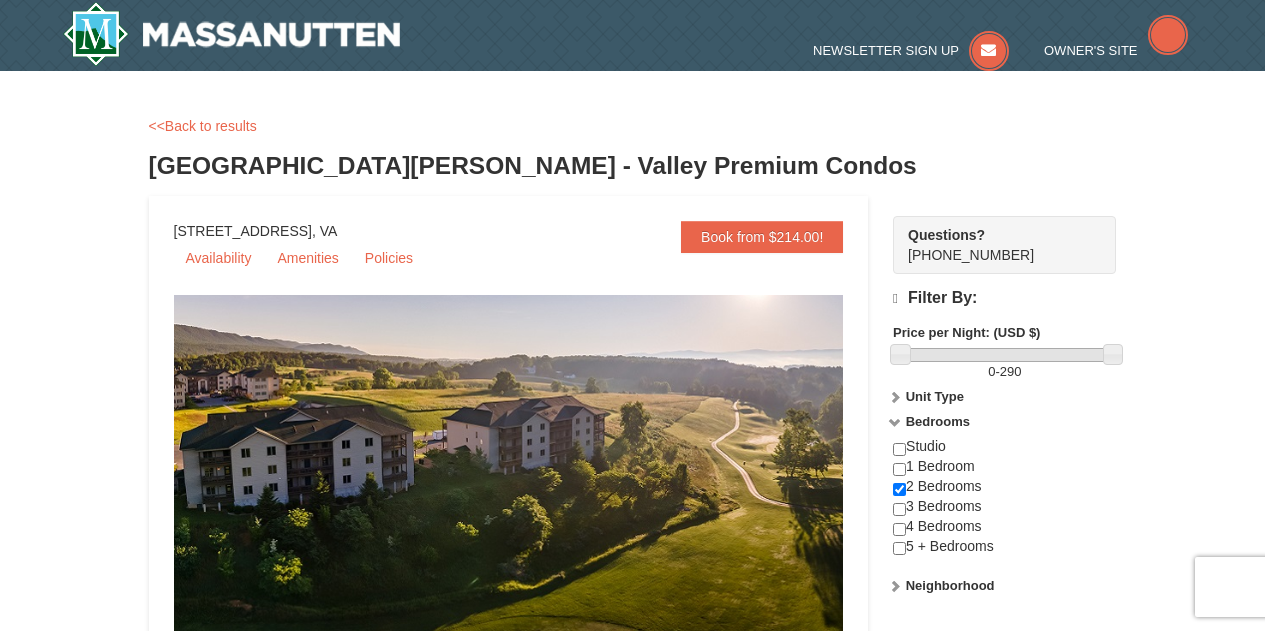 scroll, scrollTop: 0, scrollLeft: 0, axis: both 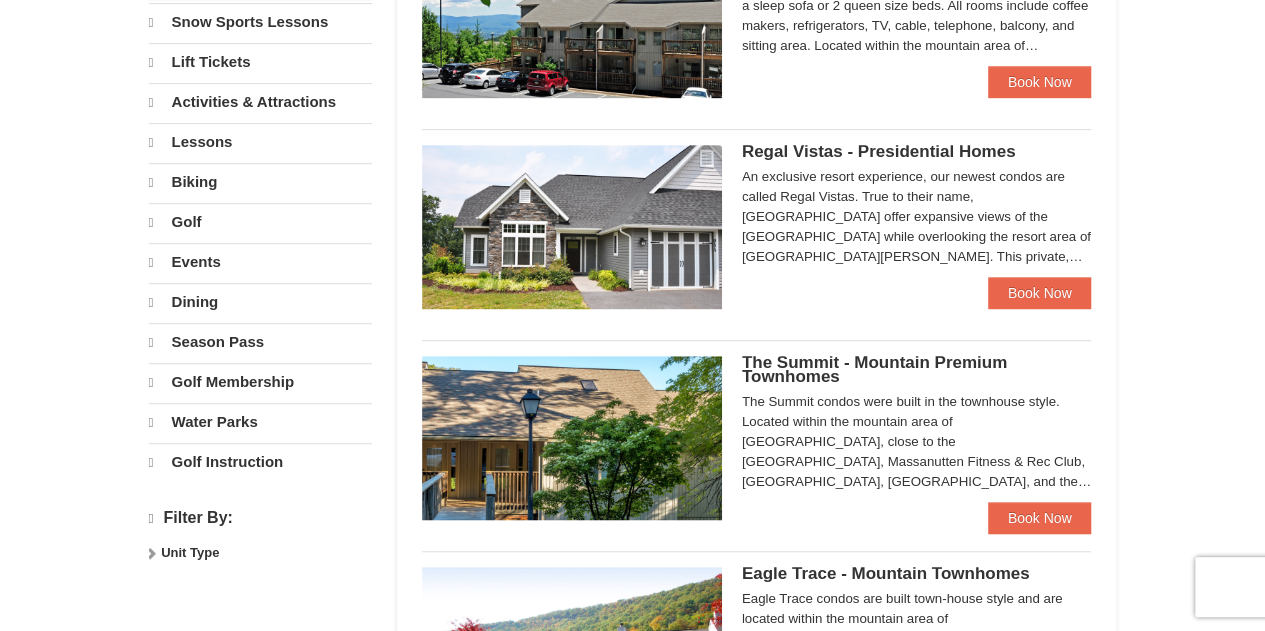 select on "7" 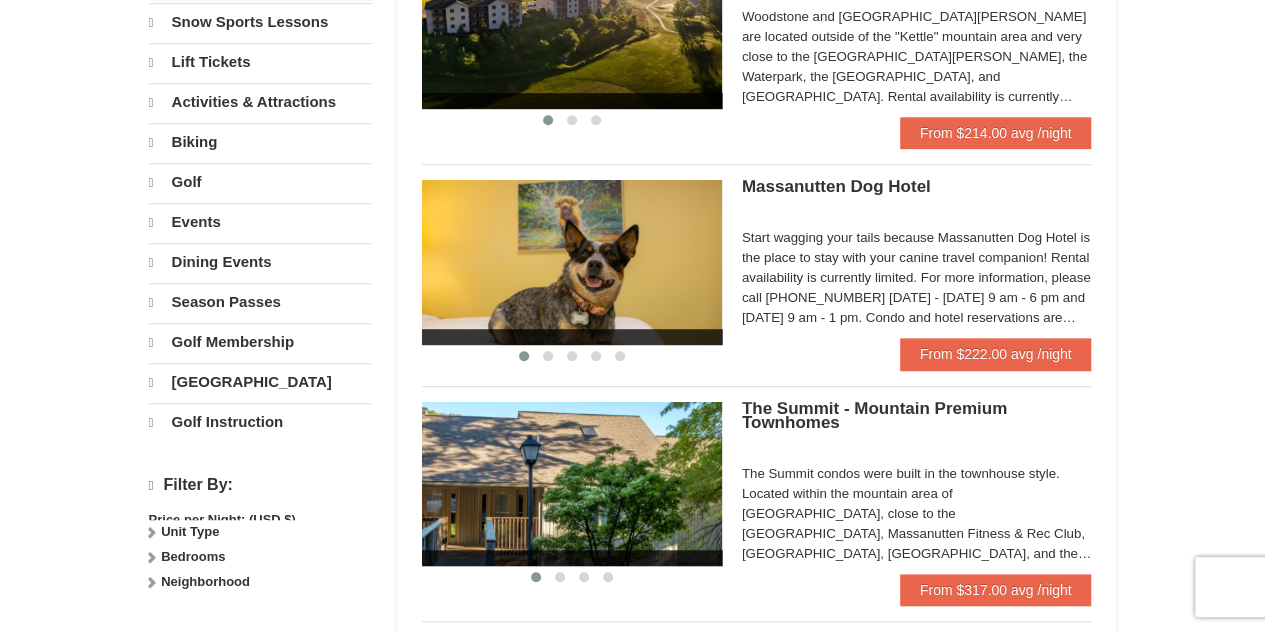 scroll, scrollTop: 0, scrollLeft: 0, axis: both 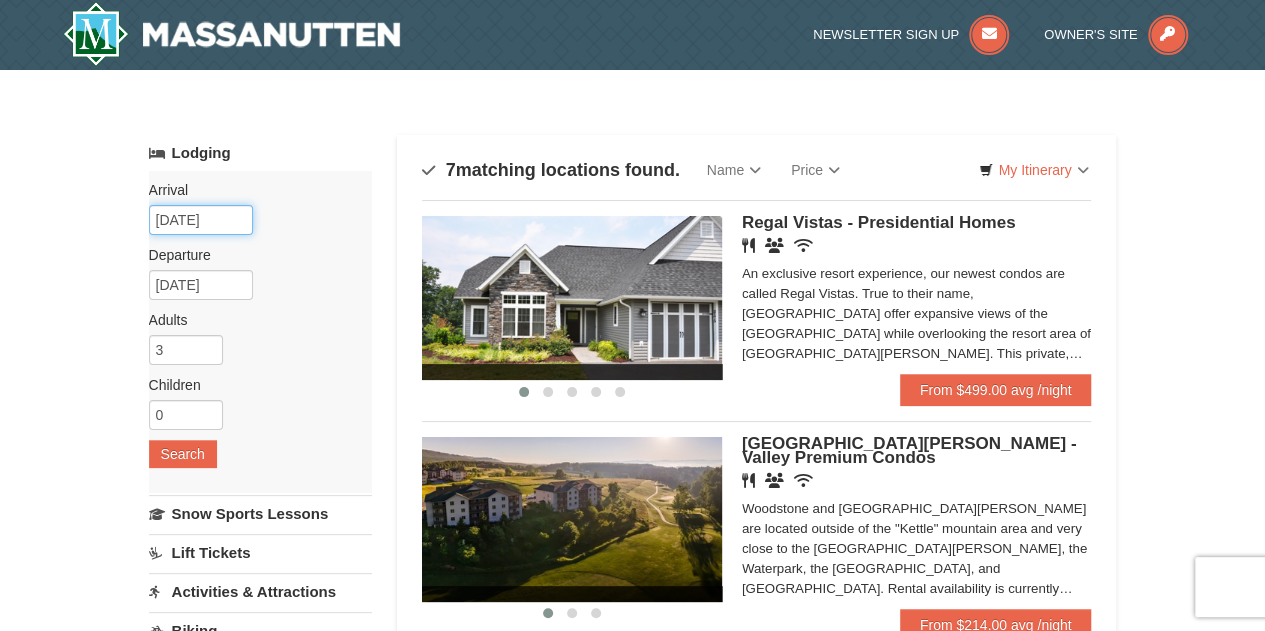 click on "07/12/2025" at bounding box center [201, 220] 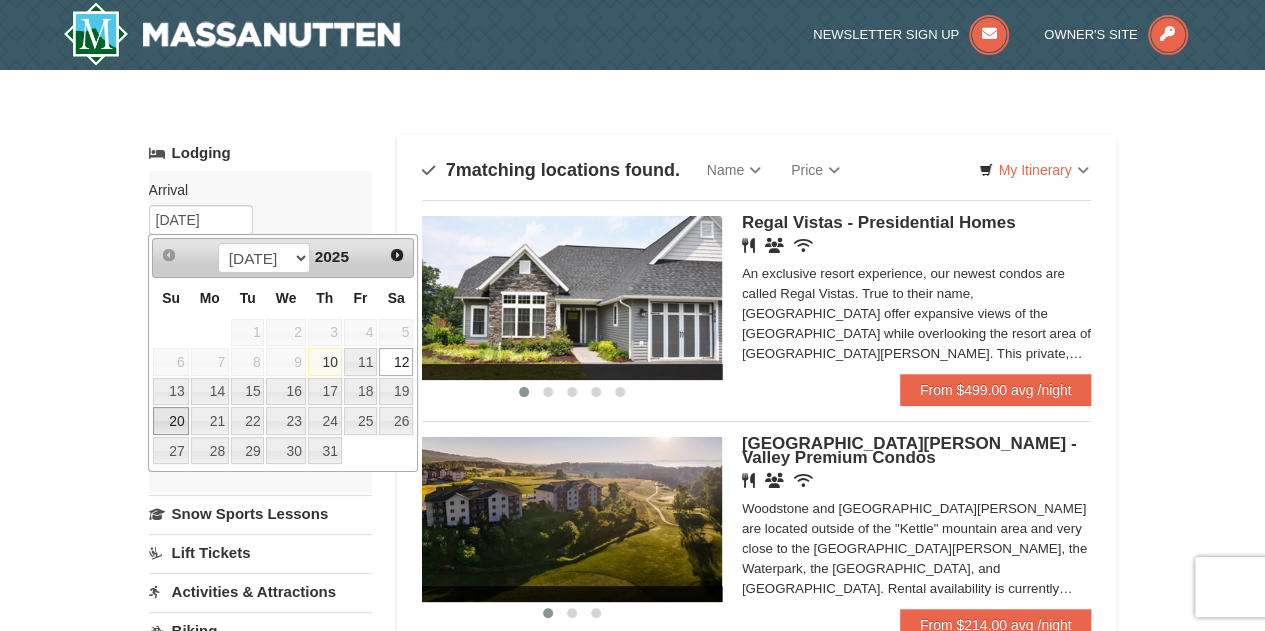 click on "20" at bounding box center (170, 421) 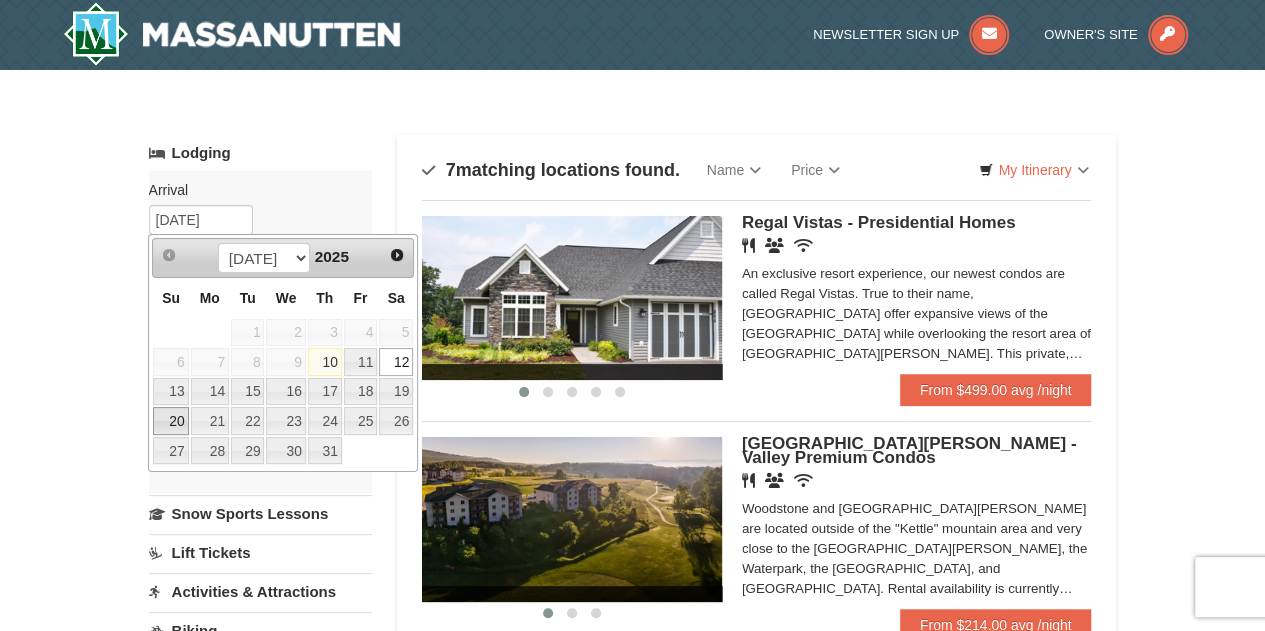 type on "[DATE]" 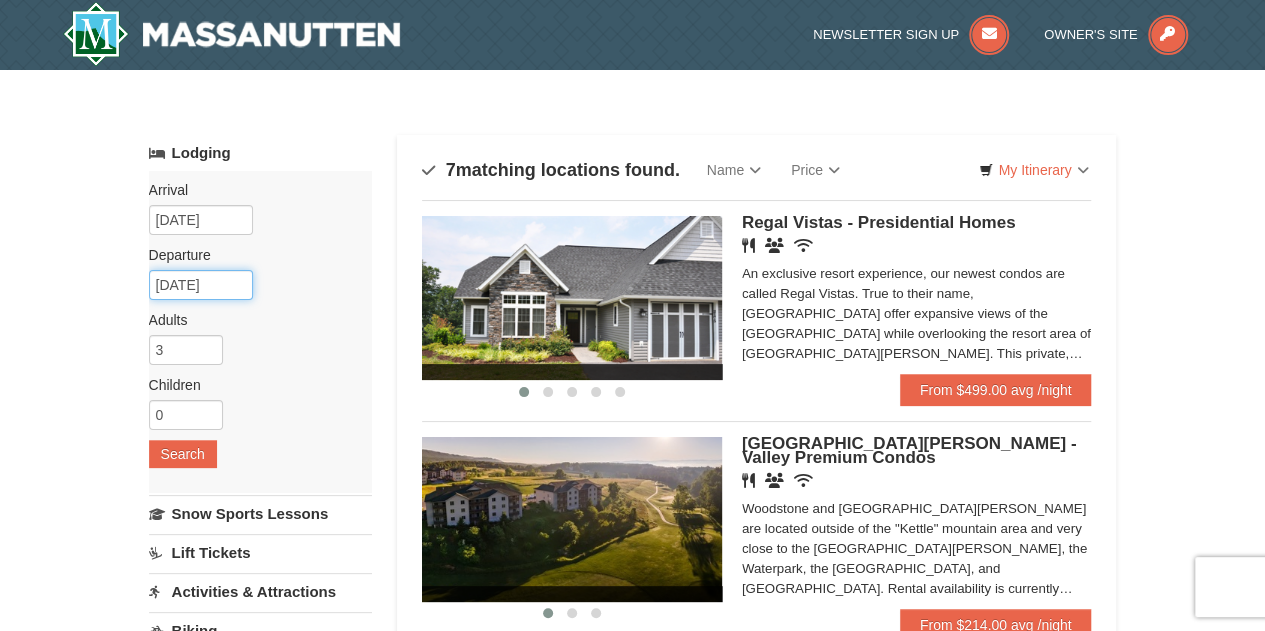 click on "07/21/2025" at bounding box center [201, 285] 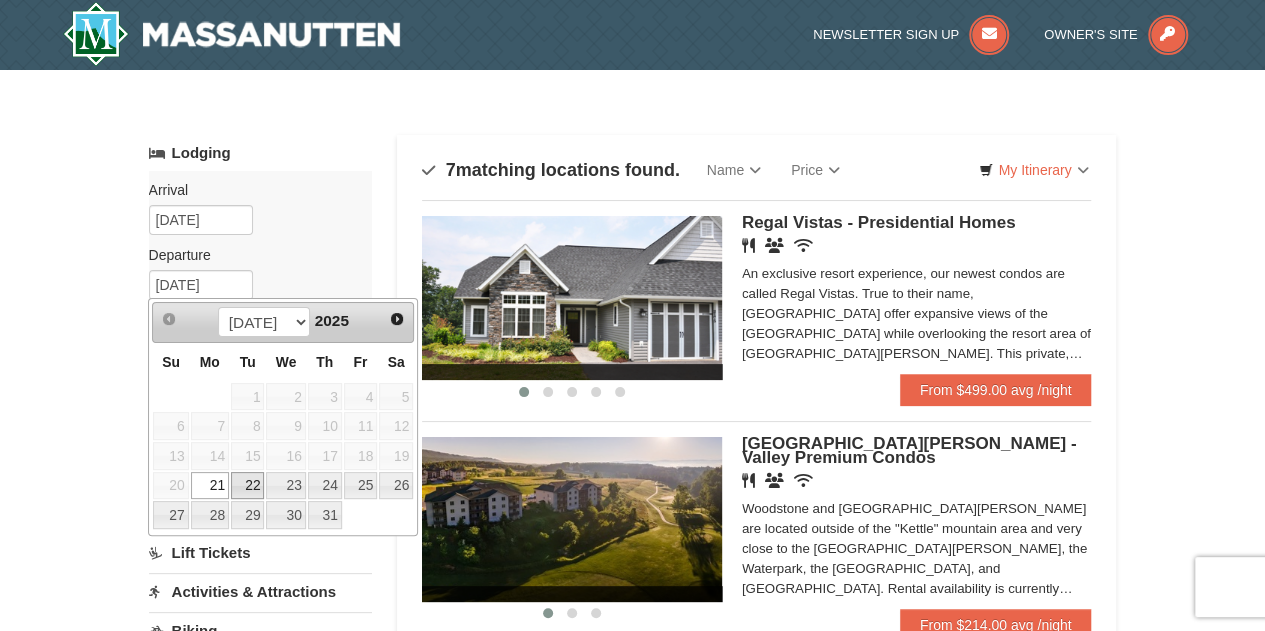 click on "22" at bounding box center [248, 486] 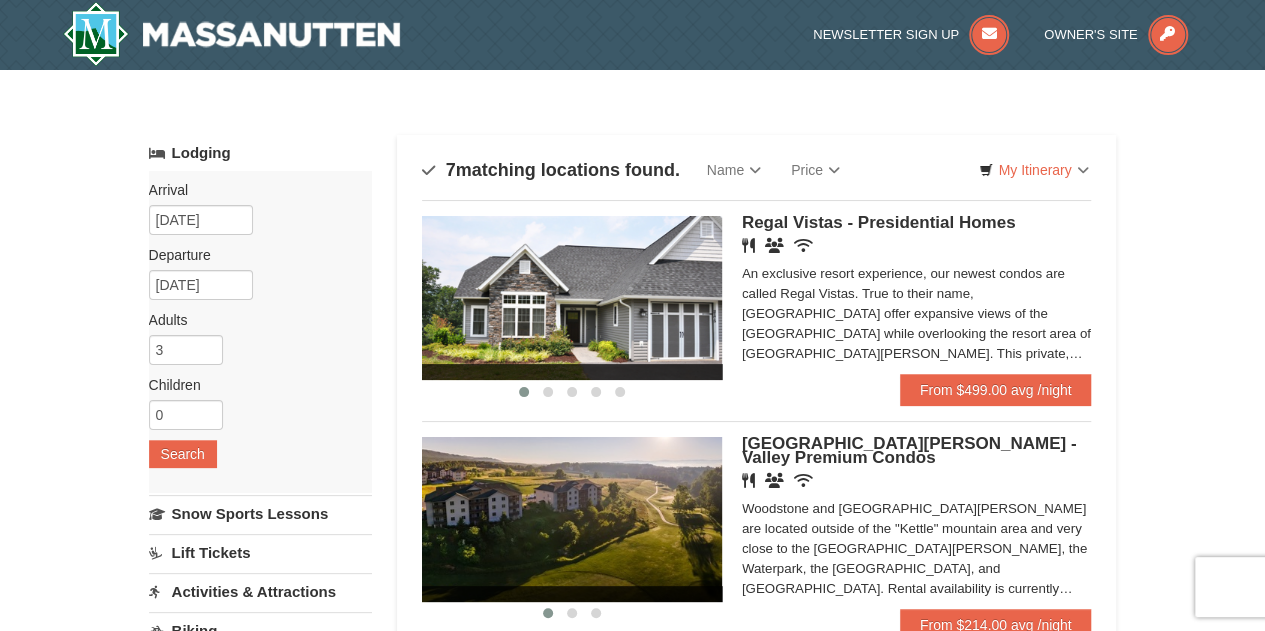 click on "Arrival Please format dates MM/DD/YYYY Please format dates MM/DD/YYYY
07/20/2025
Departure Please format dates MM/DD/YYYY Please format dates MM/DD/YYYY
07/22/2025
Adults Please format dates MM/DD/YYYY
3
Children Please format dates MM/DD/YYYY
0
Search" at bounding box center (260, 332) 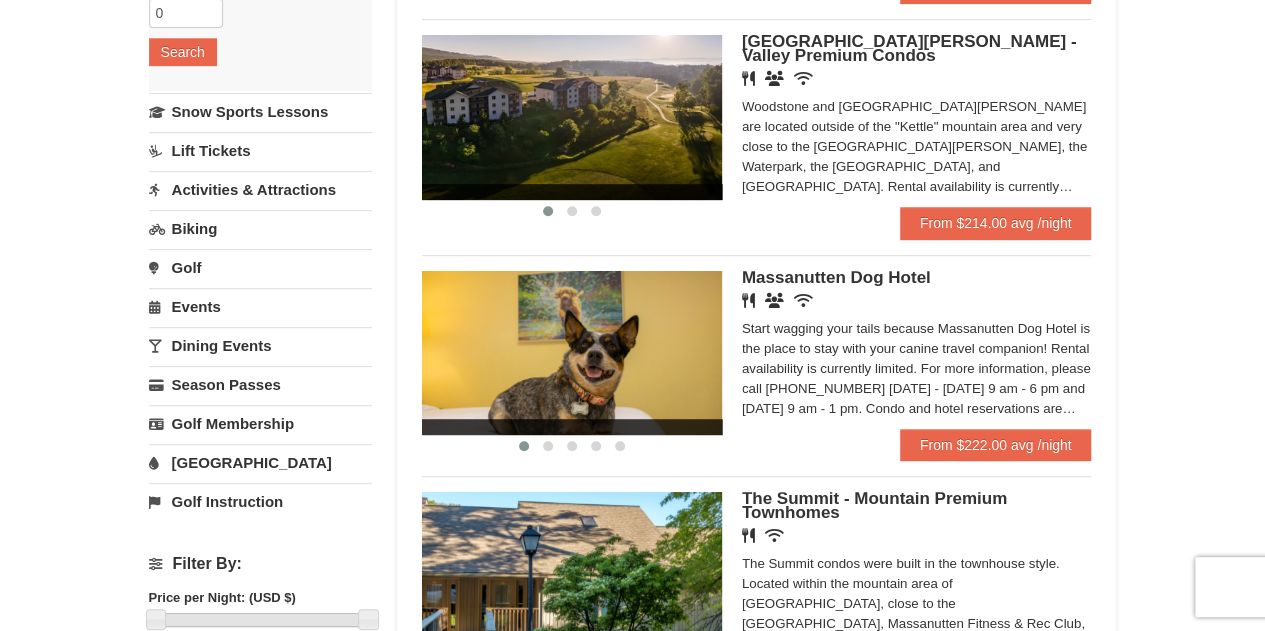 scroll, scrollTop: 440, scrollLeft: 0, axis: vertical 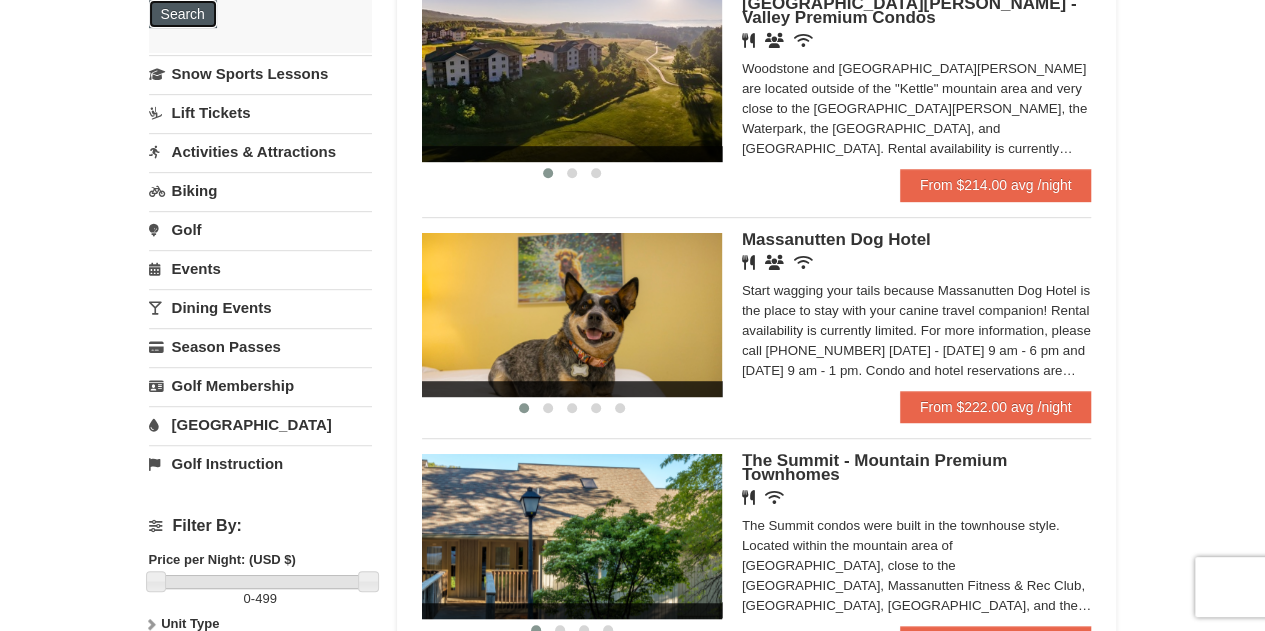 click on "Search" at bounding box center [183, 14] 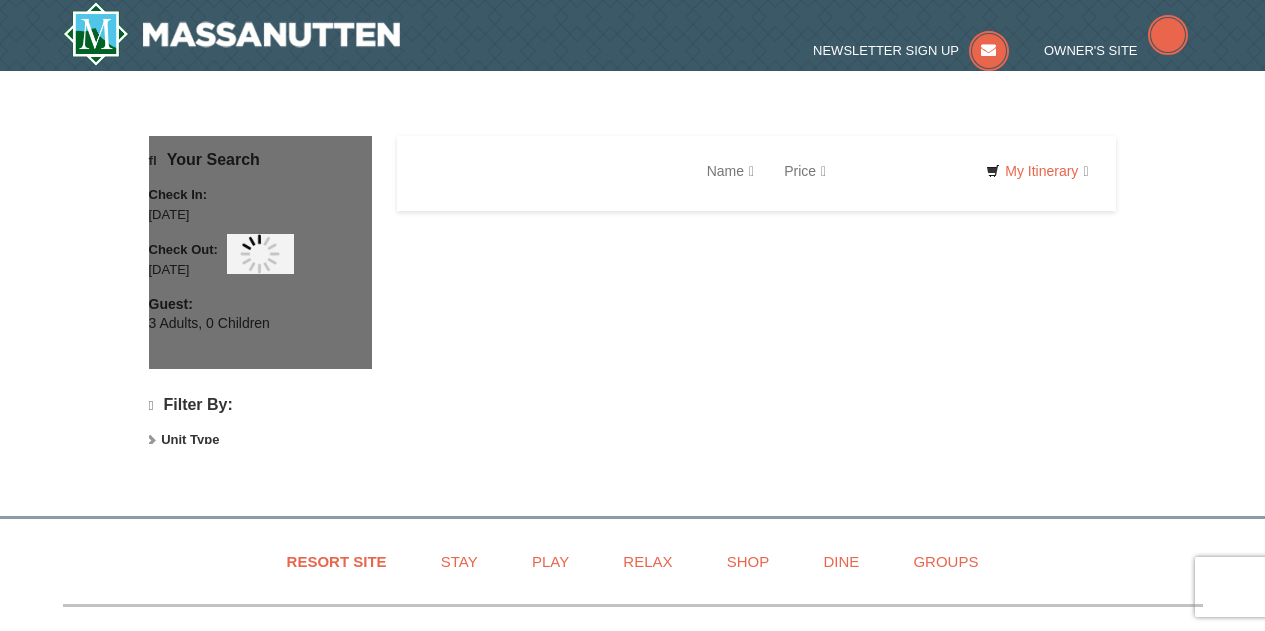 scroll, scrollTop: 0, scrollLeft: 0, axis: both 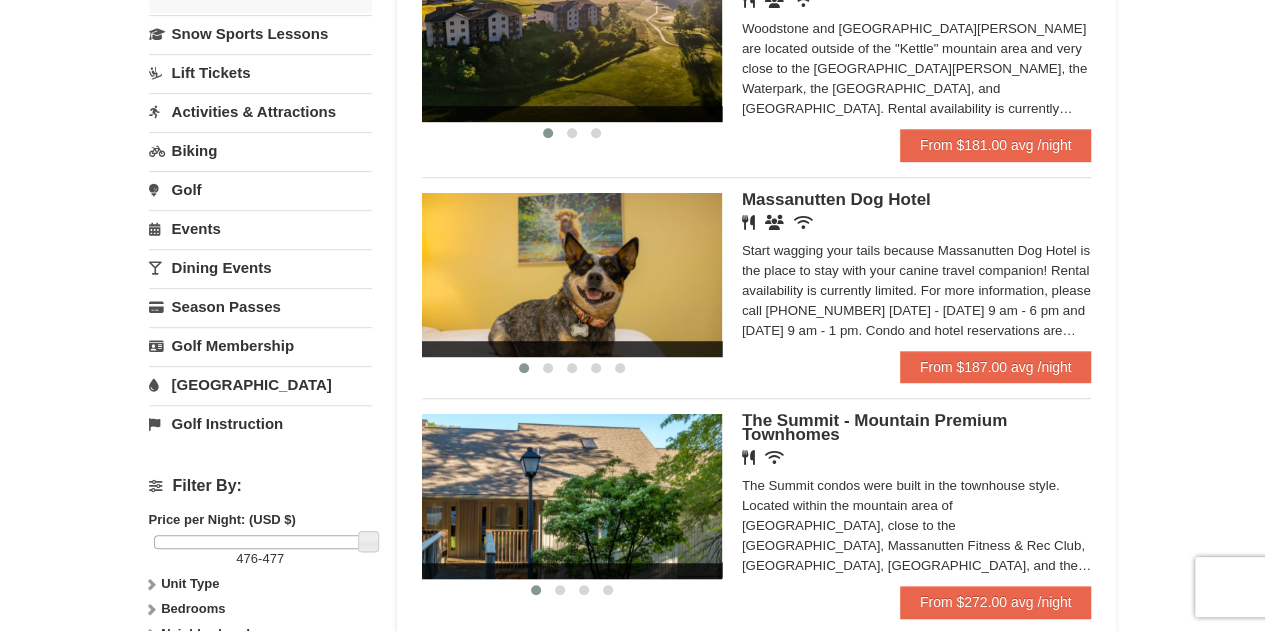 drag, startPoint x: 155, startPoint y: 541, endPoint x: 394, endPoint y: 545, distance: 239.03348 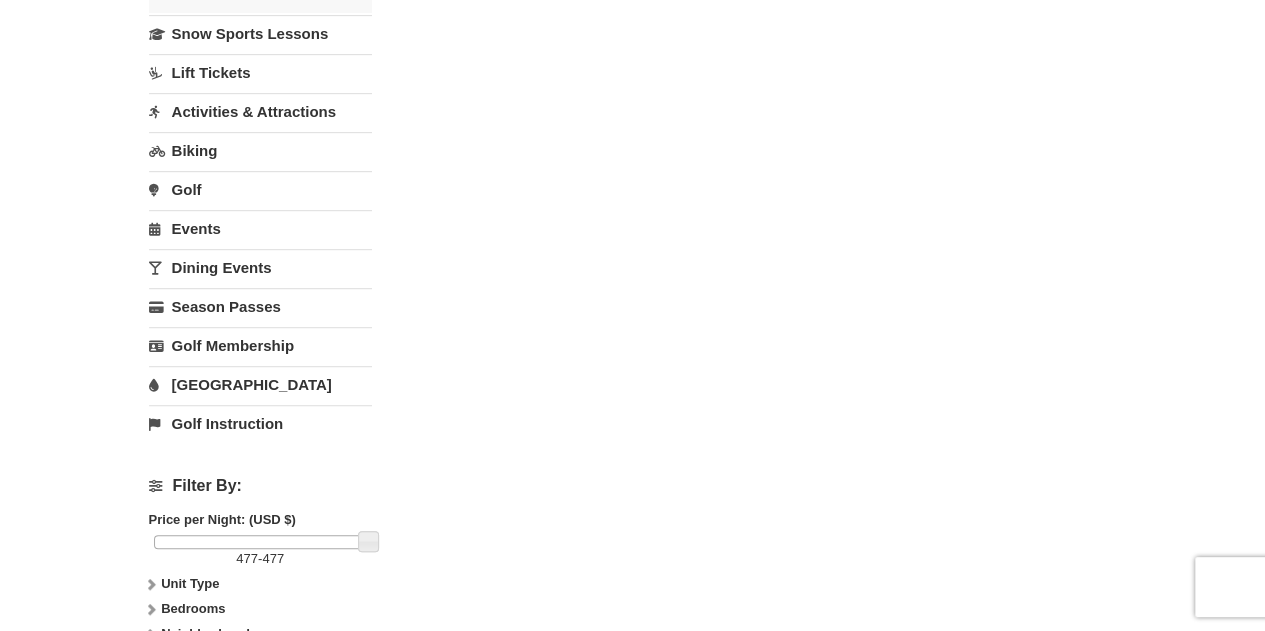 drag, startPoint x: 1263, startPoint y: 295, endPoint x: 1279, endPoint y: 223, distance: 73.756355 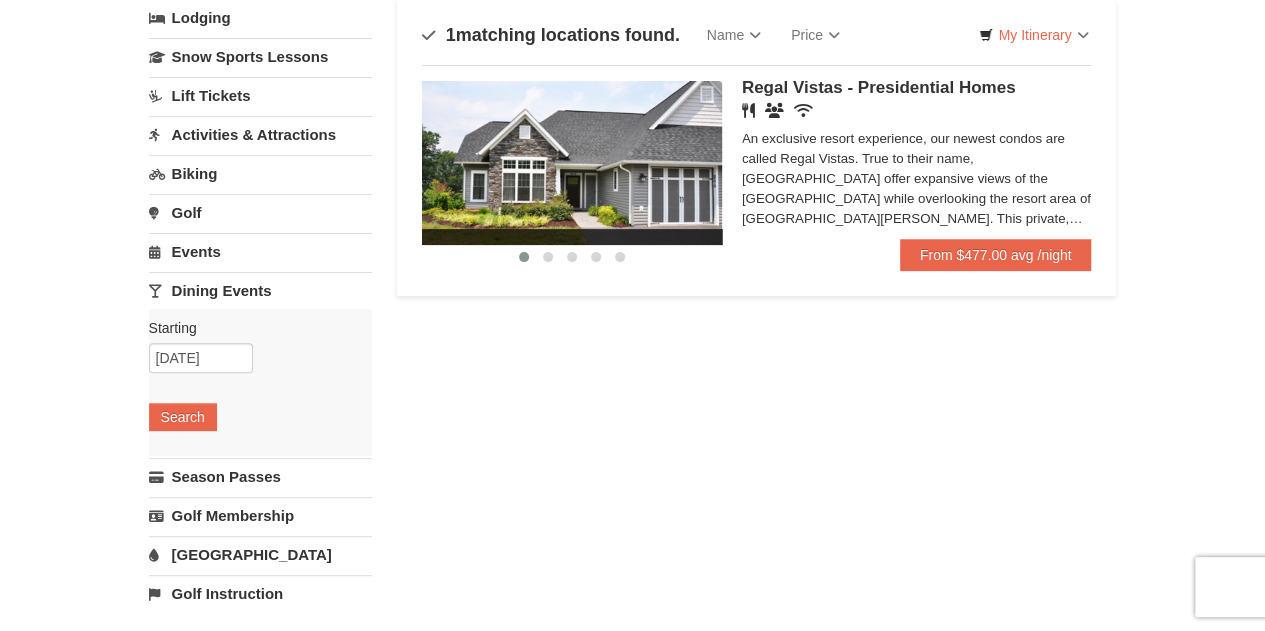 scroll, scrollTop: 80, scrollLeft: 0, axis: vertical 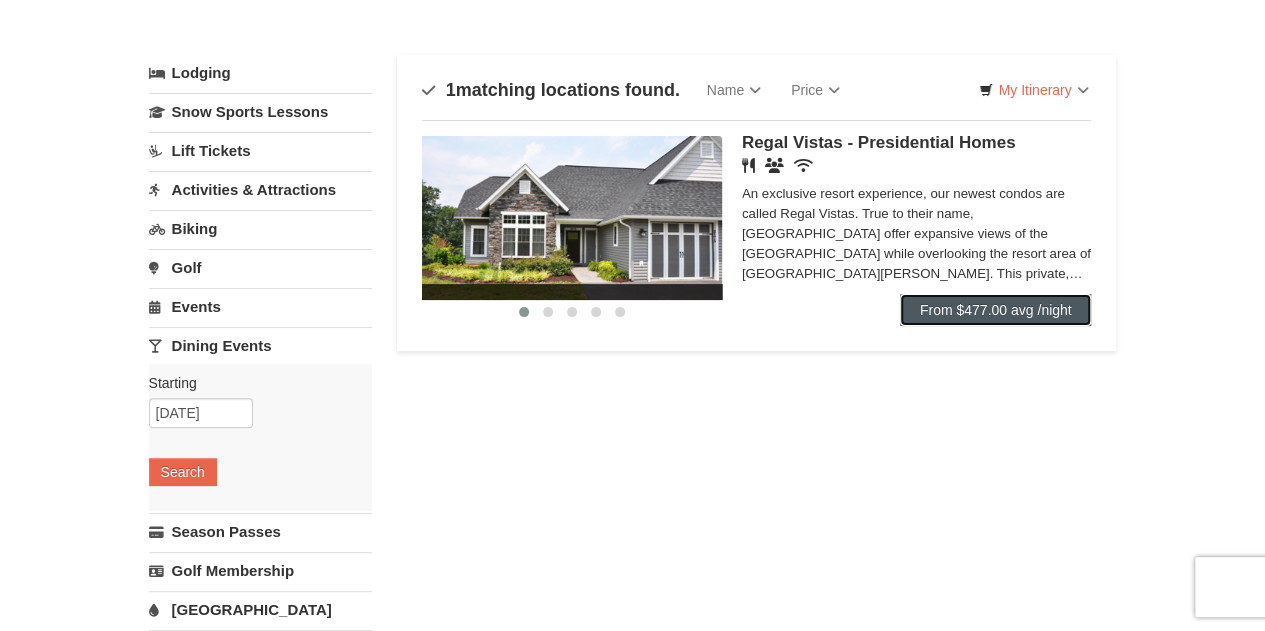 click on "From $477.00 avg /night" at bounding box center [996, 310] 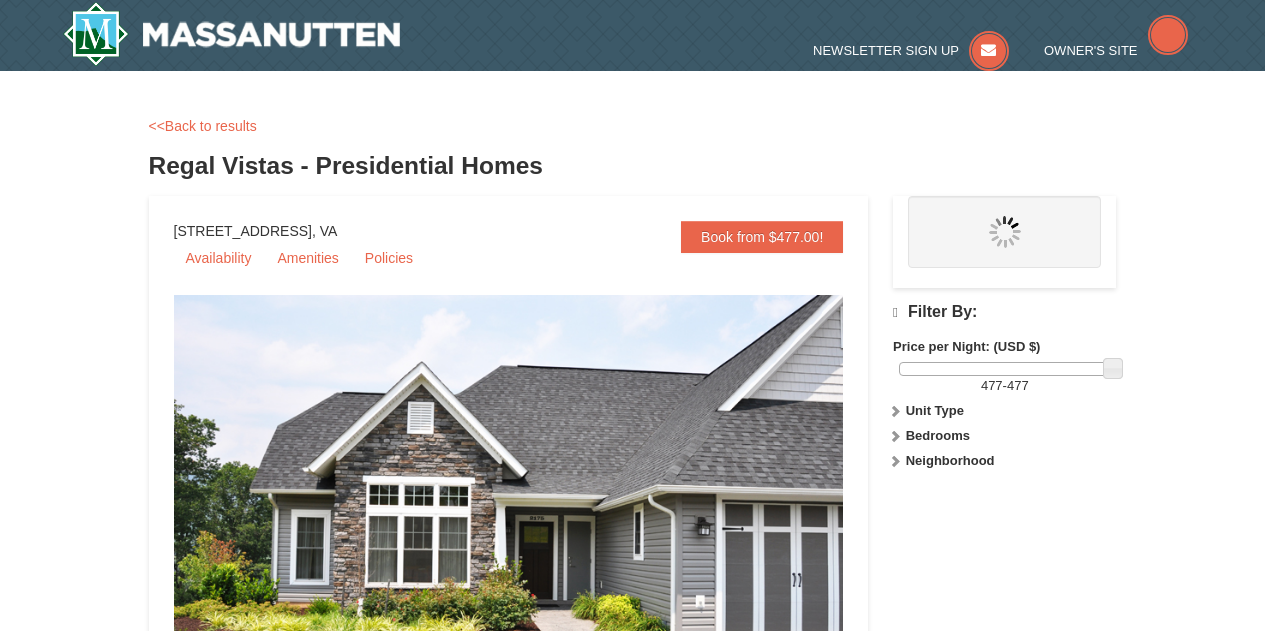 scroll, scrollTop: 0, scrollLeft: 0, axis: both 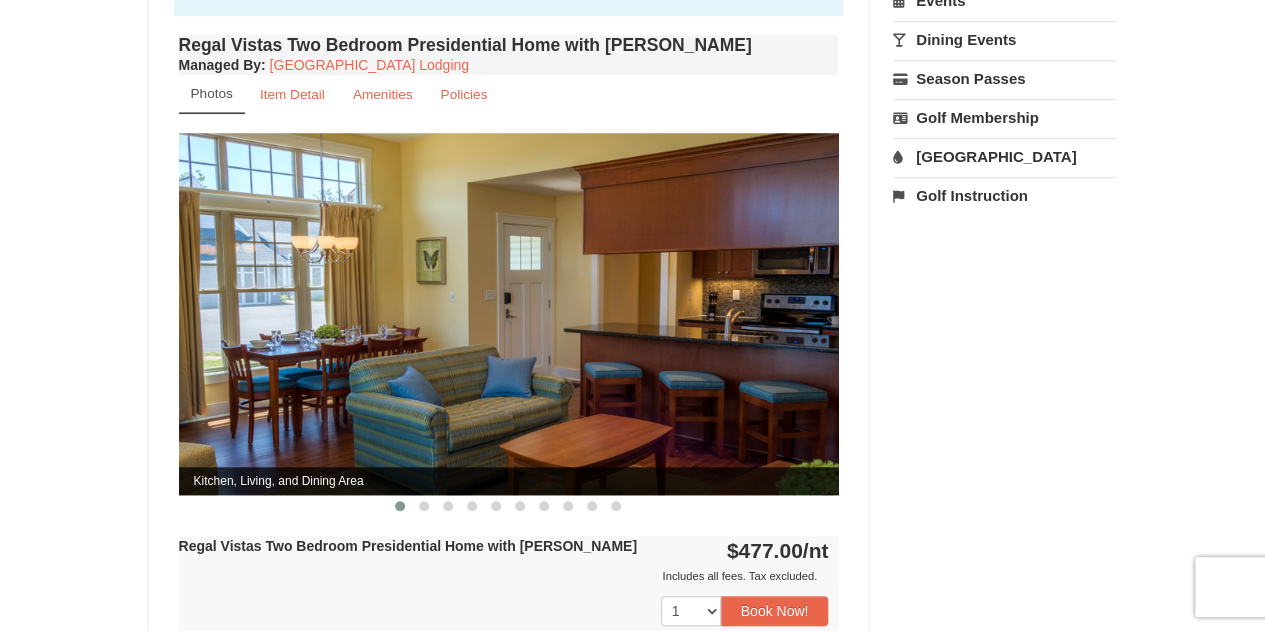 click at bounding box center (509, 313) 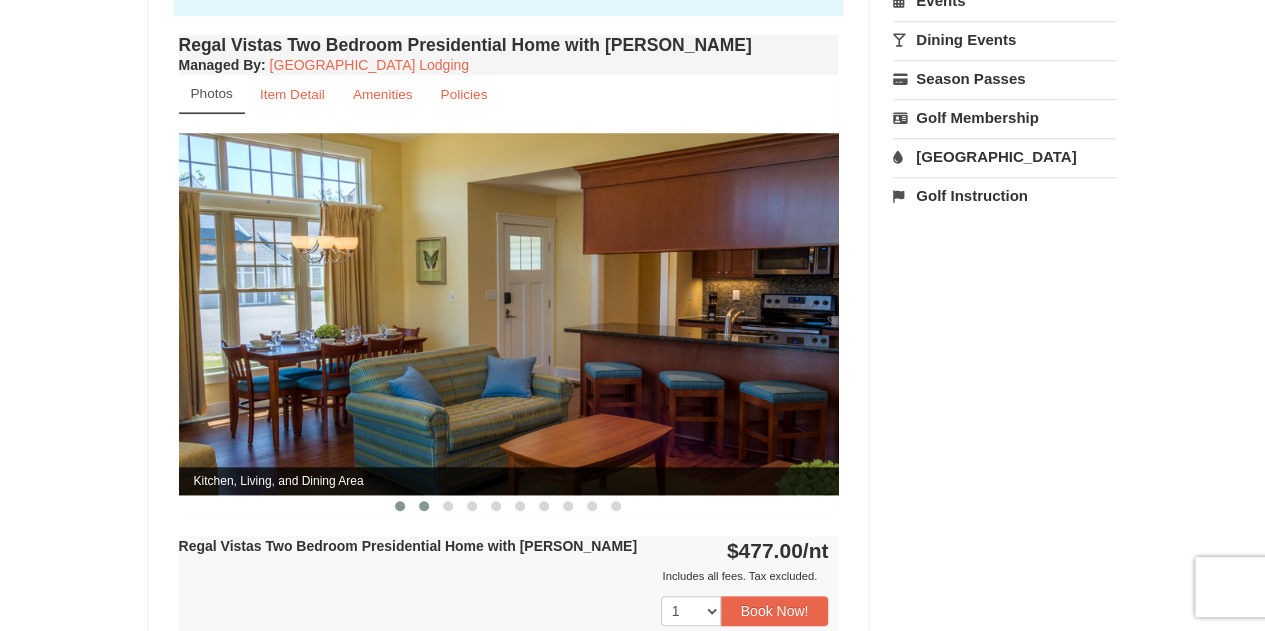 click at bounding box center (424, 506) 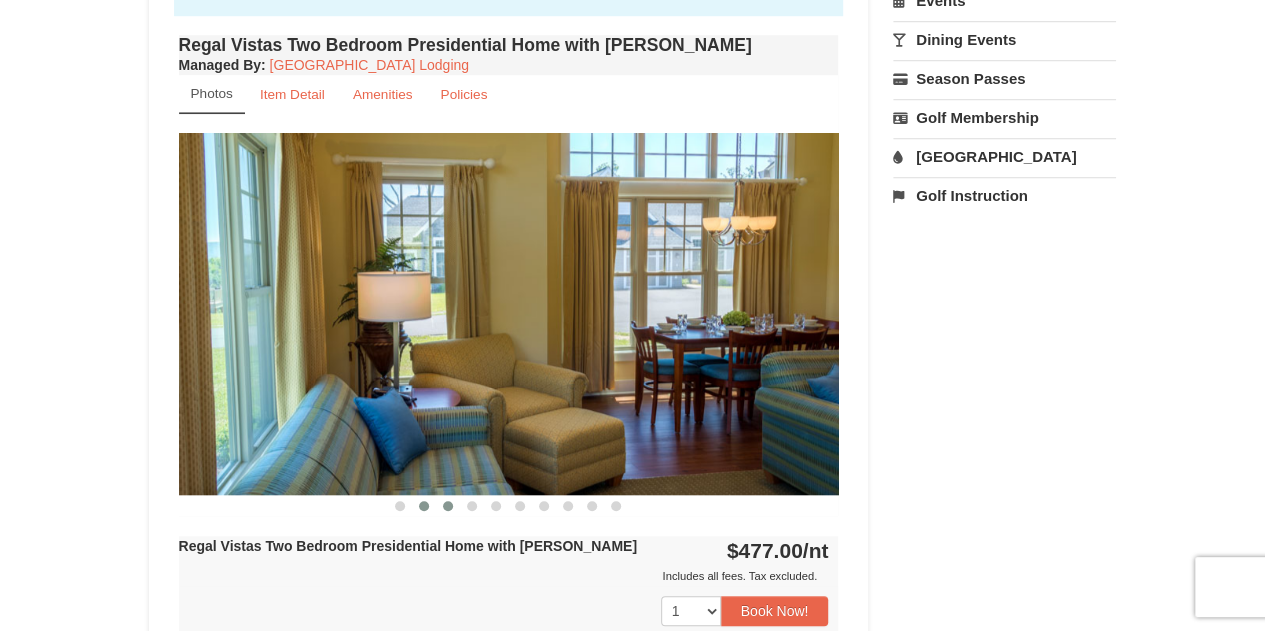 click at bounding box center [448, 506] 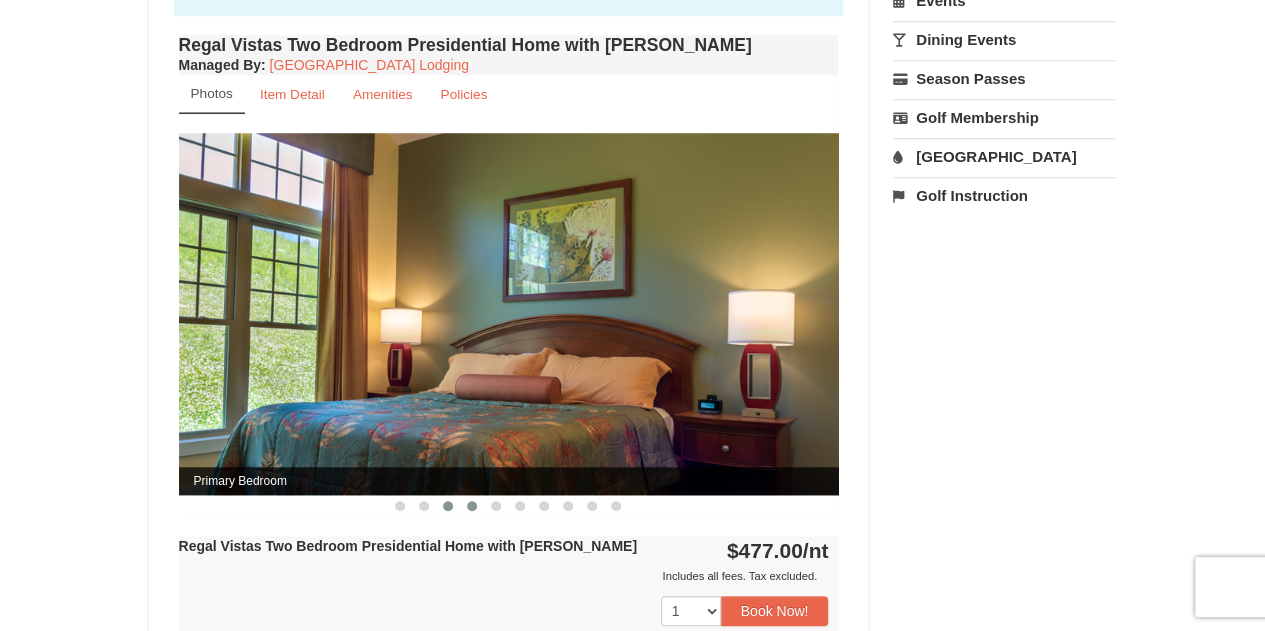 click at bounding box center (472, 506) 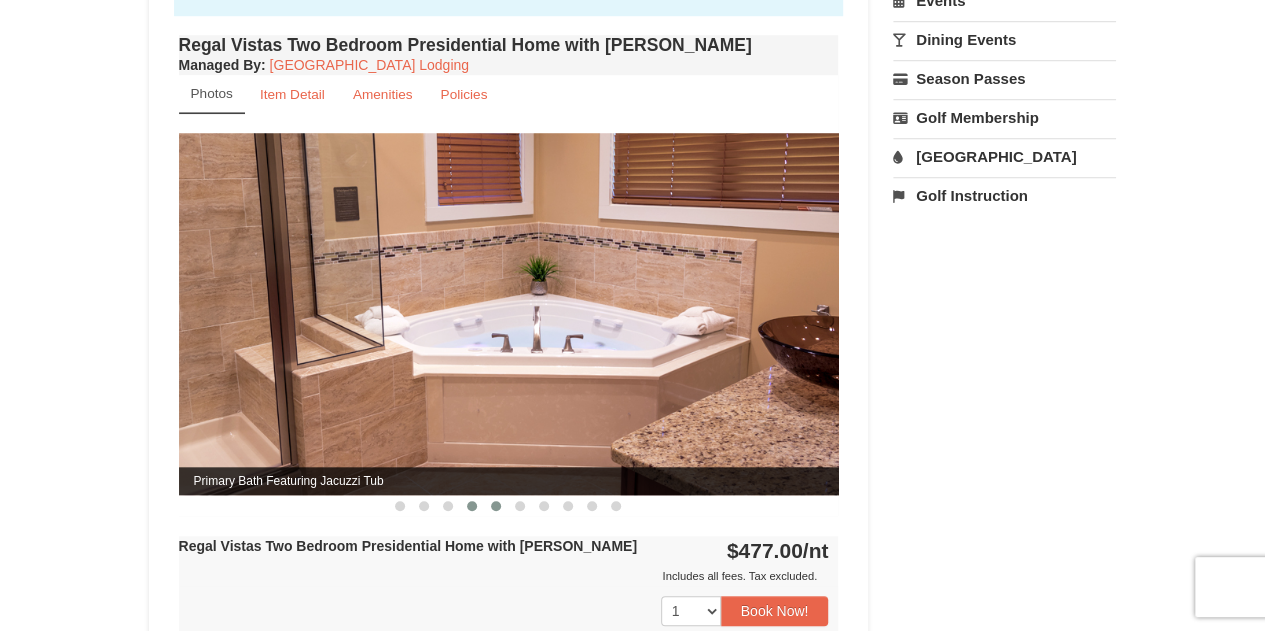click at bounding box center [496, 506] 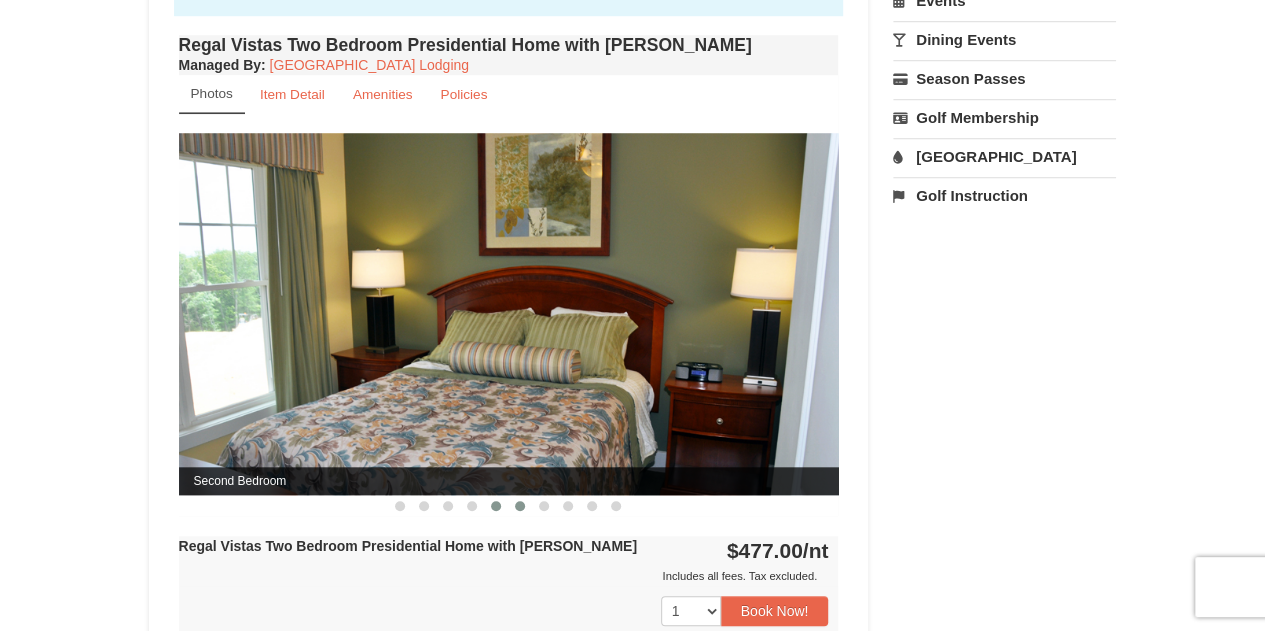 click at bounding box center (520, 506) 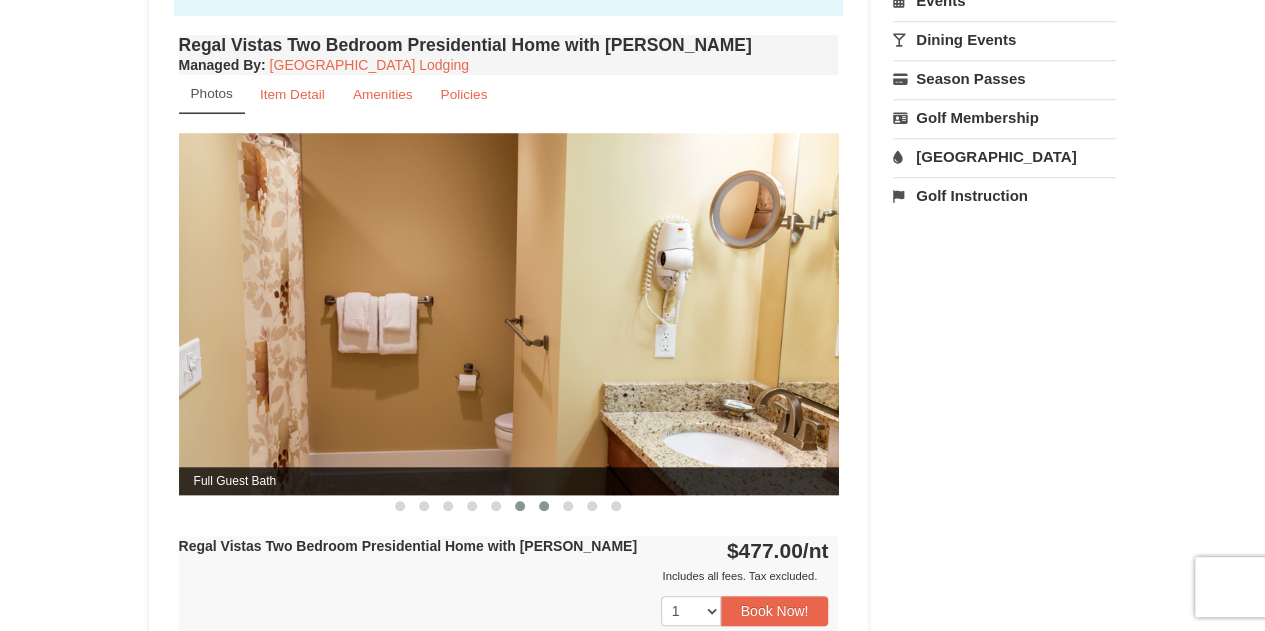 click at bounding box center (544, 506) 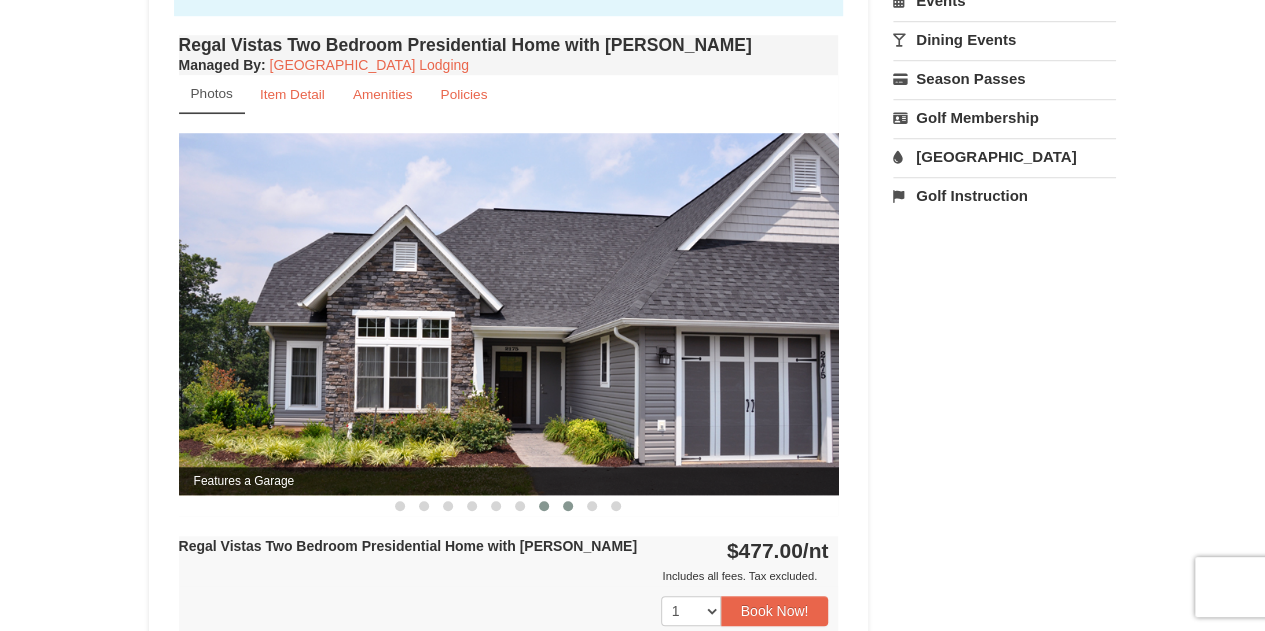 click at bounding box center [568, 506] 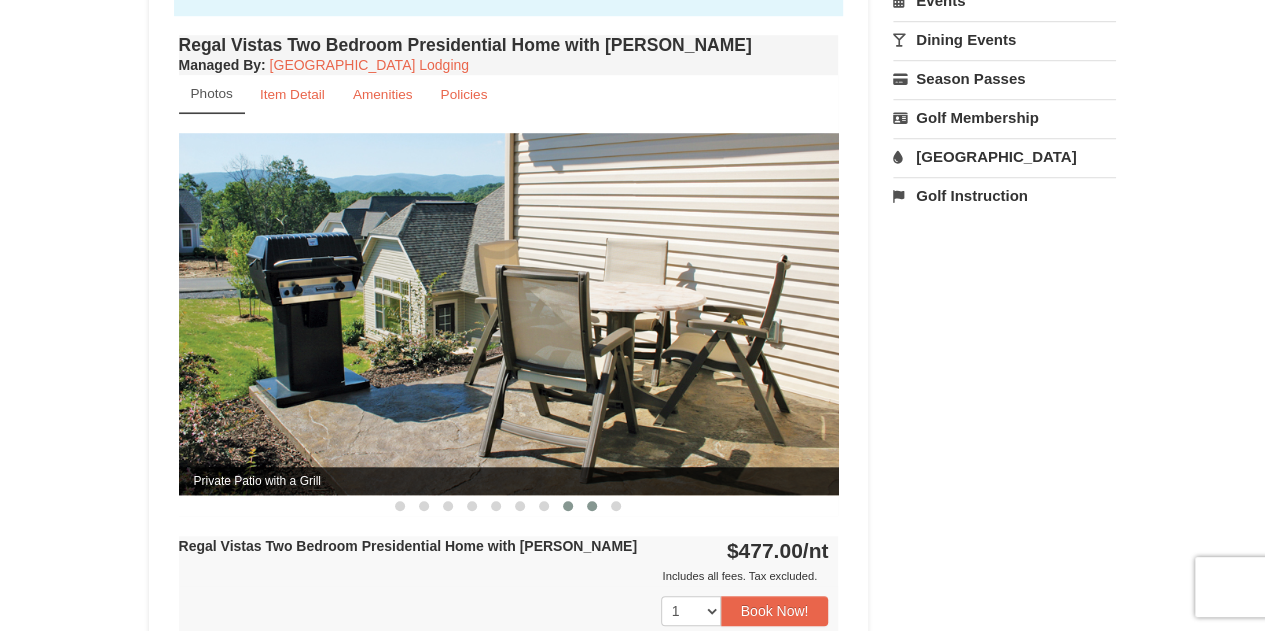 click at bounding box center [592, 506] 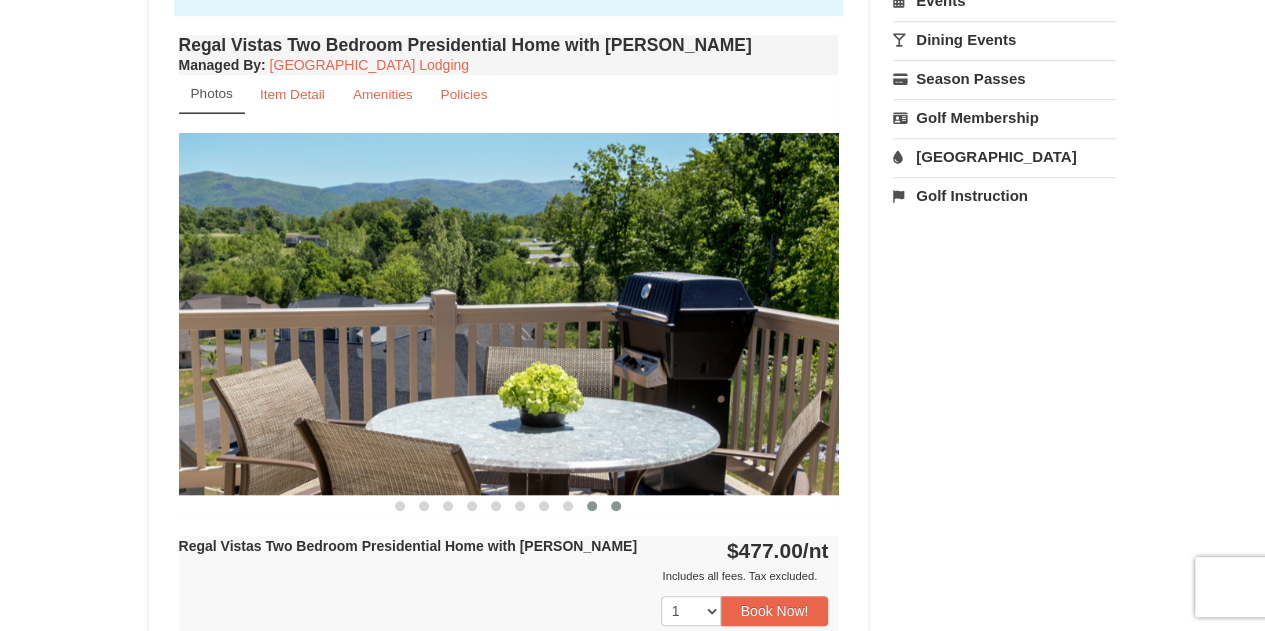 click at bounding box center (616, 506) 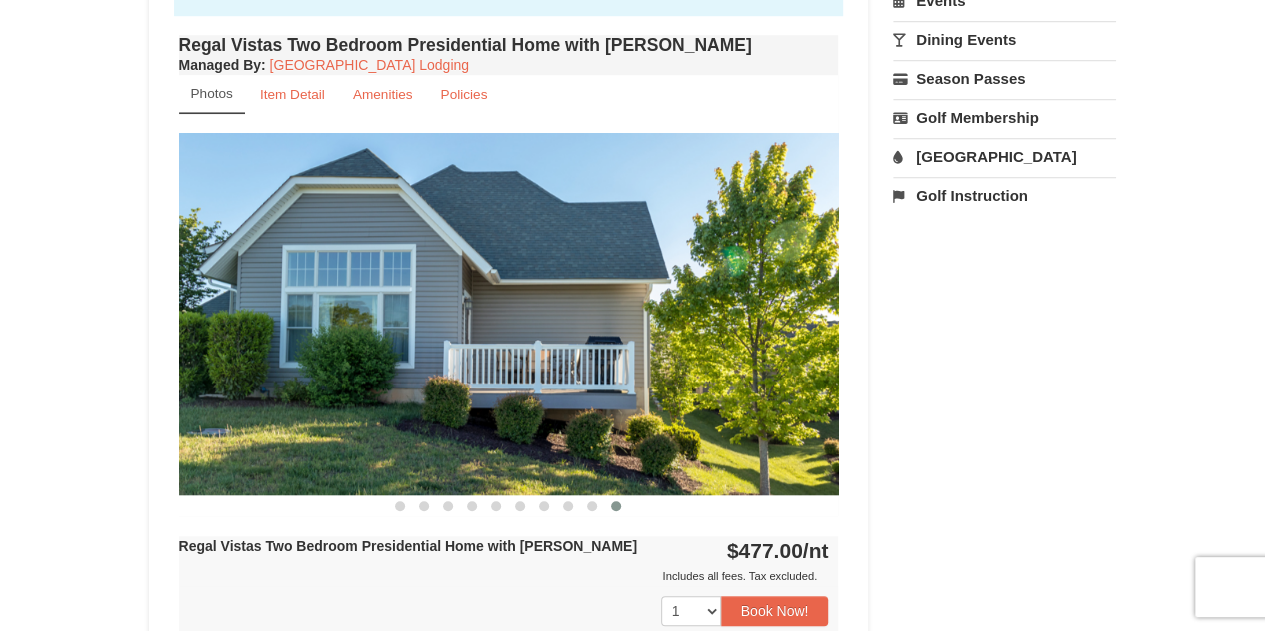 type 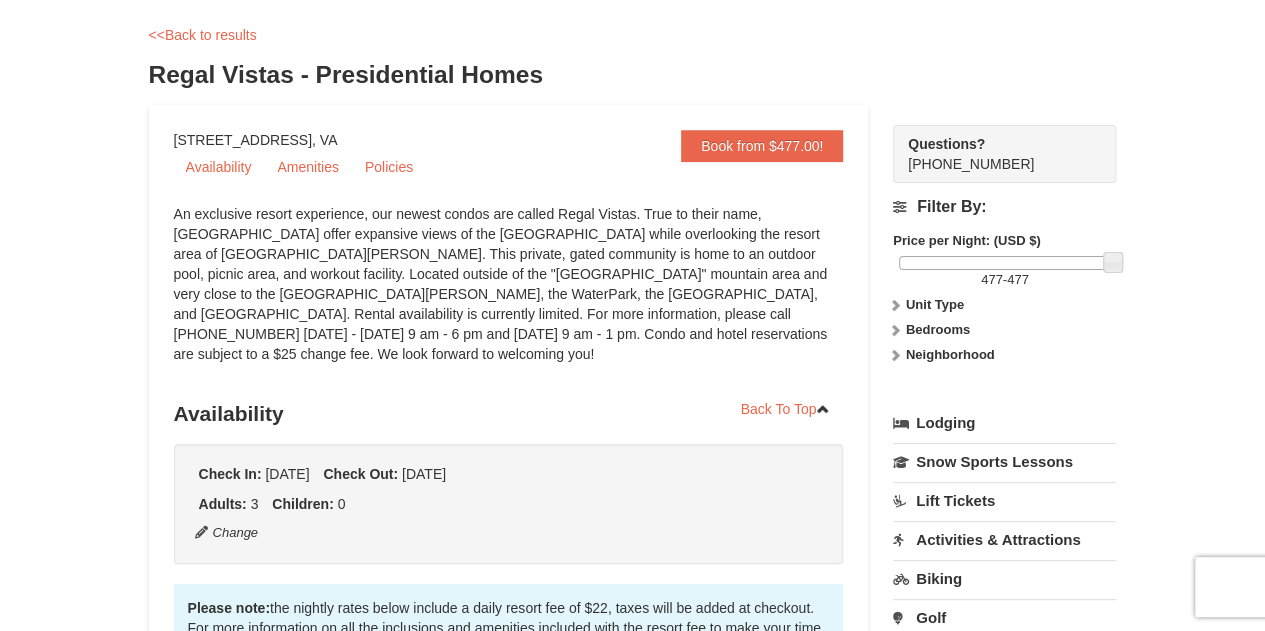 scroll, scrollTop: 0, scrollLeft: 0, axis: both 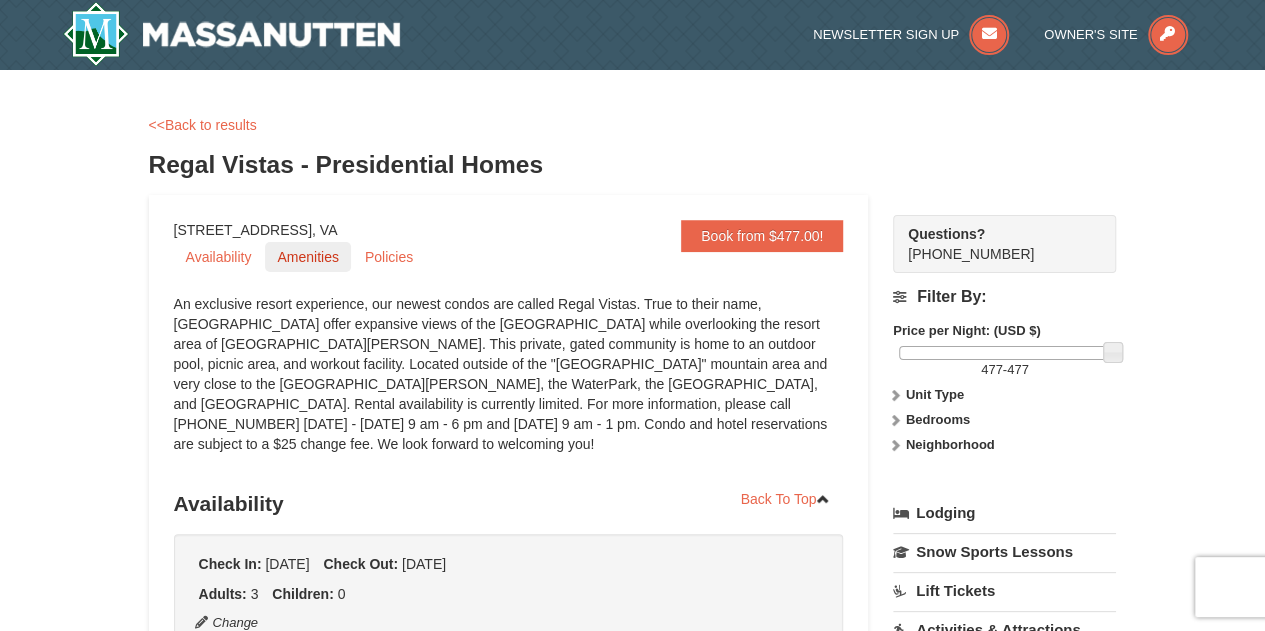 click on "Amenities" at bounding box center (307, 257) 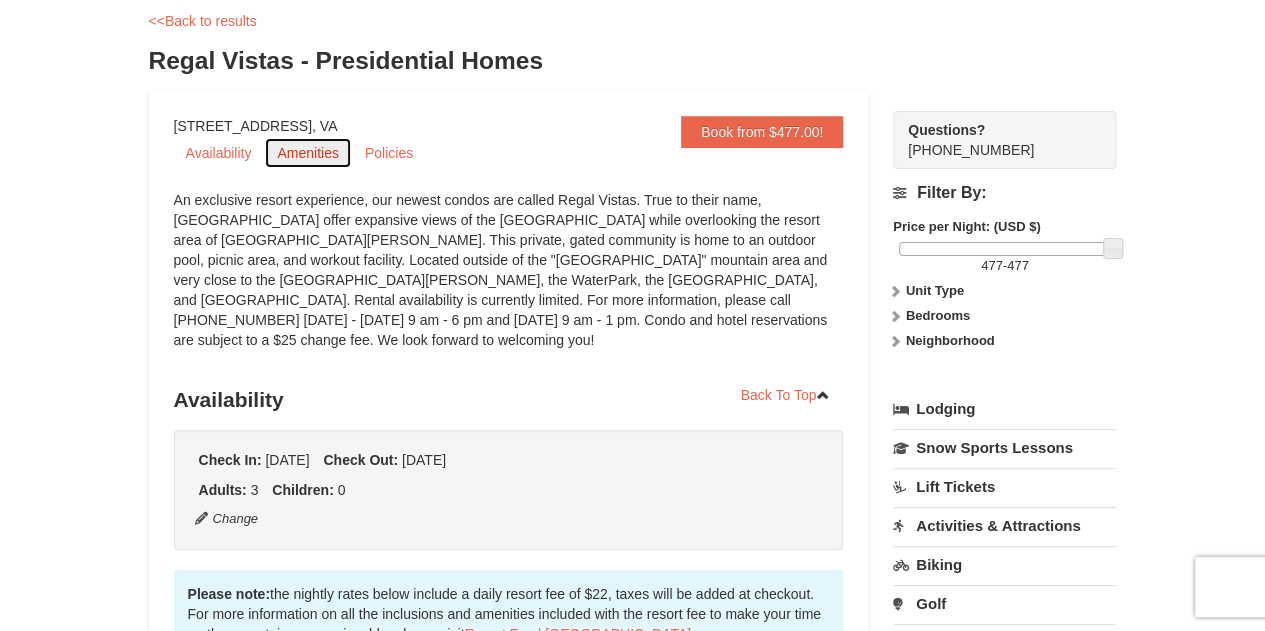 scroll, scrollTop: 0, scrollLeft: 0, axis: both 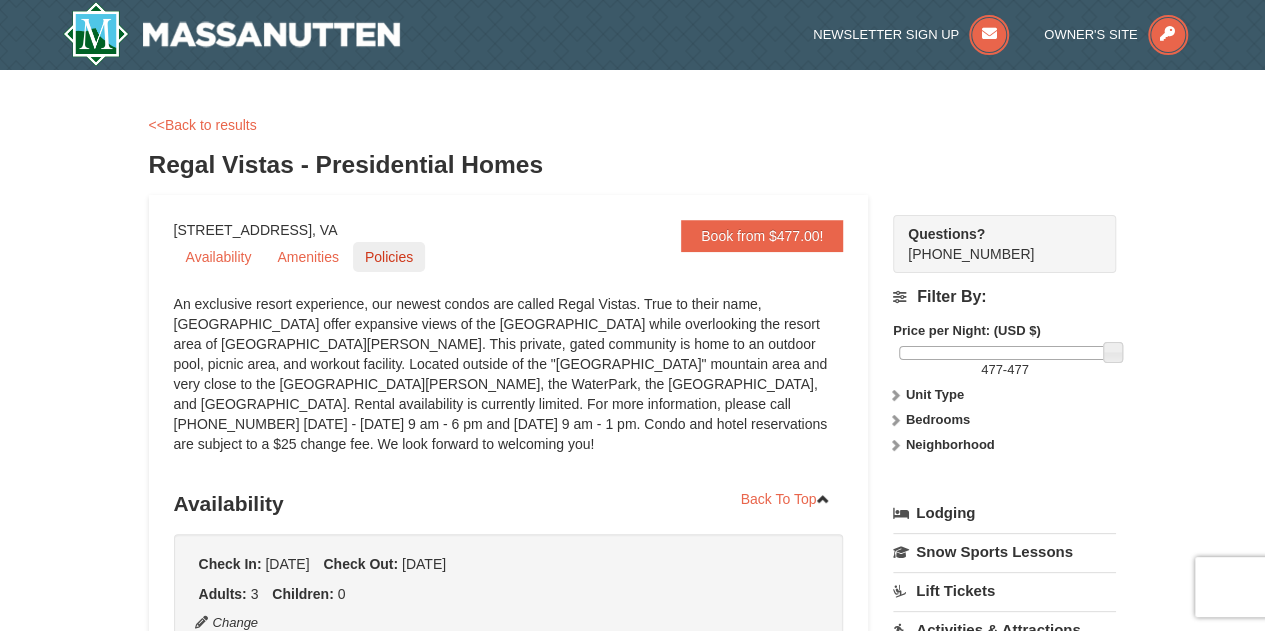 click on "Policies" at bounding box center [389, 257] 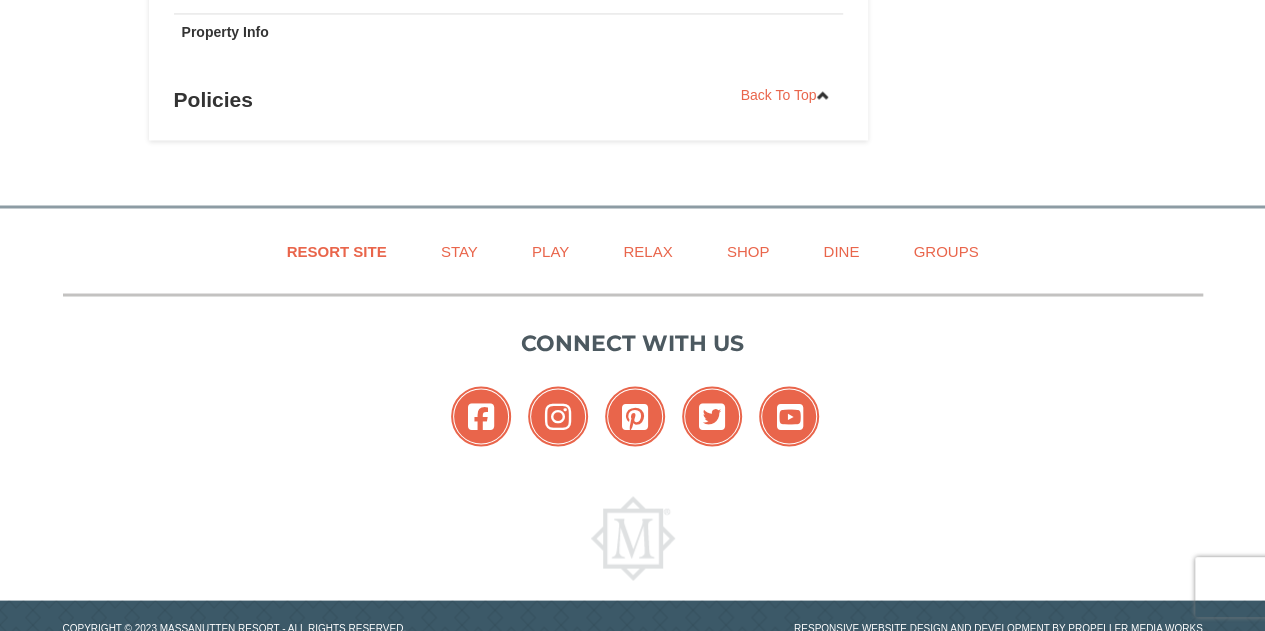 scroll, scrollTop: 1714, scrollLeft: 0, axis: vertical 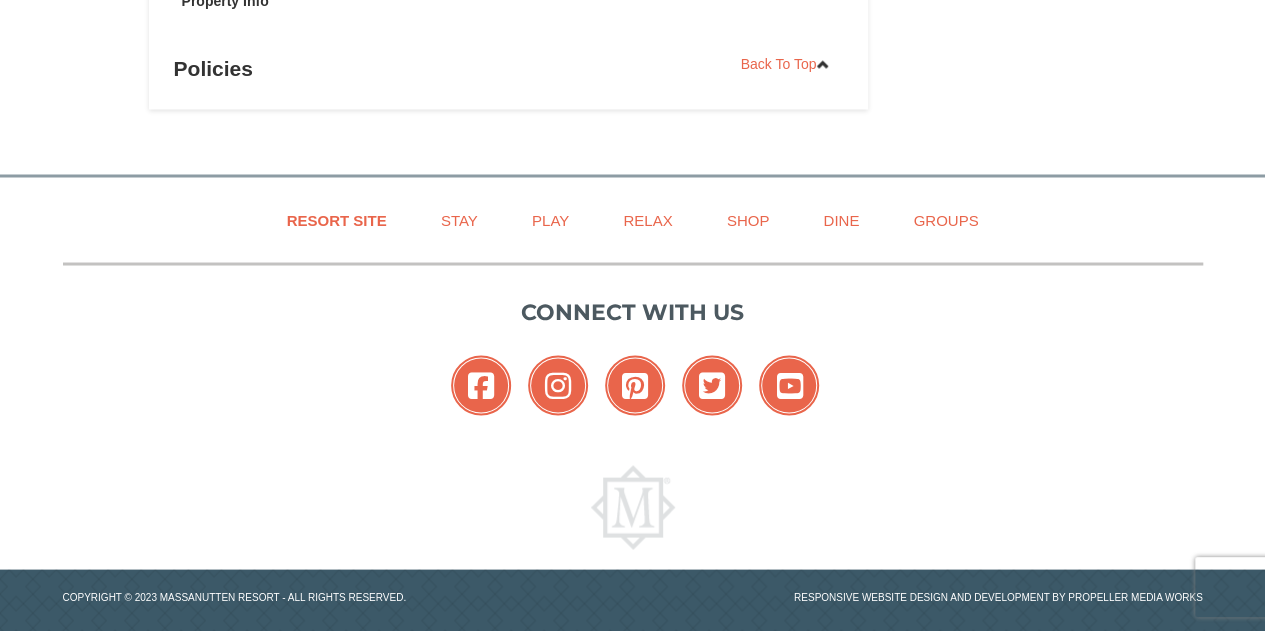 click on "Connect with us
Facebook
Instagram
Pinterest
Twitter
YouTube" at bounding box center (633, 360) 